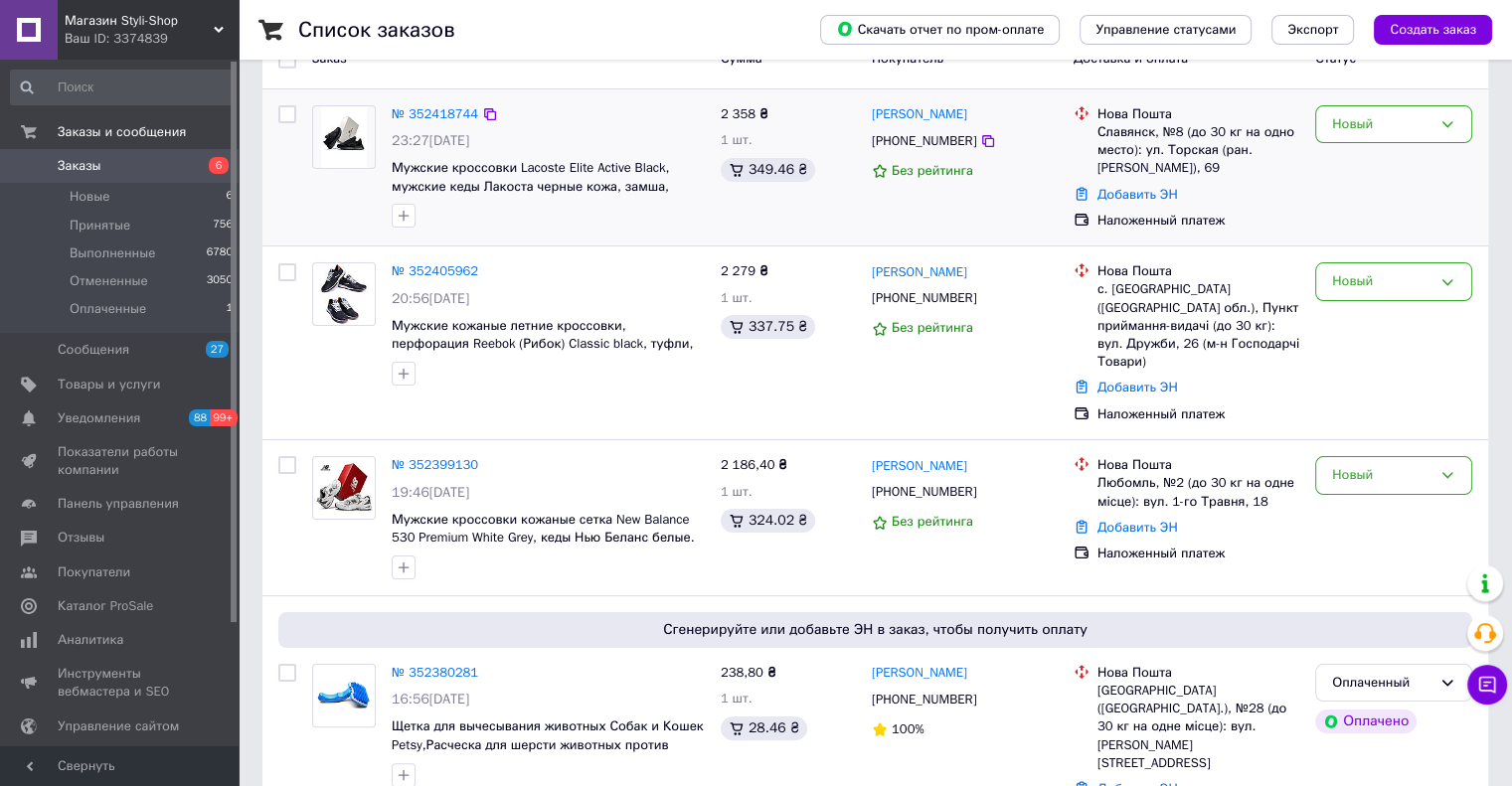 scroll, scrollTop: 298, scrollLeft: 0, axis: vertical 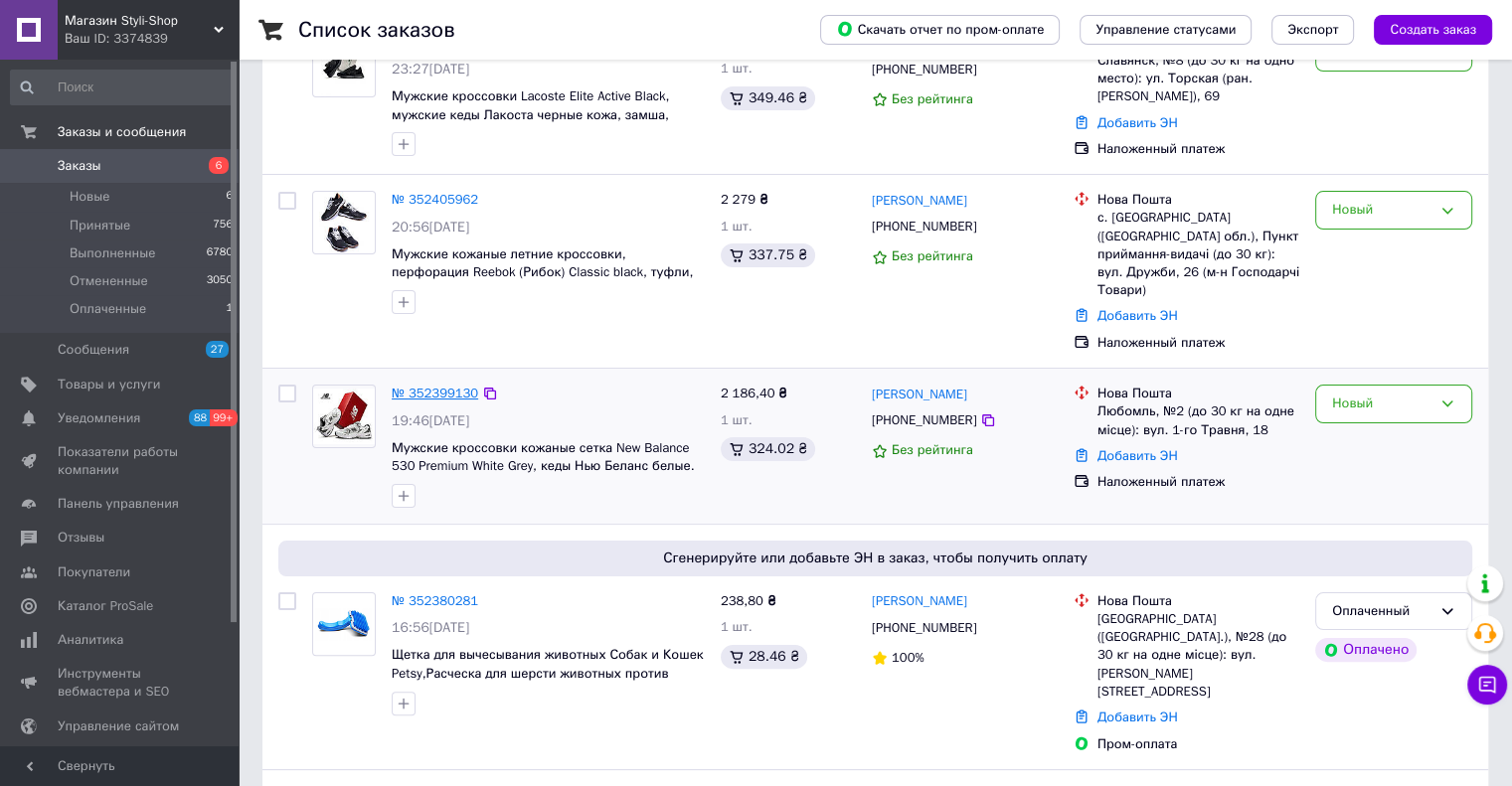 click on "№ 352399130" at bounding box center [434, 393] 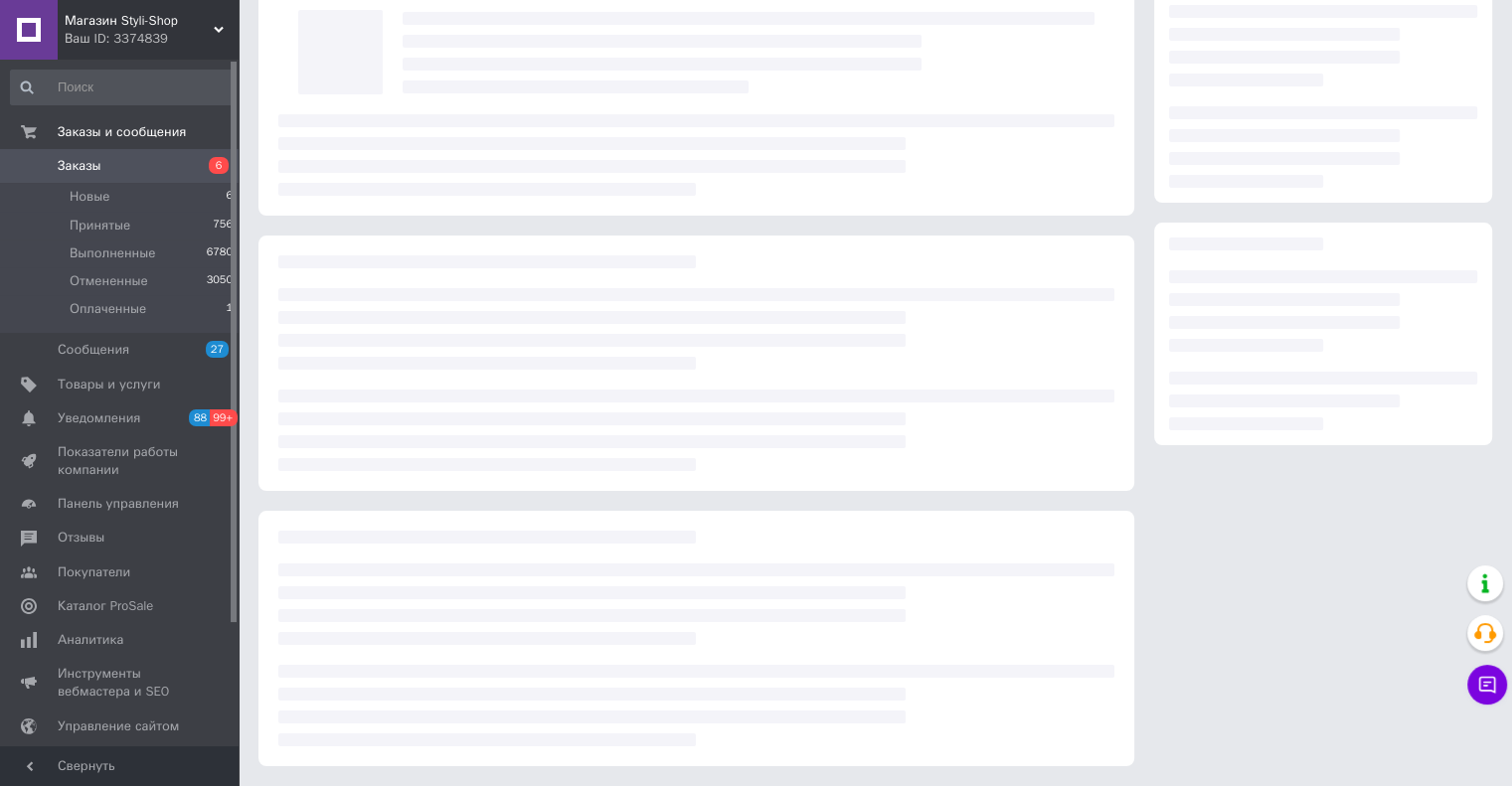 scroll, scrollTop: 0, scrollLeft: 0, axis: both 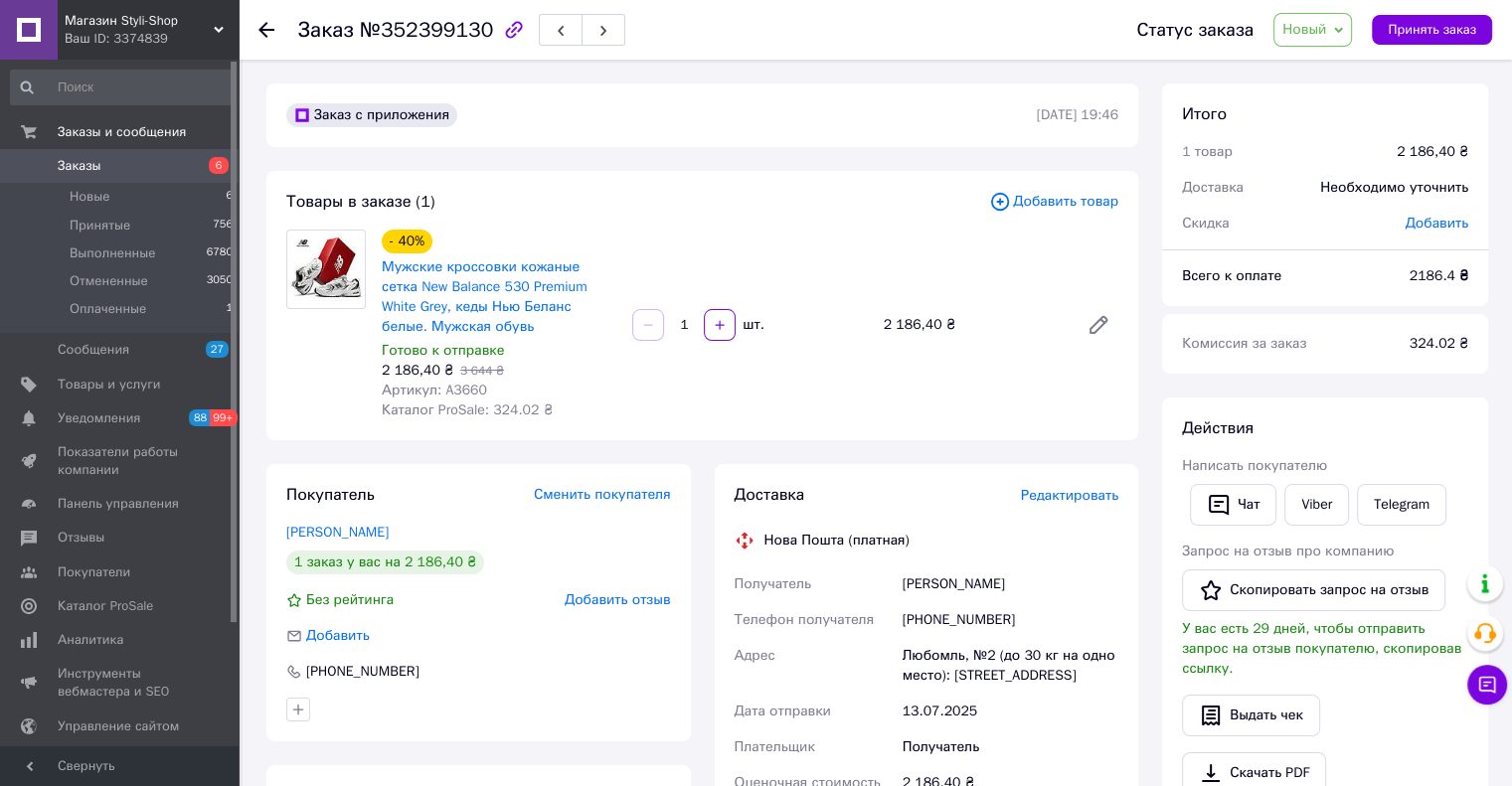 drag, startPoint x: 608, startPoint y: 225, endPoint x: 568, endPoint y: 211, distance: 42.37924 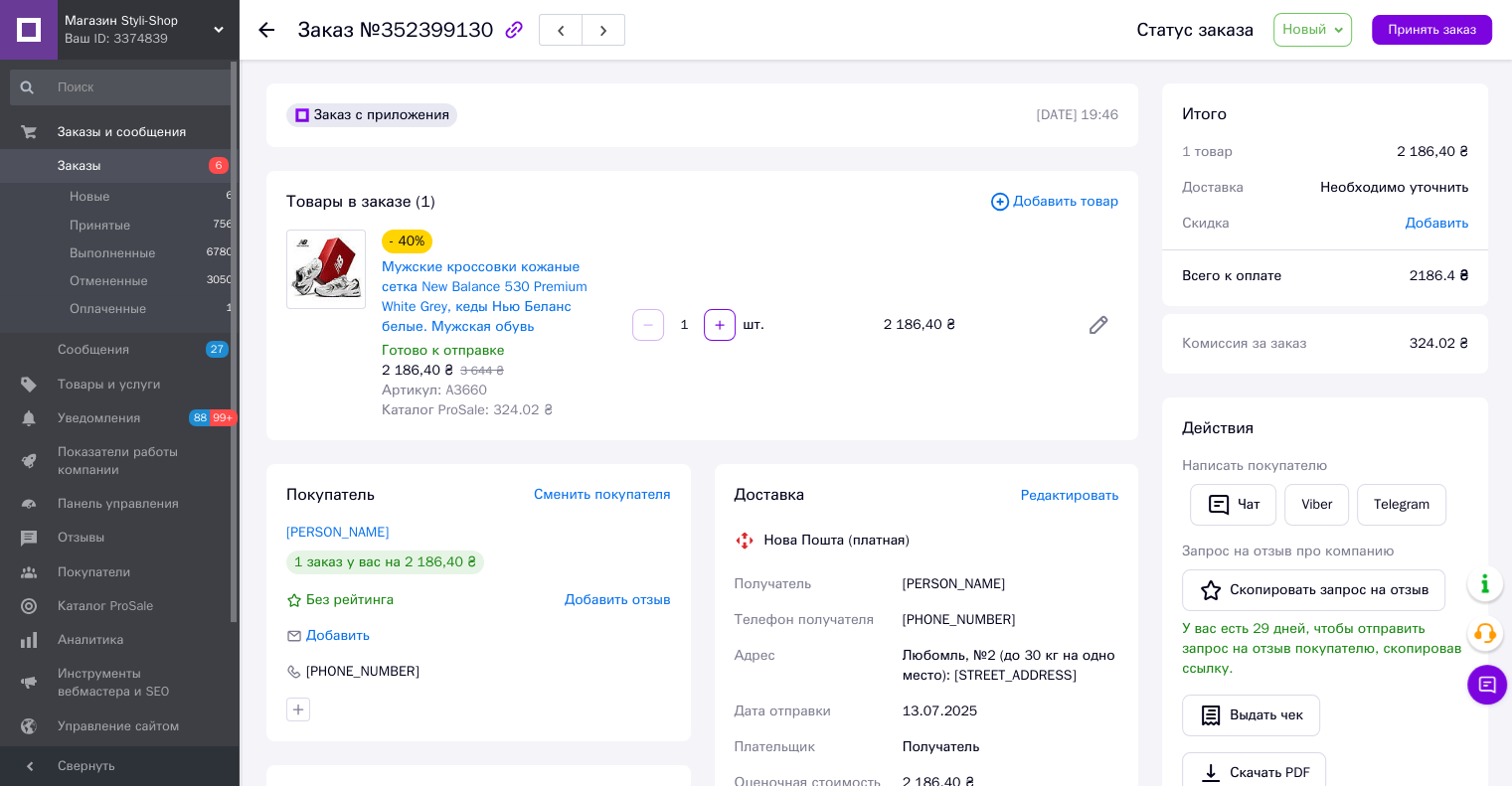 drag, startPoint x: 568, startPoint y: 211, endPoint x: 588, endPoint y: 210, distance: 20.024984 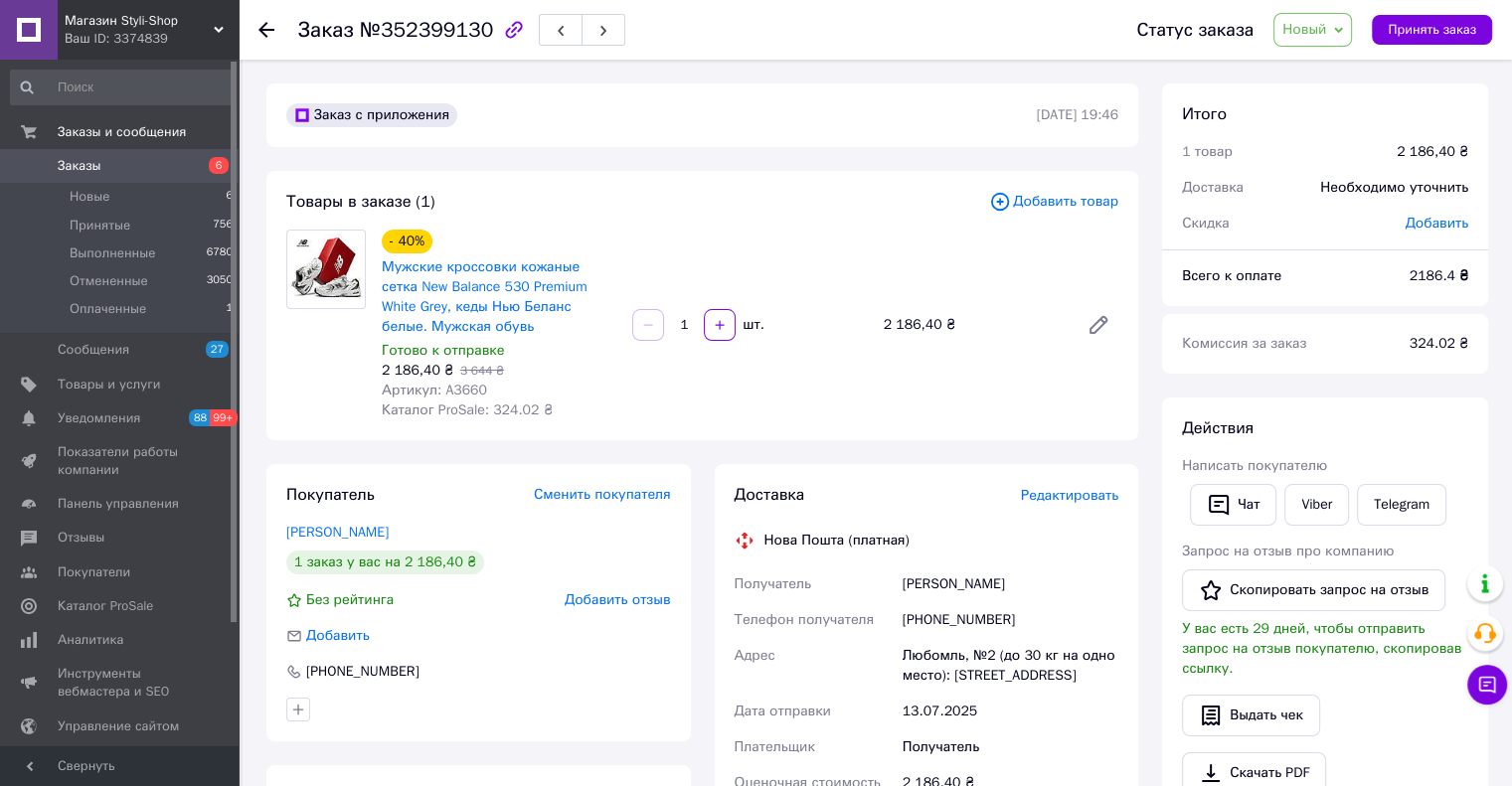 click on "- 40% Мужские кроссовки кожаные сетка New Balance 530 Premium [PERSON_NAME], кеды Нью Беланс белые. Мужская обувь" at bounding box center (499, 283) 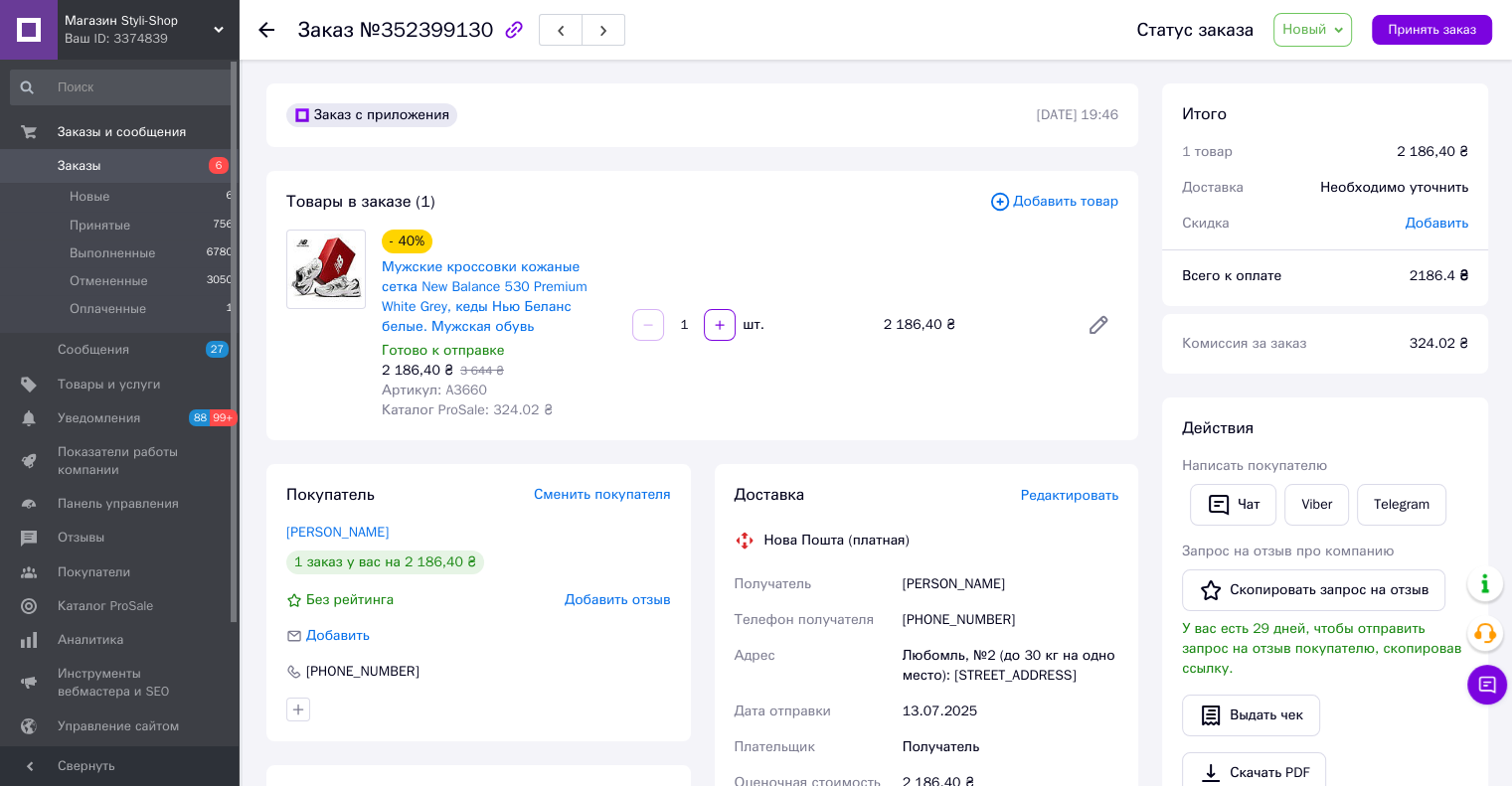 drag, startPoint x: 612, startPoint y: 230, endPoint x: 599, endPoint y: 207, distance: 26.41969 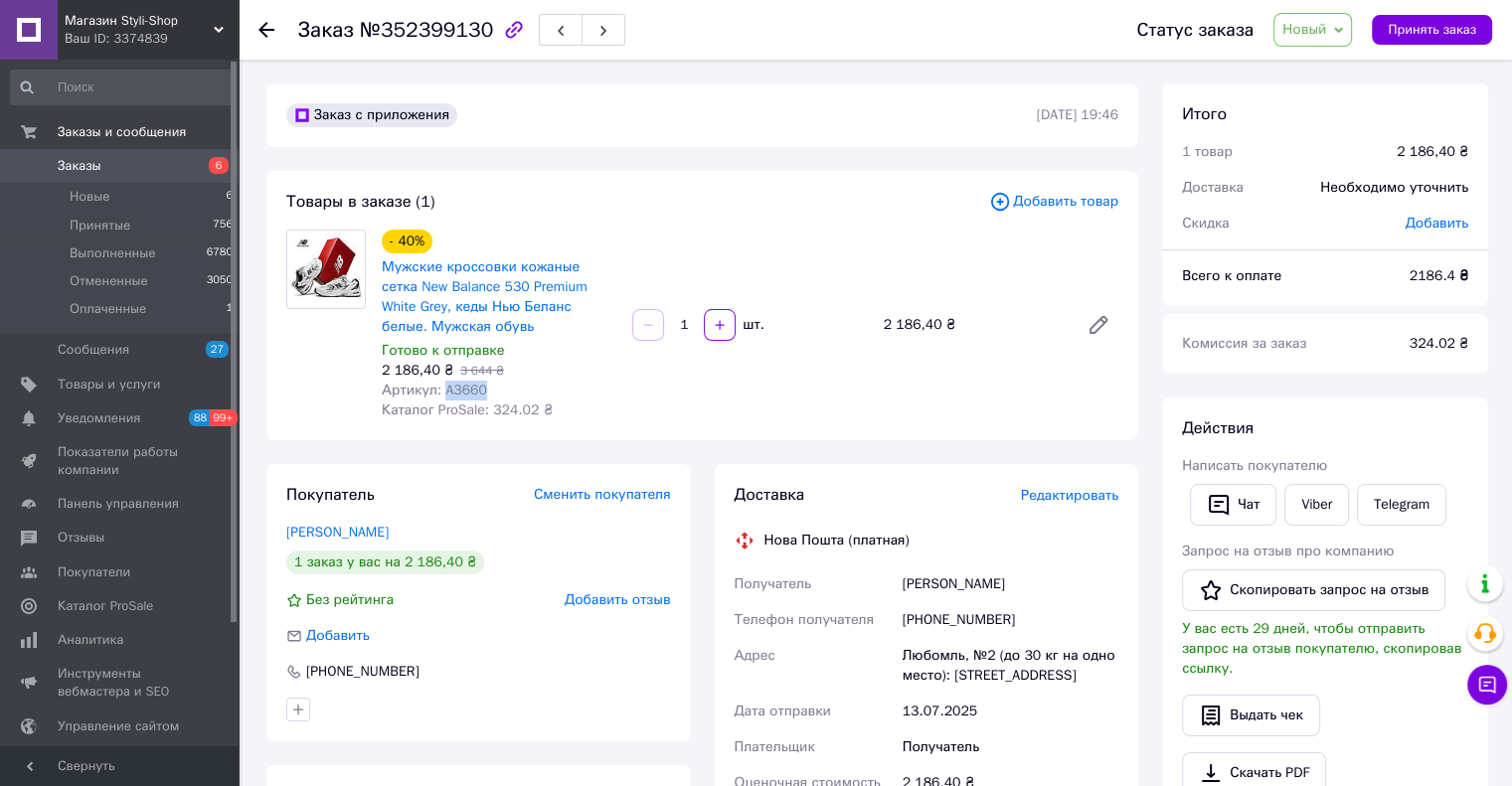 copy on "A3660" 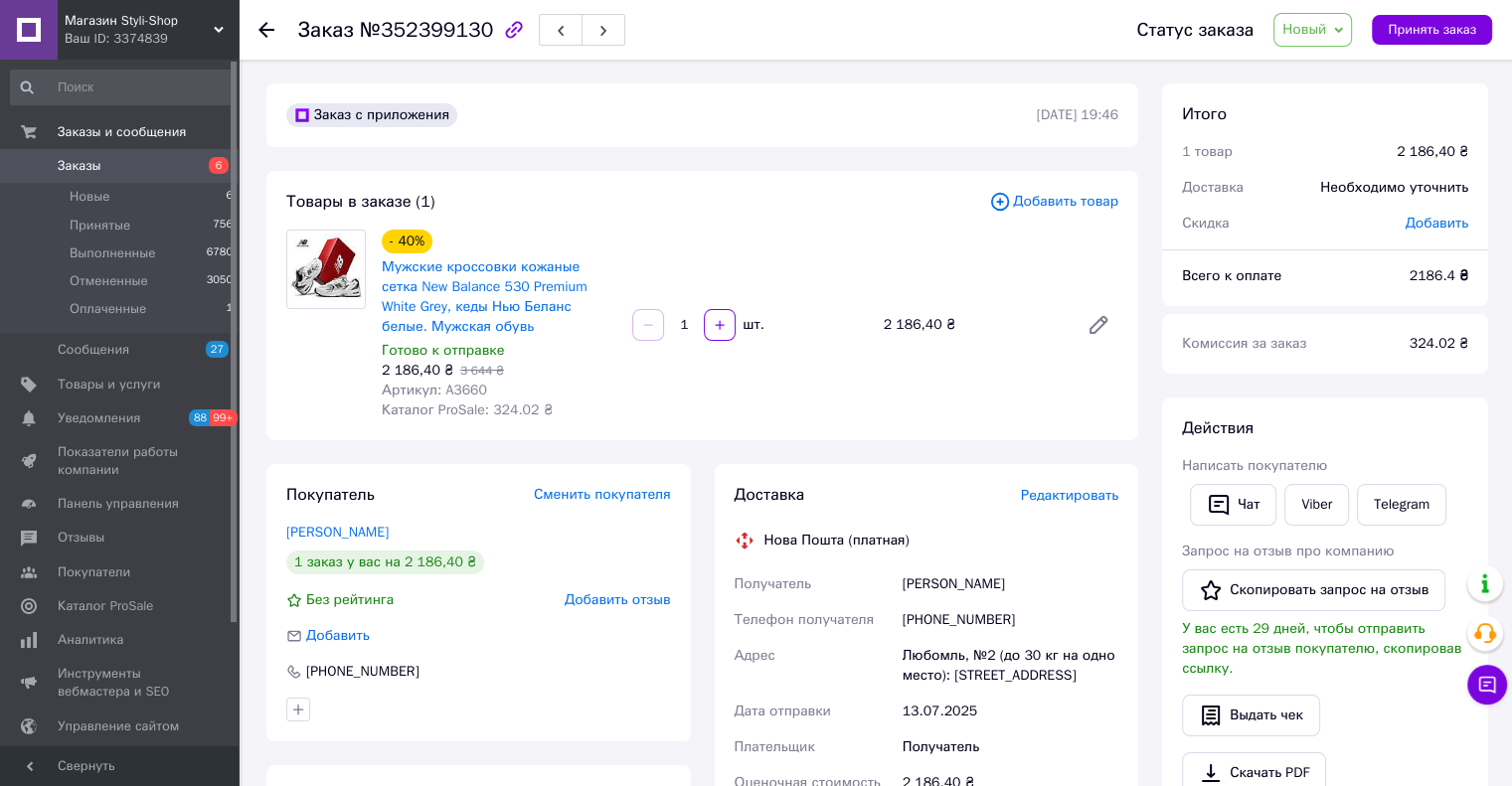 click on "Товары в заказе (1) Добавить товар - 40% Мужские кроссовки кожаные сетка New Balance 530 Premium White Grey, кеды Нью Беланс белые. Мужская обувь Готово к отправке 2 186,40 ₴   3 644 ₴ Артикул: A3660 Каталог ProSale: 324.02 ₴  1   шт. 2 186,40 ₴" at bounding box center [702, 305] 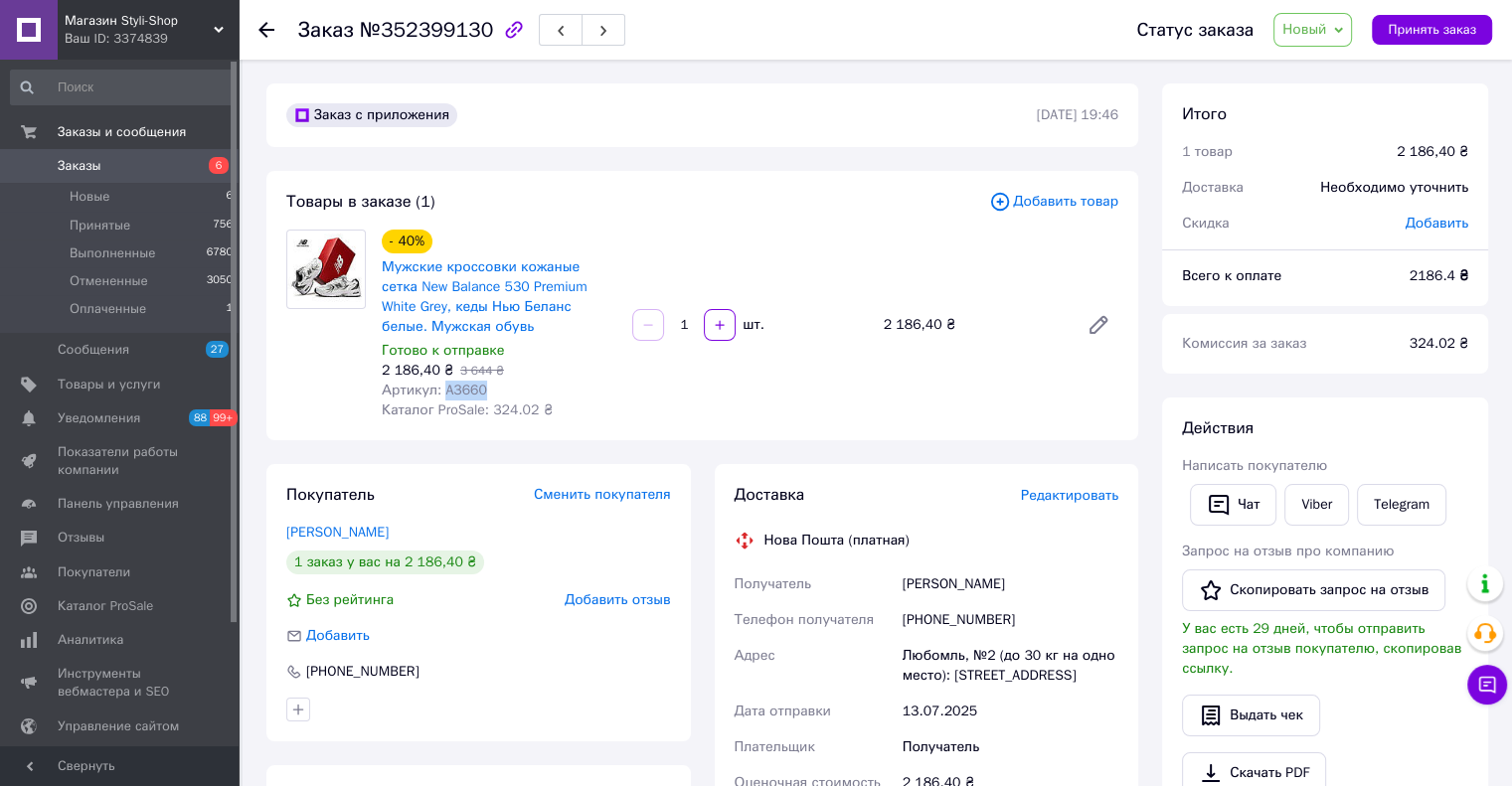 drag, startPoint x: 461, startPoint y: 389, endPoint x: 441, endPoint y: 389, distance: 20 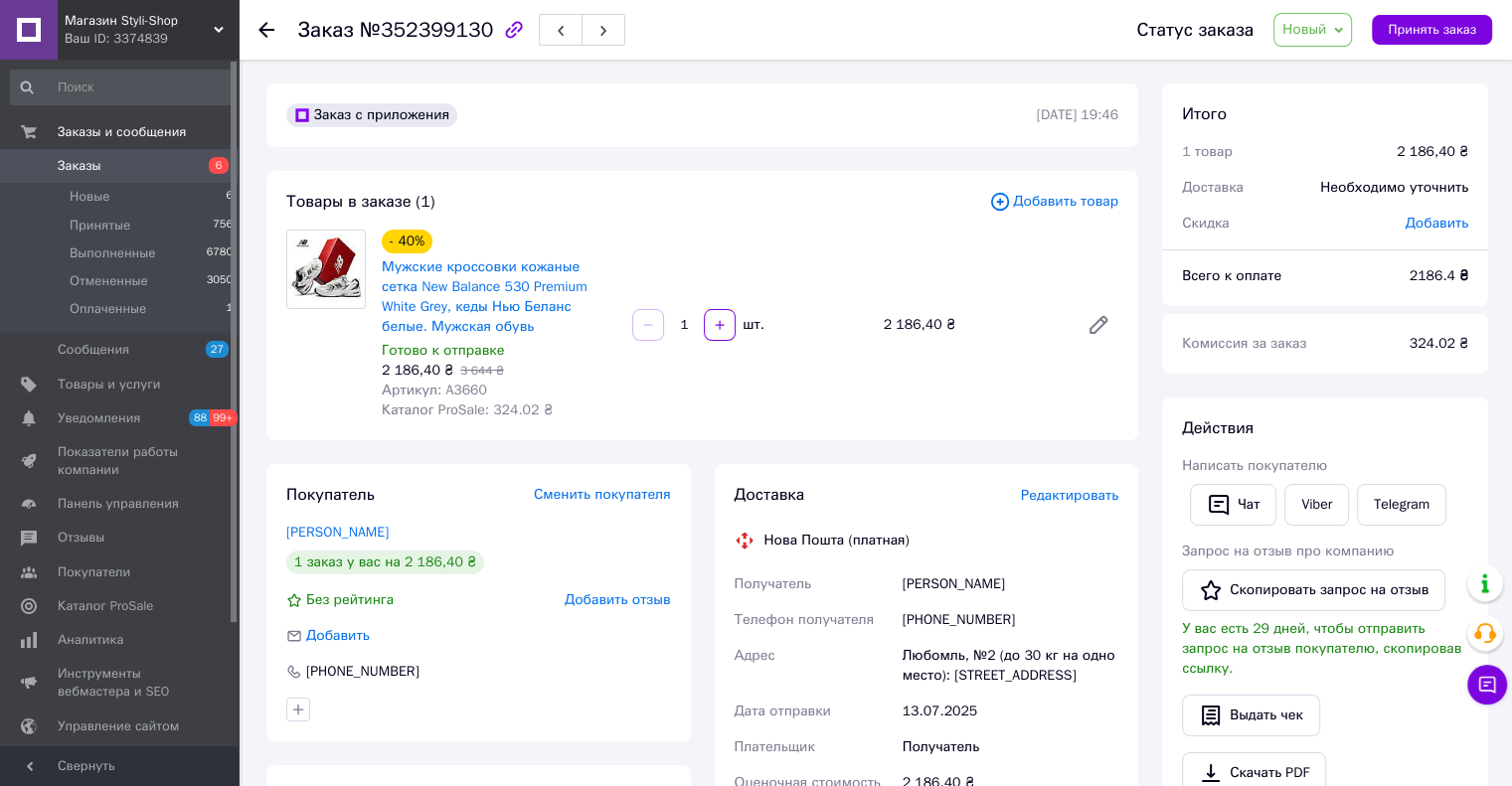 drag, startPoint x: 566, startPoint y: 409, endPoint x: 531, endPoint y: 401, distance: 35.902646 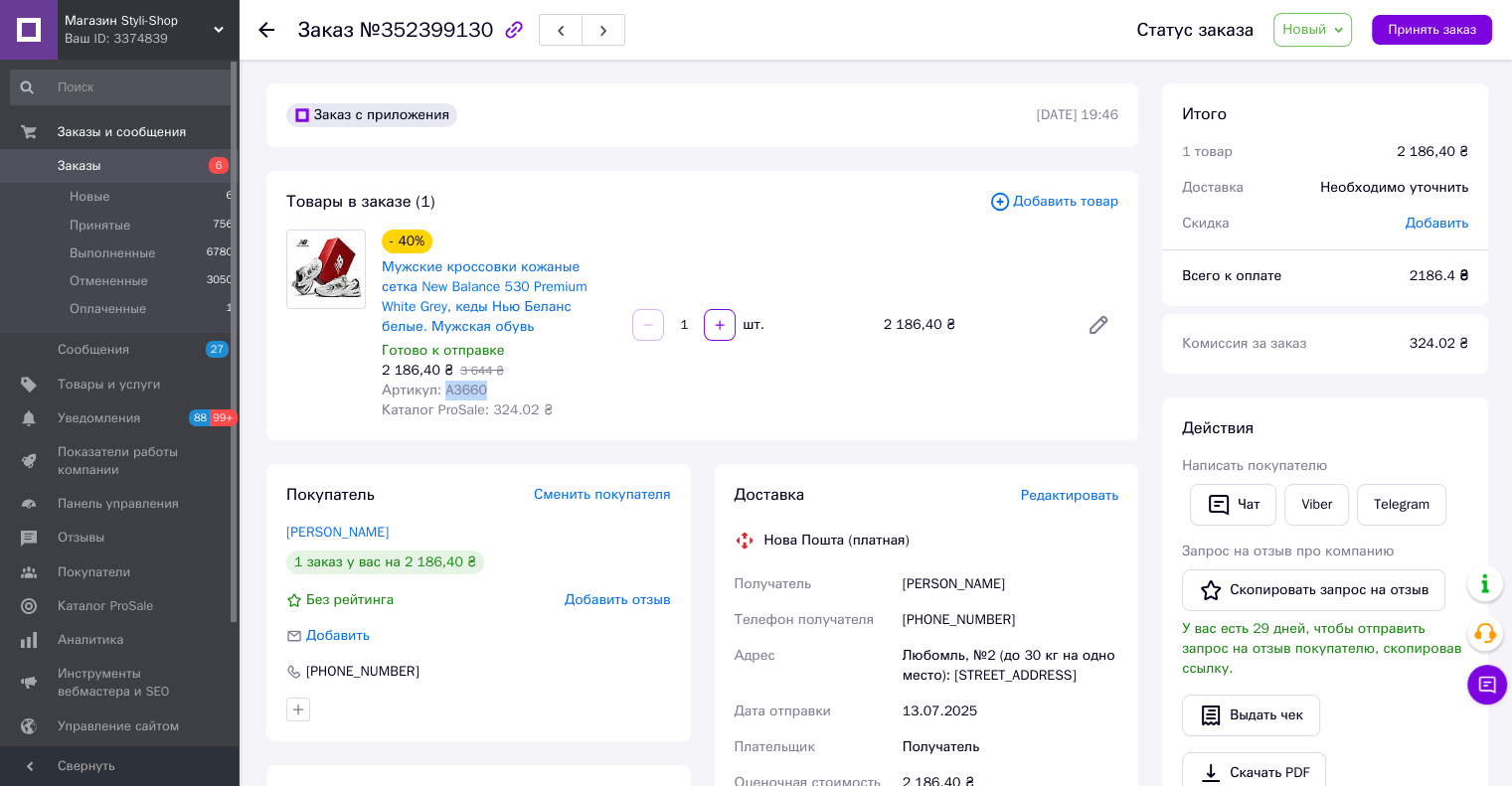 drag, startPoint x: 472, startPoint y: 392, endPoint x: 443, endPoint y: 391, distance: 29.017236 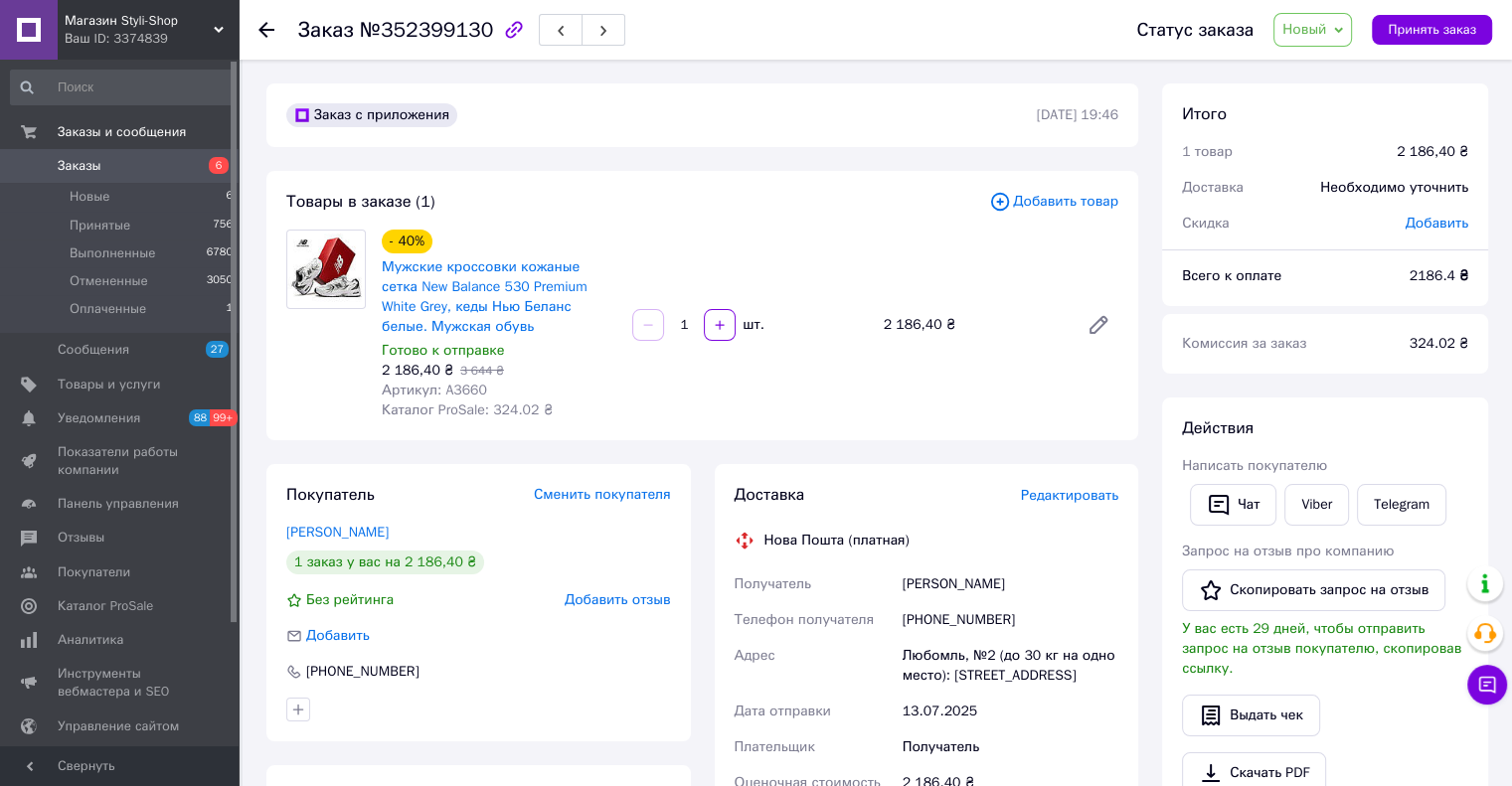 click on "Товары в заказе (1)" at bounding box center (637, 202) 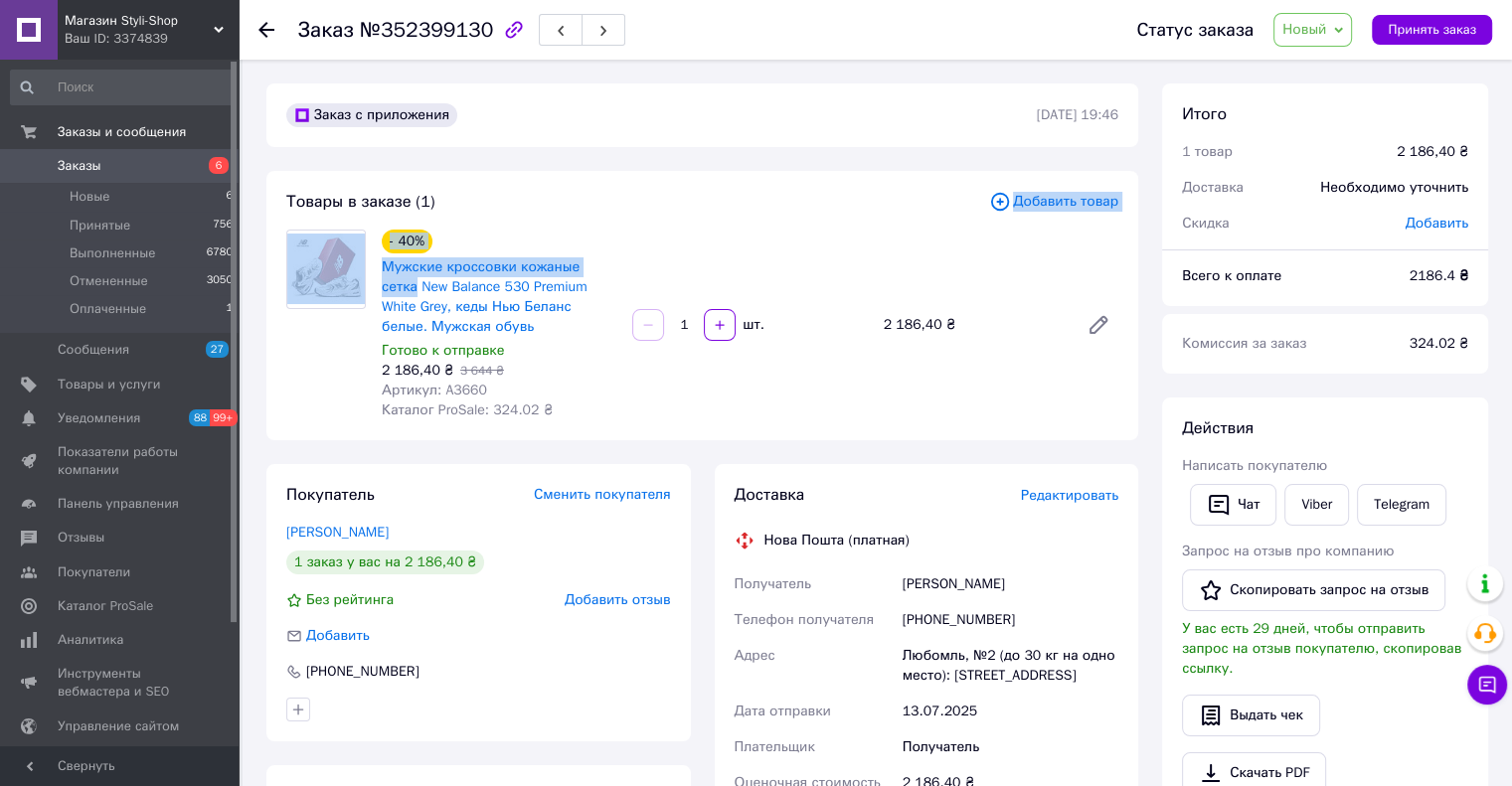 click on "Товары в заказе (1)" at bounding box center [637, 202] 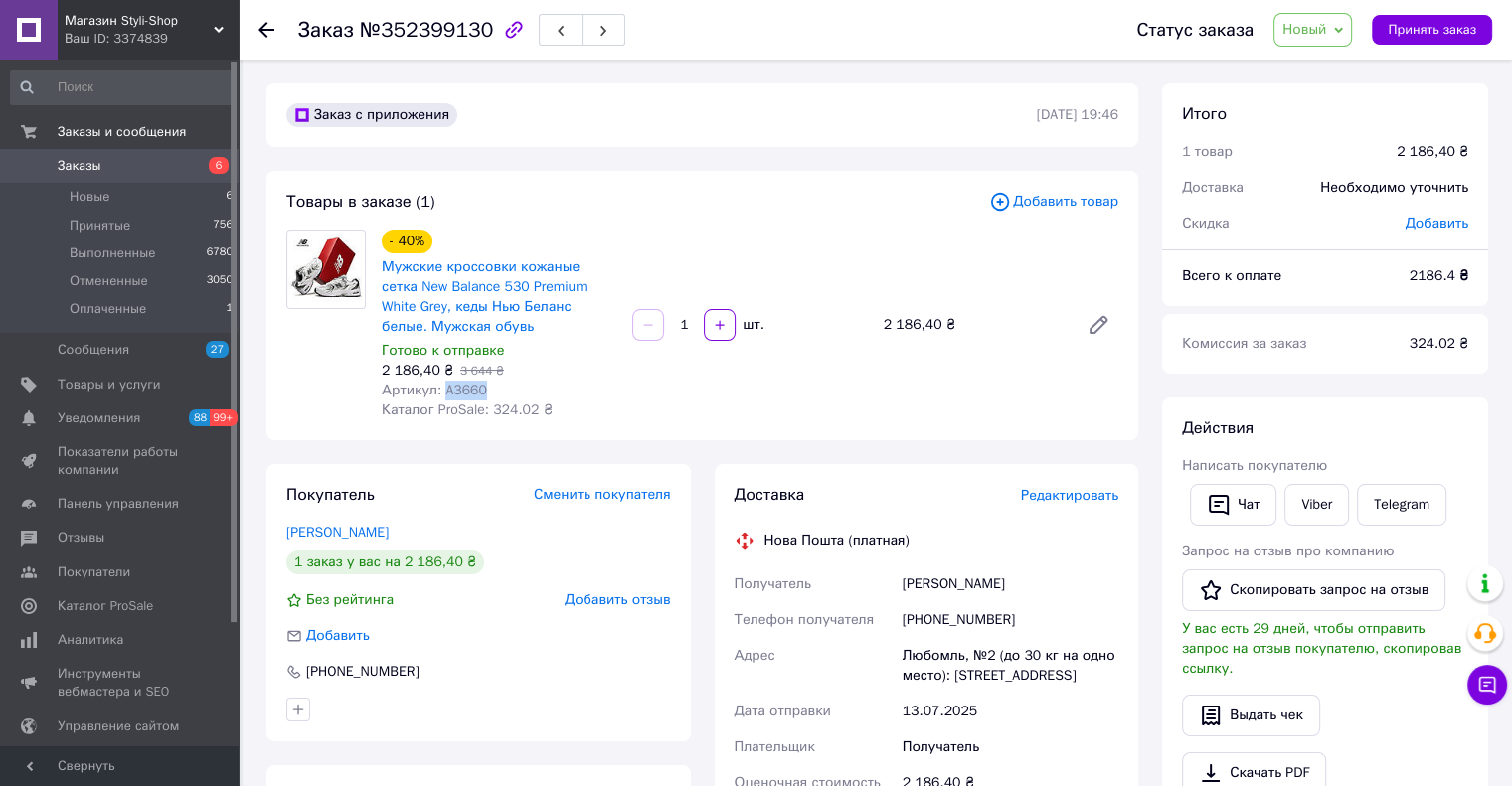 drag, startPoint x: 476, startPoint y: 390, endPoint x: 442, endPoint y: 391, distance: 34.0147 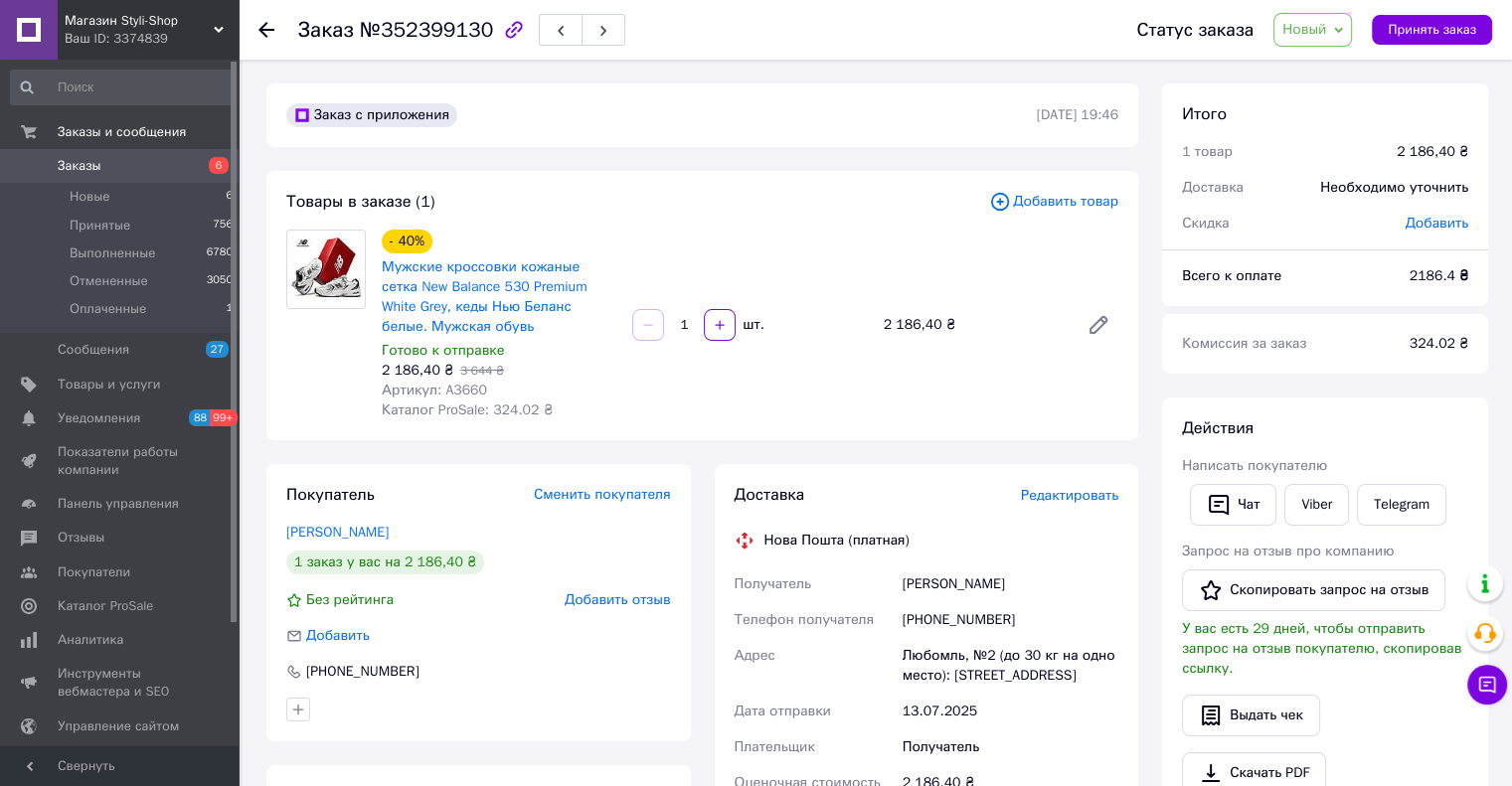 click on "- 40% Мужские кроссовки кожаные сетка New Balance 530 Premium White Grey, кеды Нью Беланс белые. Мужская обувь Готово к отправке 2 186,40 ₴   3 644 ₴ Артикул: A3660 Каталог ProSale: 324.02 ₴  1   шт. 2 186,40 ₴" at bounding box center (750, 325) 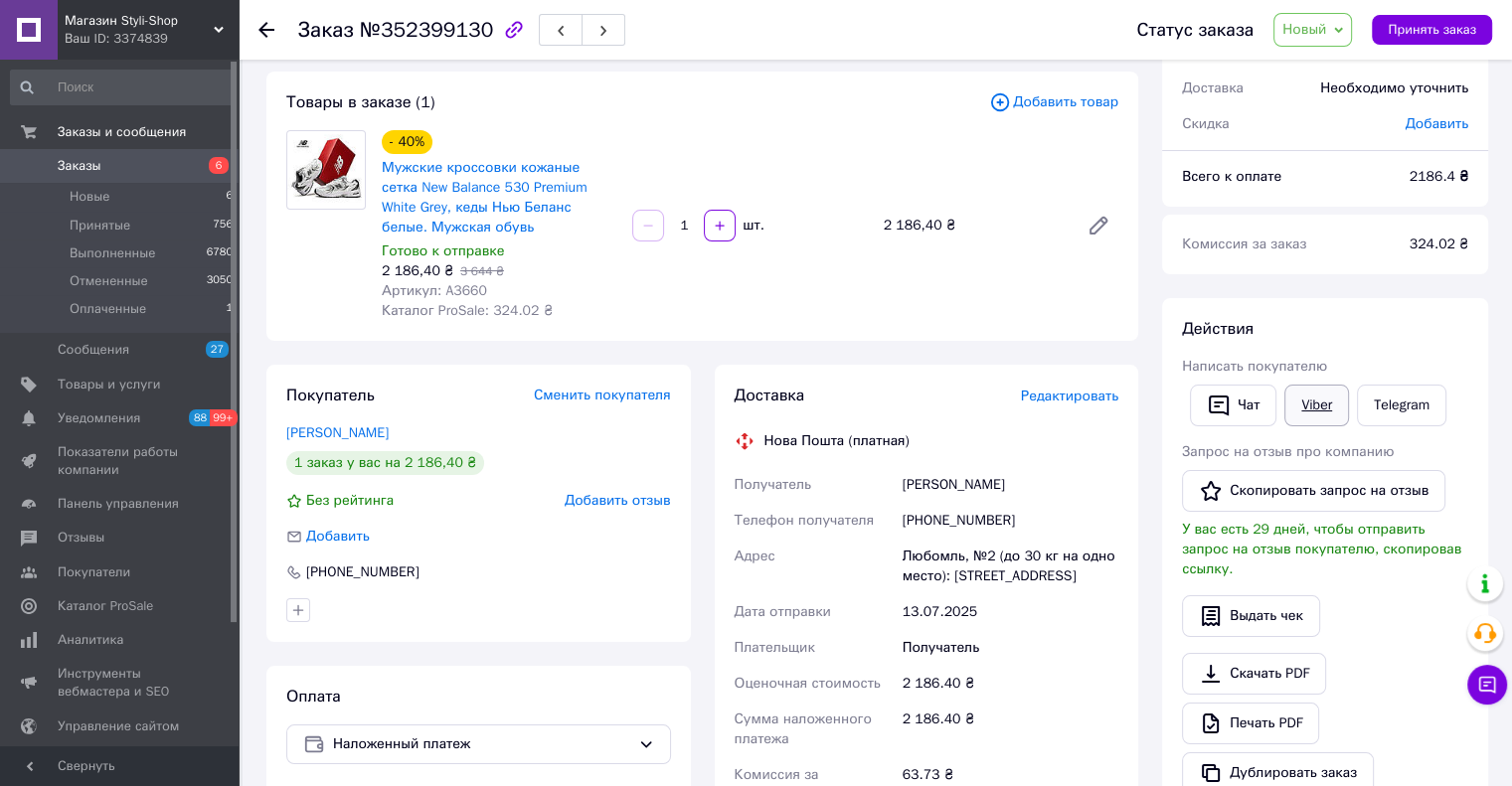 click on "Viber" at bounding box center [1316, 405] 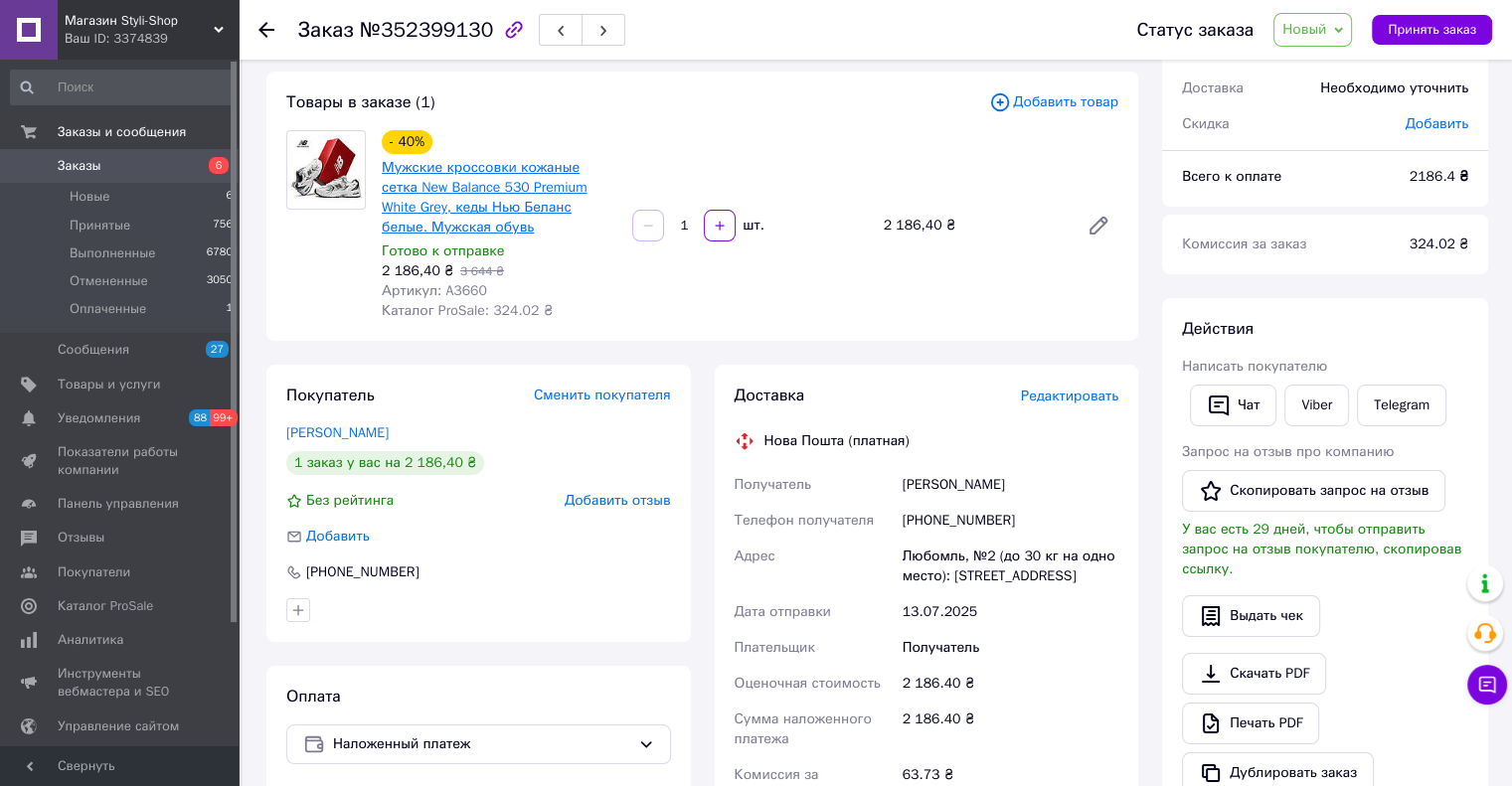 click on "Мужские кроссовки кожаные сетка New Balance 530 Premium White Grey, кеды Нью Беланс белые. Мужская обувь" at bounding box center (484, 197) 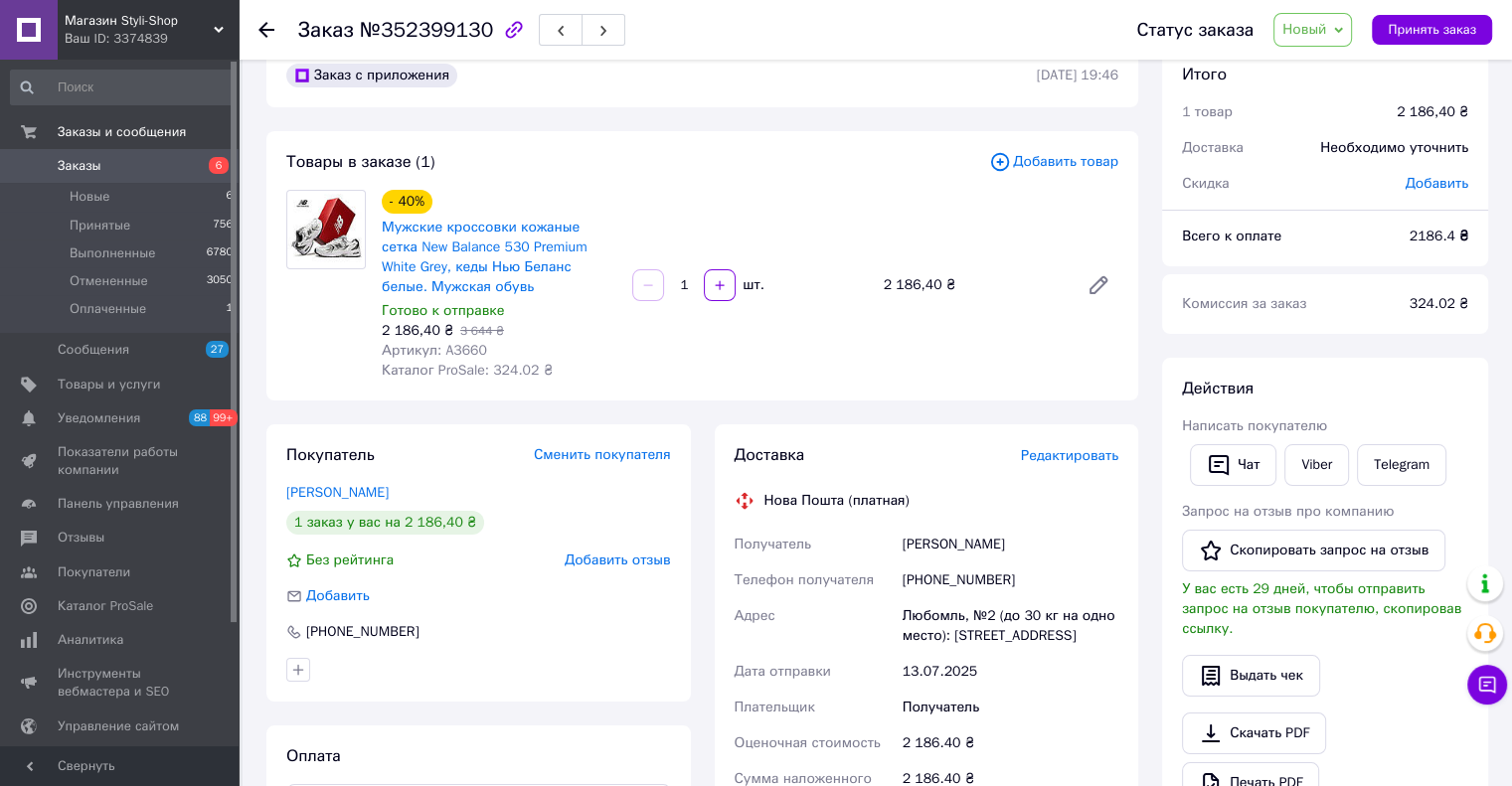 scroll, scrollTop: 99, scrollLeft: 0, axis: vertical 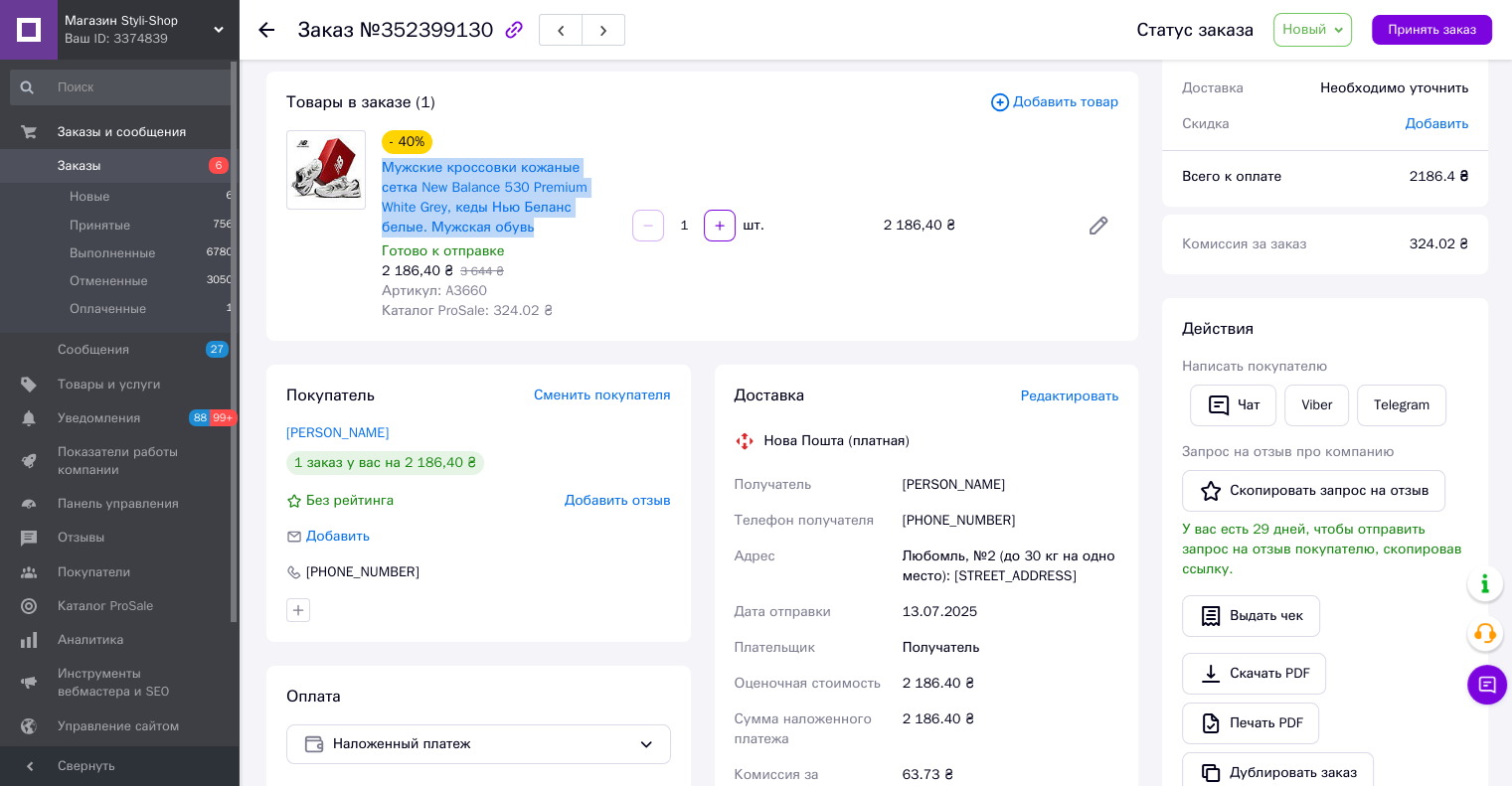 drag, startPoint x: 468, startPoint y: 225, endPoint x: 379, endPoint y: 173, distance: 103.07764 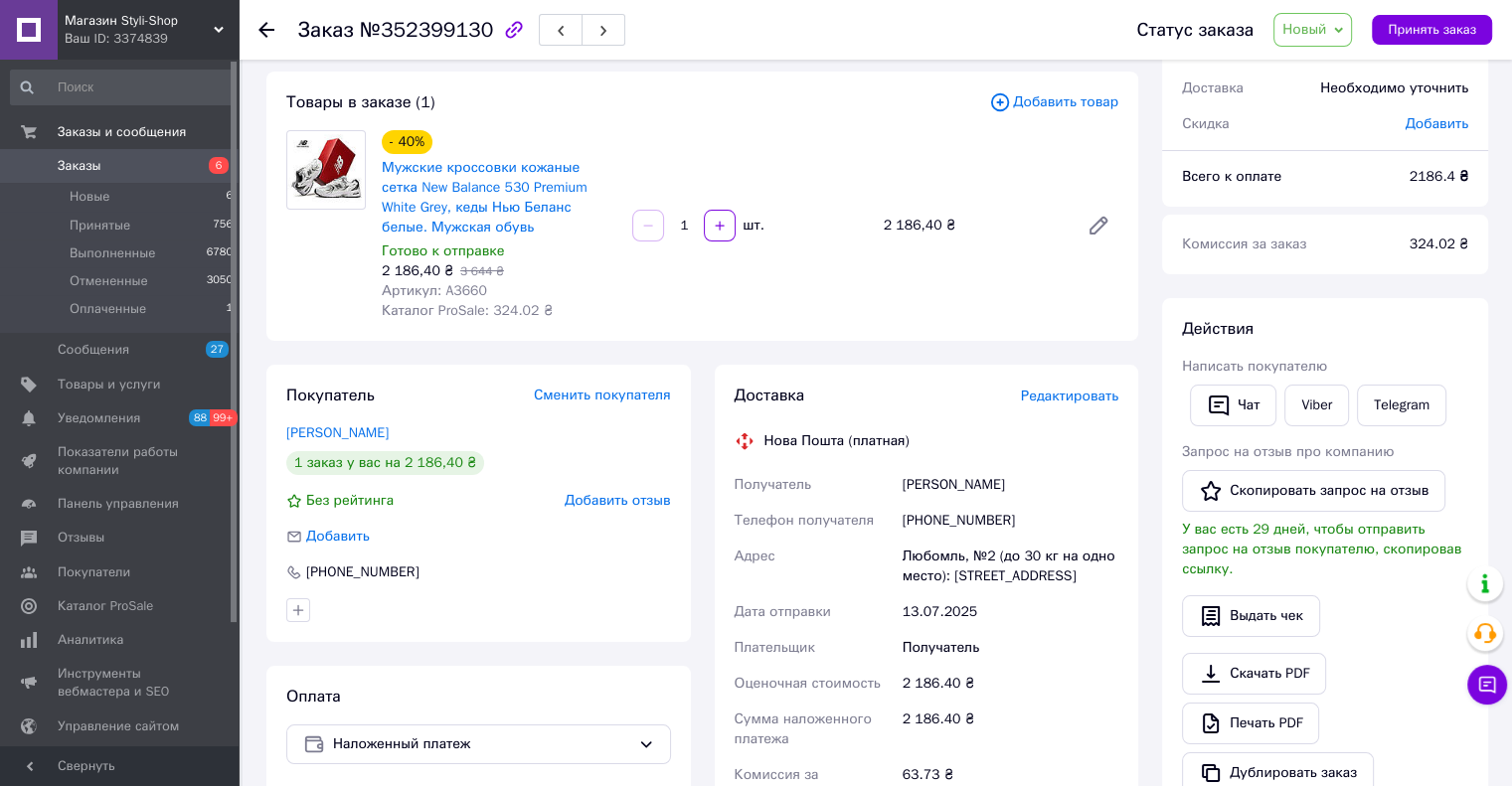 click on "- 40% Мужские кроссовки кожаные сетка New Balance 530 Premium White Grey, кеды Нью Беланс белые. Мужская обувь Готово к отправке 2 186,40 ₴   3 644 ₴ Артикул: A3660 Каталог ProSale: 324.02 ₴  1   шт. 2 186,40 ₴" at bounding box center (750, 226) 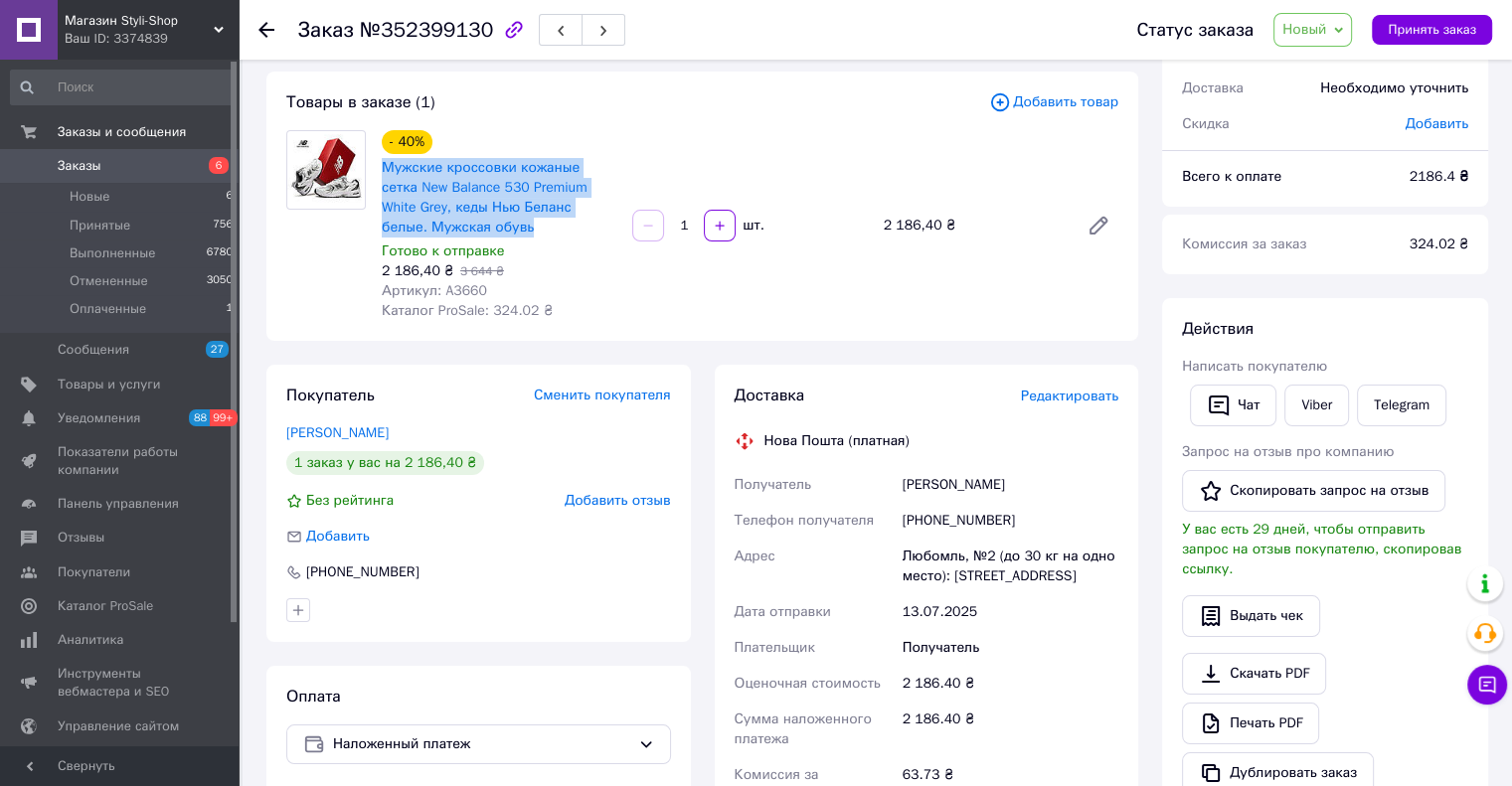 copy on "Мужские кроссовки кожаные сетка New Balance 530 Premium White Grey, кеды Нью Беланс белые. Мужская обувь" 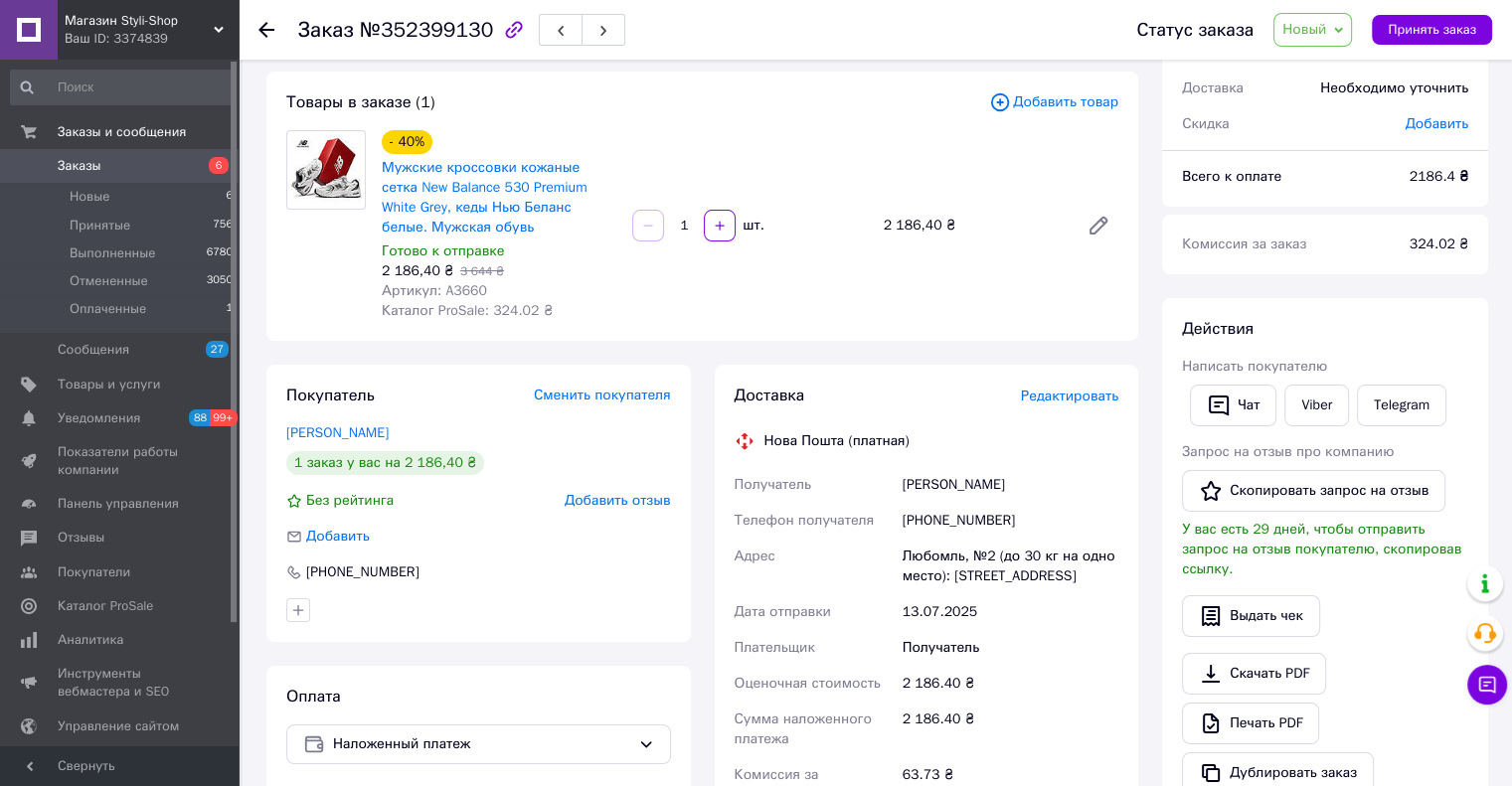 drag, startPoint x: 720, startPoint y: 114, endPoint x: 688, endPoint y: 114, distance: 32 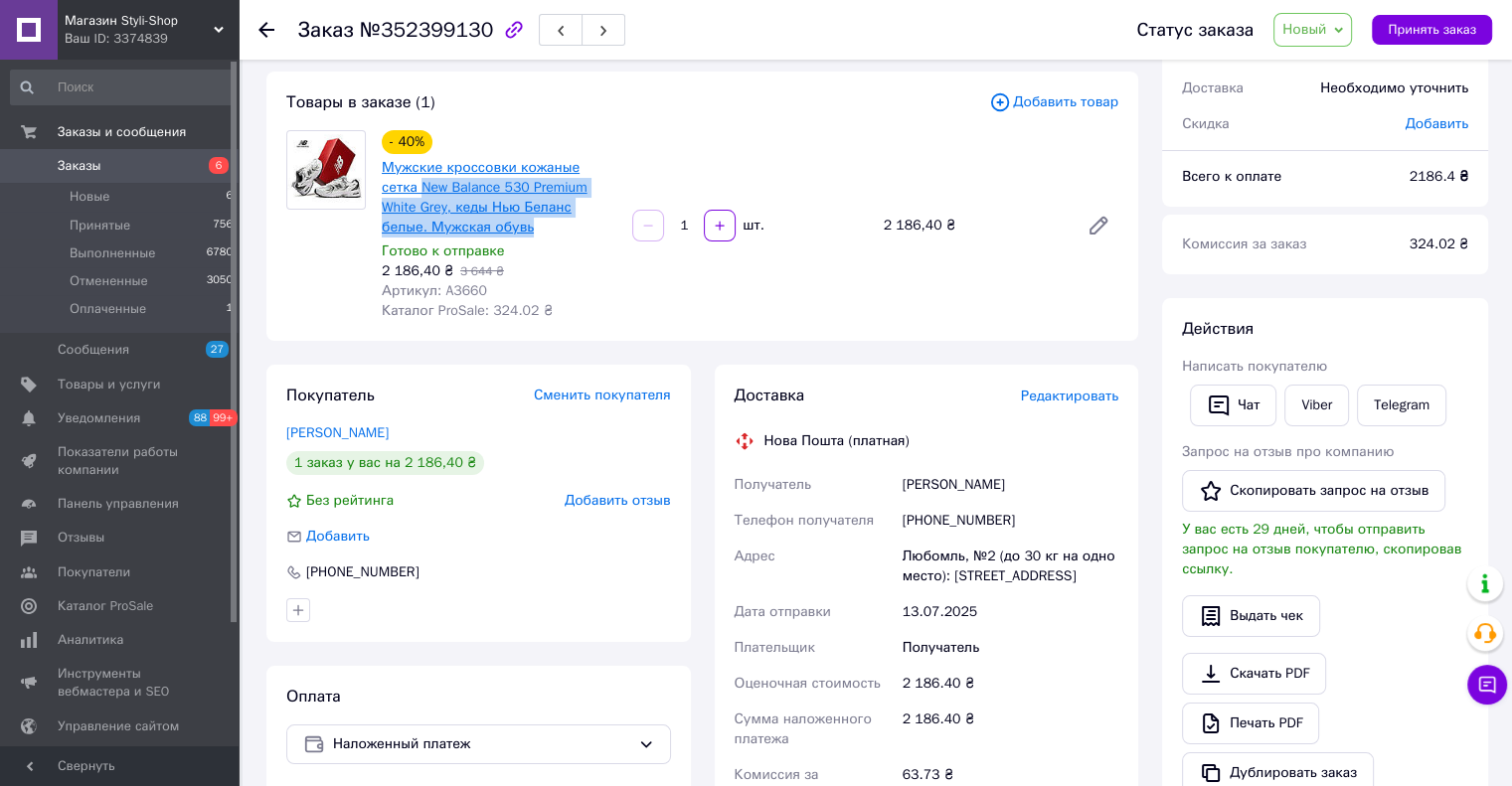 drag, startPoint x: 493, startPoint y: 234, endPoint x: 386, endPoint y: 180, distance: 119.85408 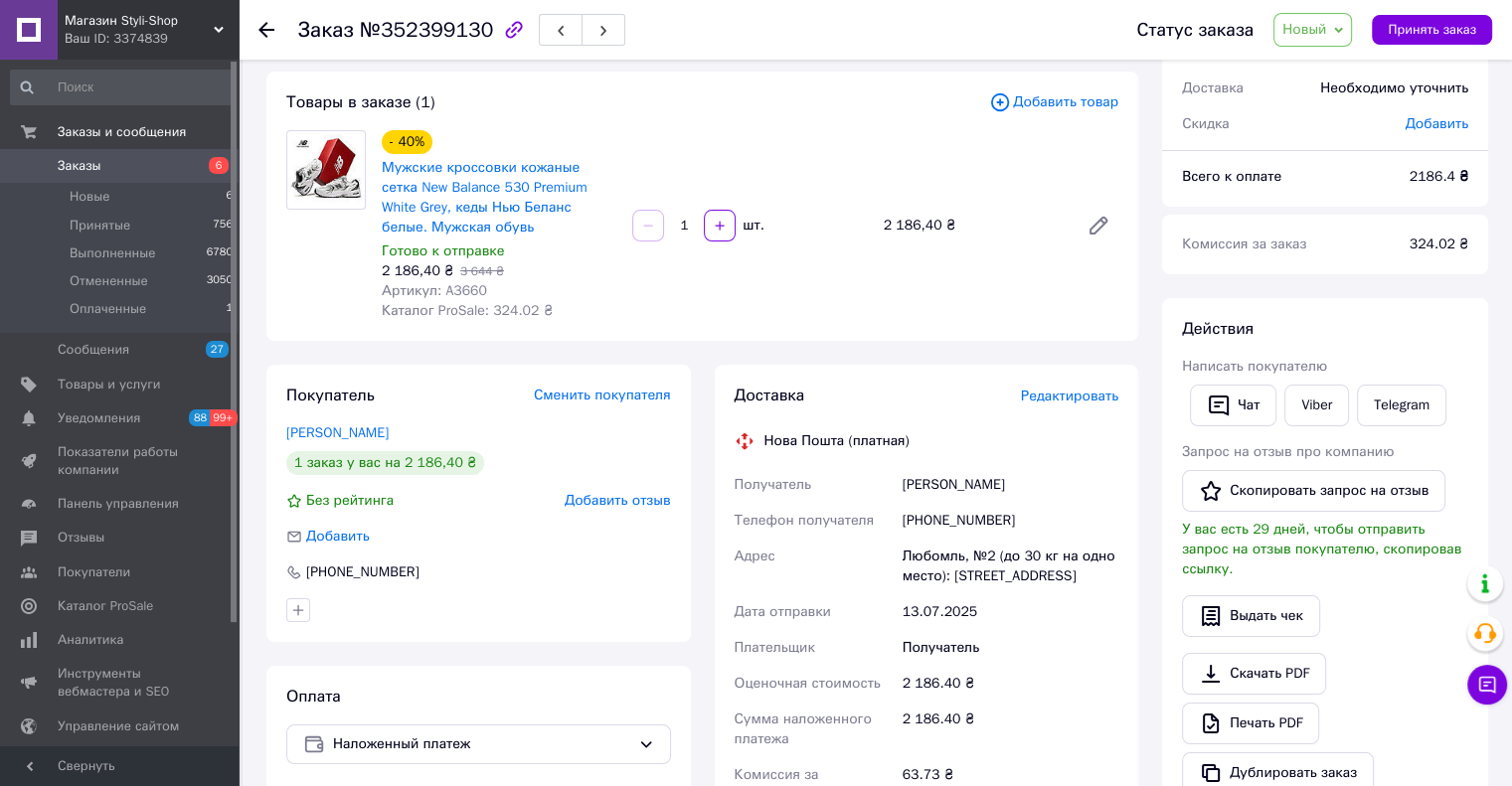 click on "Товары в заказе (1)" at bounding box center (637, 102) 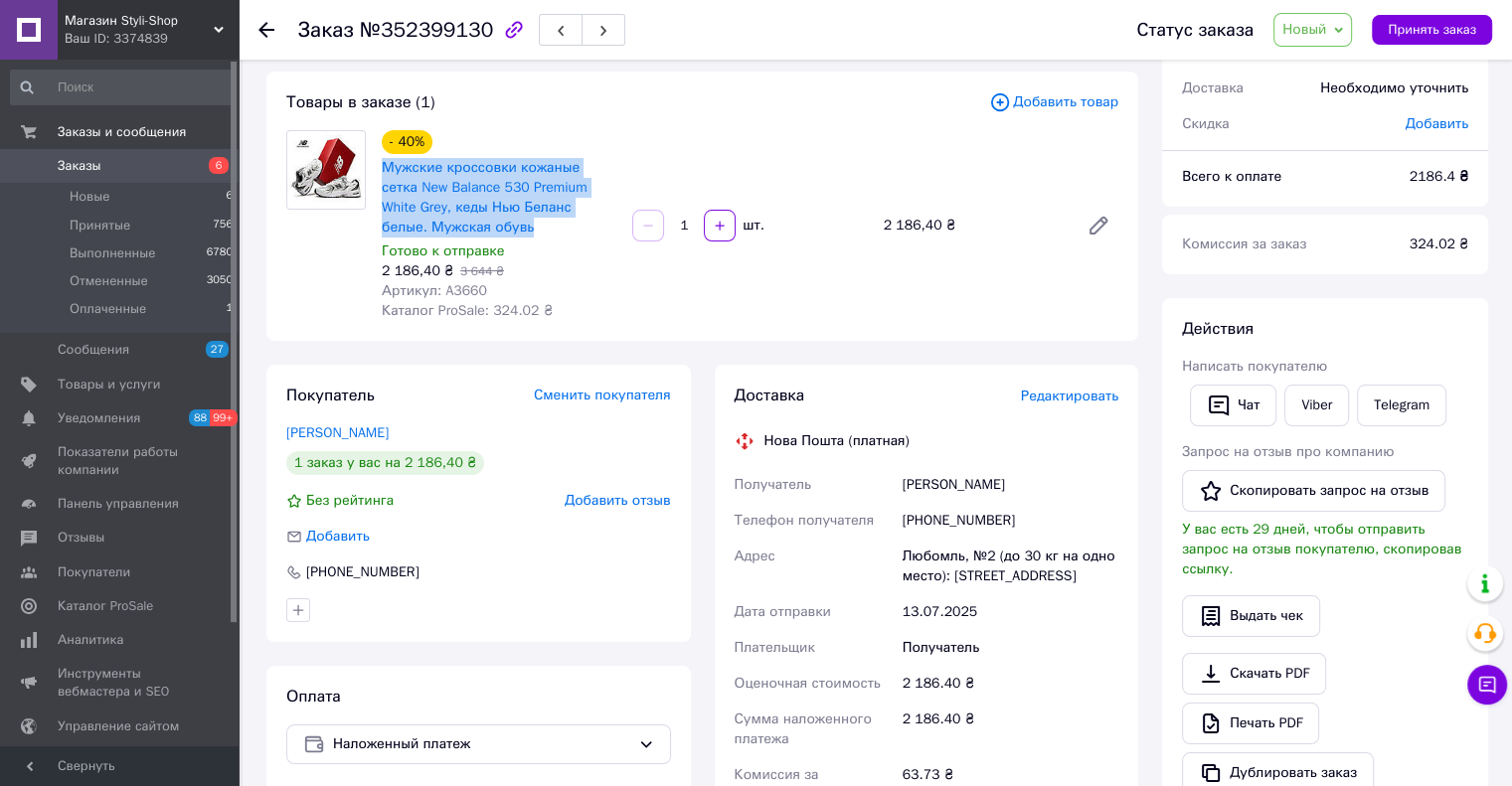 copy on "Мужские кроссовки кожаные сетка New Balance 530 Premium White Grey, кеды Нью Беланс белые. Мужская обувь" 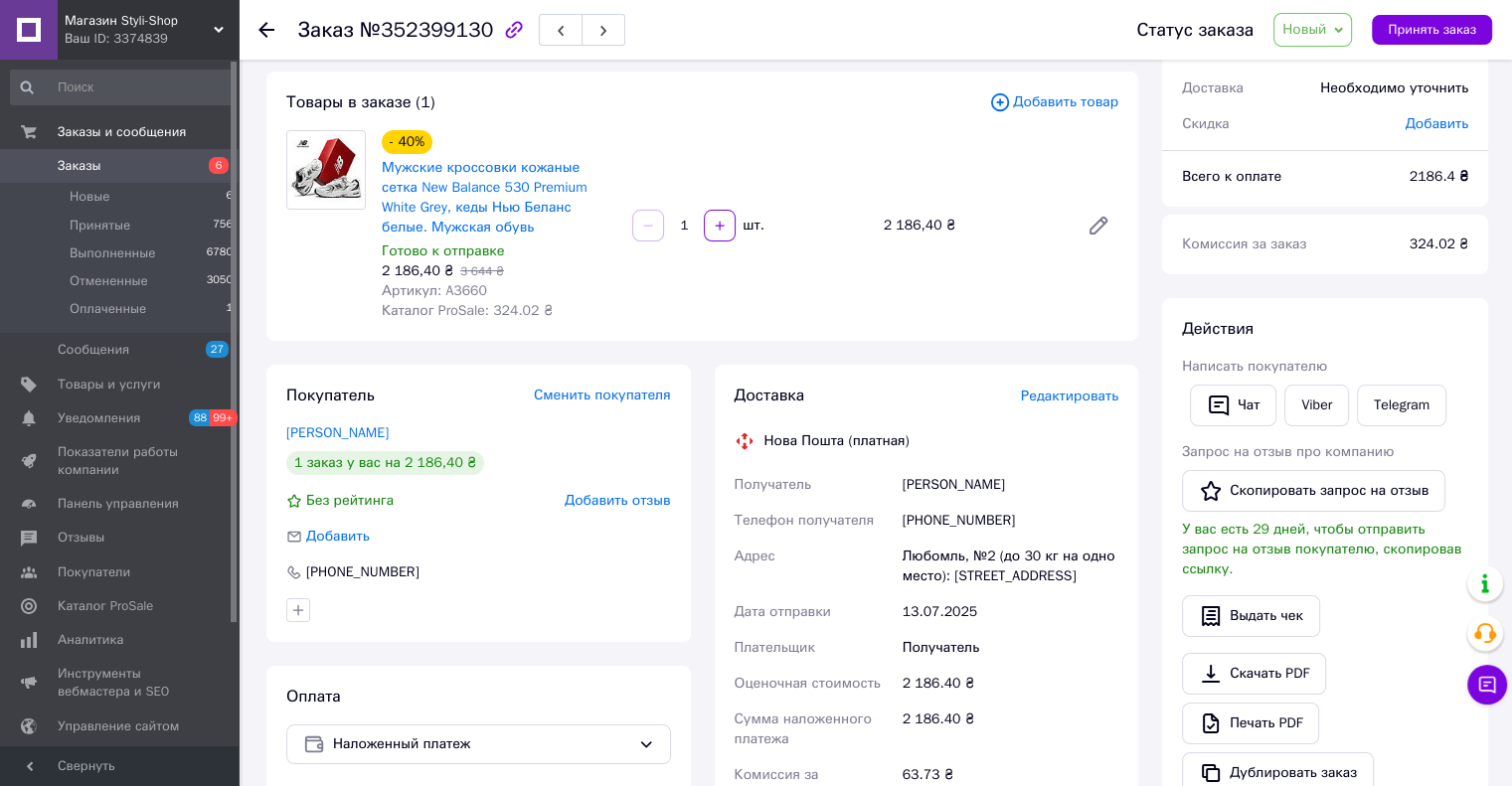 click on "Заказ с приложения 12.07.2025 | 19:46 Товары в заказе (1) Добавить товар - 40% Мужские кроссовки кожаные сетка New Balance 530 Premium White Grey, кеды Нью Беланс белые. Мужская обувь Готово к отправке 2 186,40 ₴   3 644 ₴ Артикул: A3660 Каталог ProSale: 324.02 ₴  1   шт. 2 186,40 ₴ Покупатель Сменить покупателя Киричук Тетяна 1 заказ у вас на 2 186,40 ₴ Без рейтинга   Добавить отзыв Добавить +380962377650 Оплата Наложенный платеж Доставка Редактировать Нова Пошта (платная) Получатель Киричук Тетяна Телефон получателя +380962377650 Адрес Любомль, №2 (до 30 кг на одно место): ул. 1-го Мая, 18 Дата отправки 13.07.2025 2 186.40 ₴ < >" at bounding box center (702, 629) 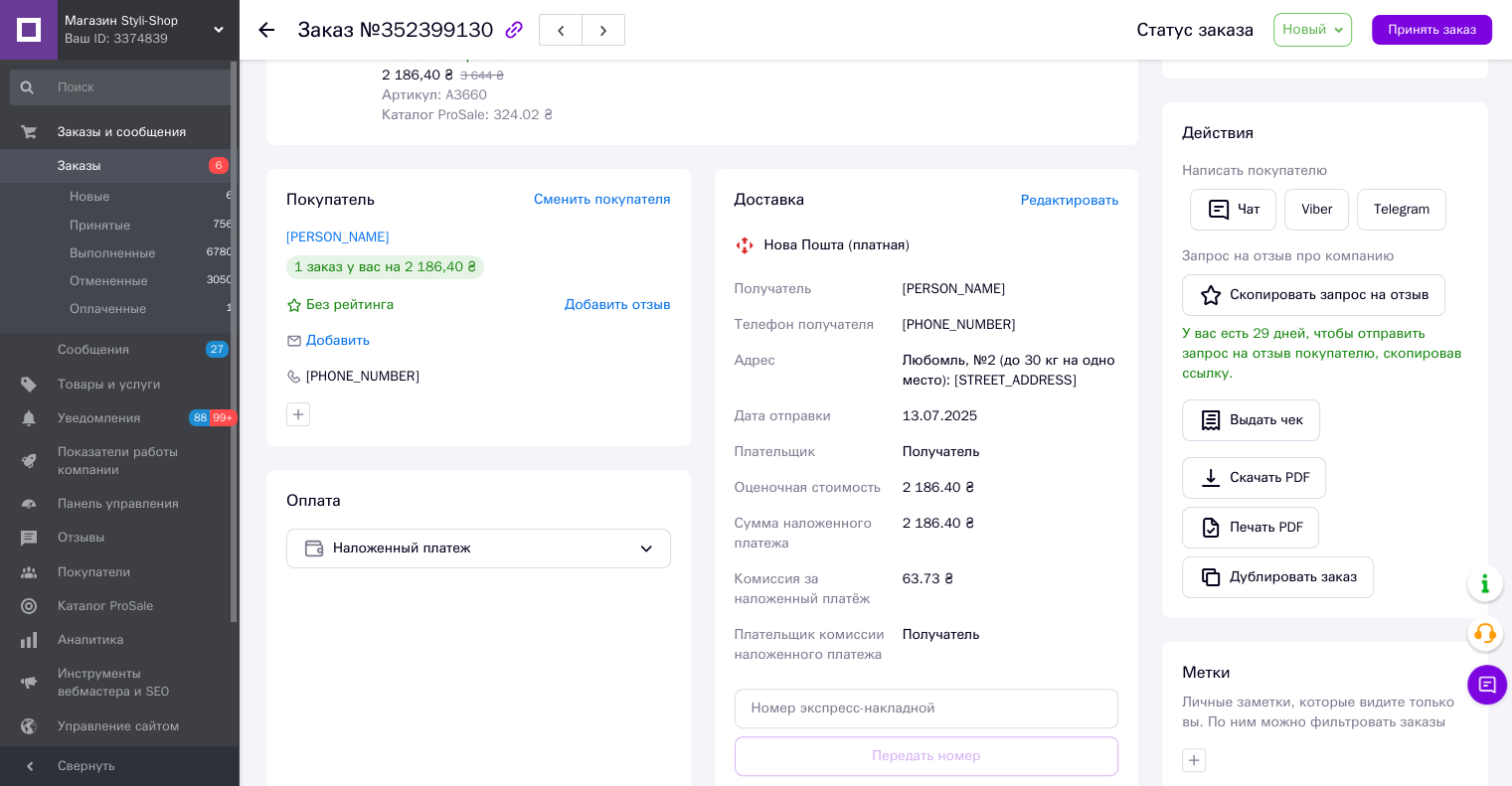 scroll, scrollTop: 298, scrollLeft: 0, axis: vertical 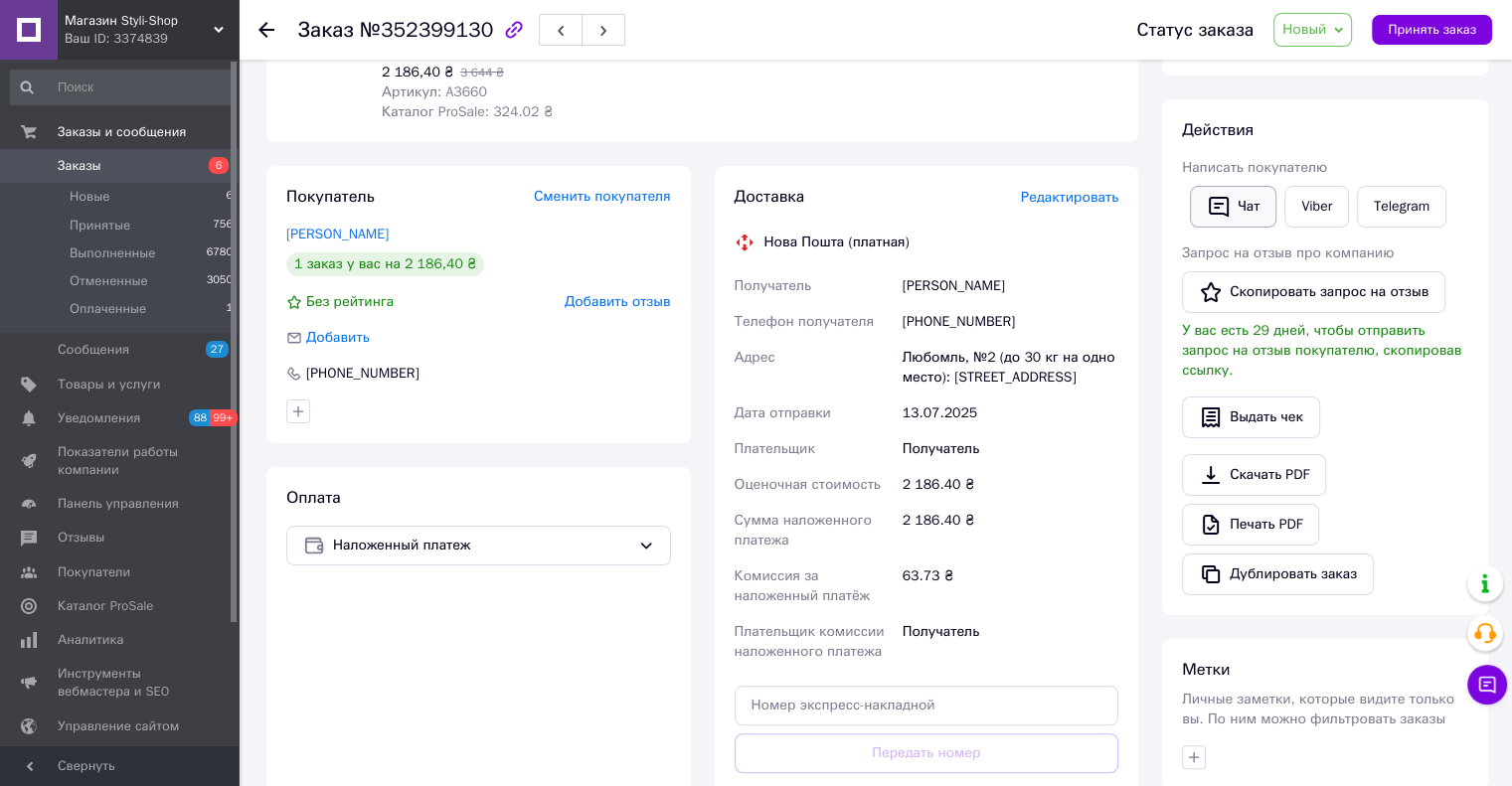 click on "Чат" at bounding box center [1233, 207] 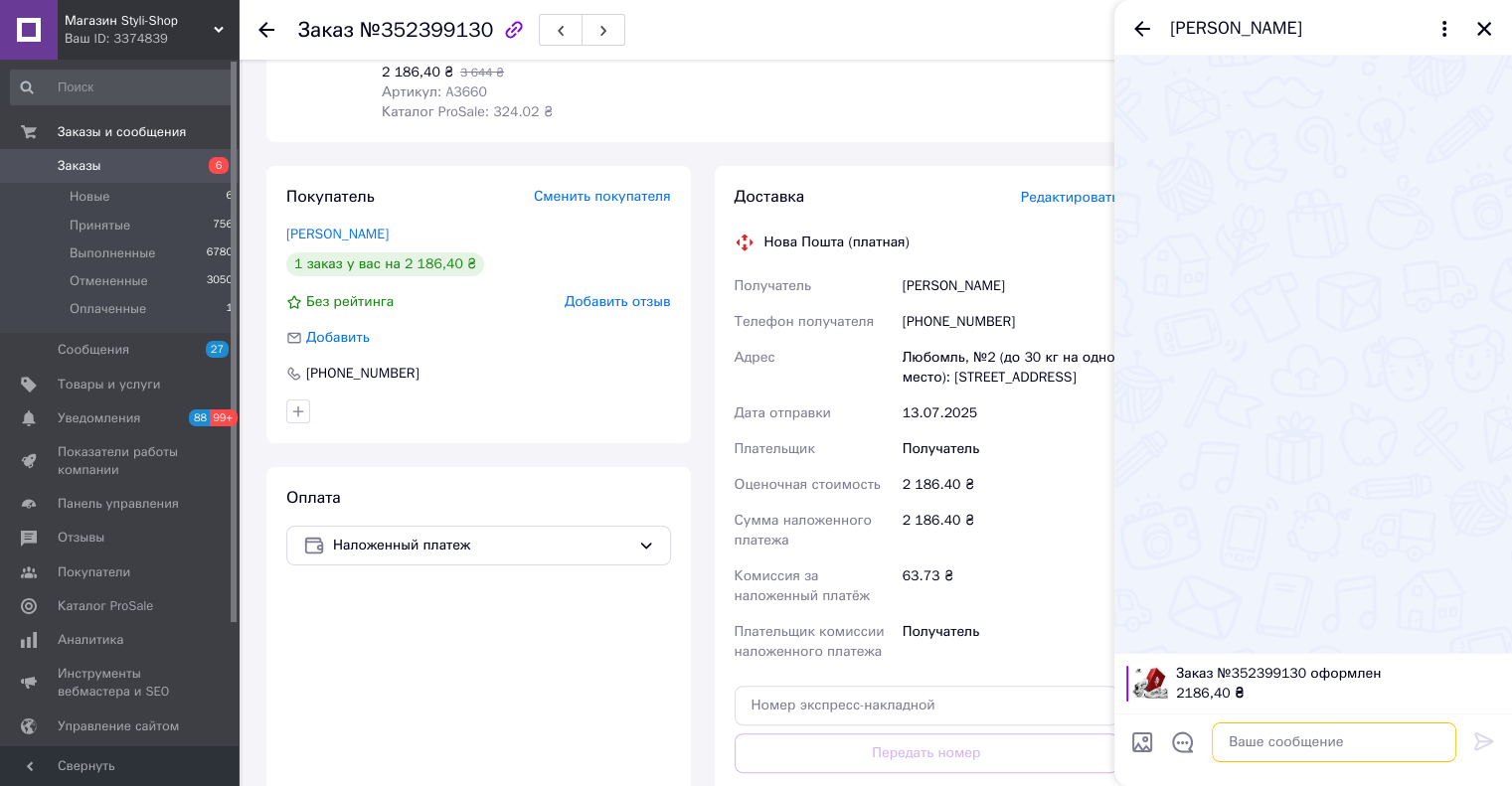 click at bounding box center [1334, 742] 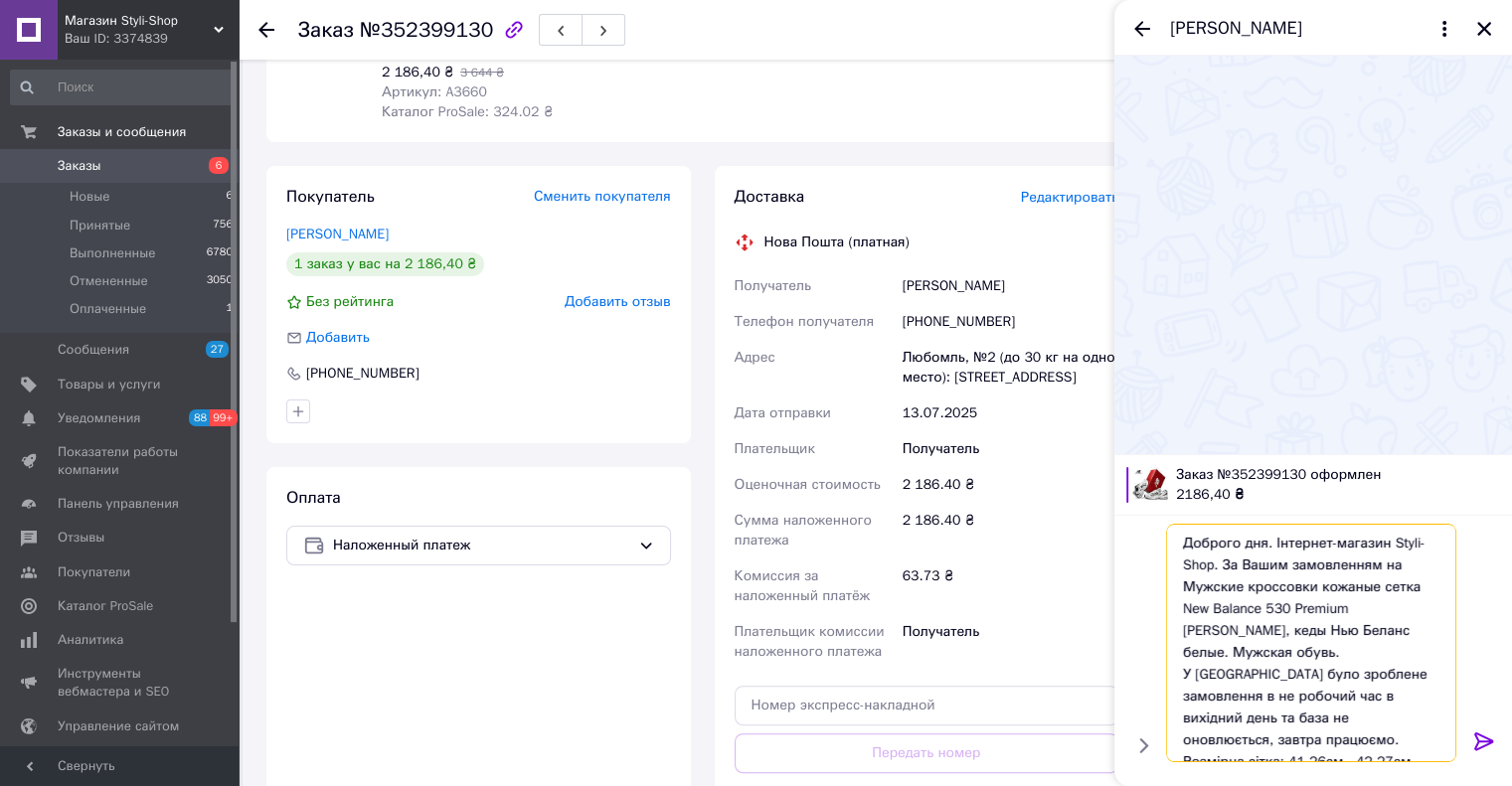 scroll, scrollTop: 128, scrollLeft: 0, axis: vertical 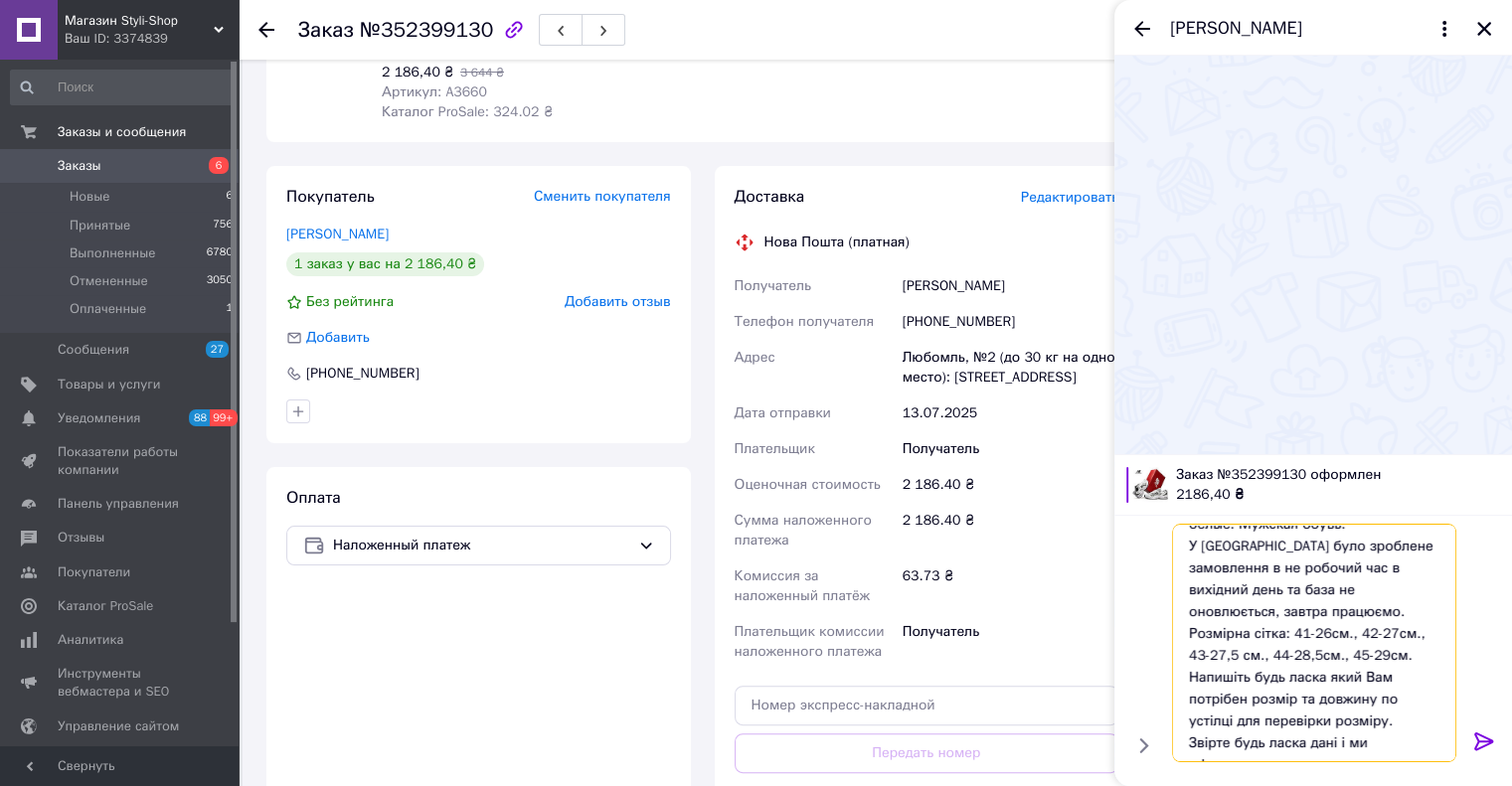 type on "Доброго дня. Інтернет-магазин Styli-Shop. За Вашим замовленням на  Мужские кроссовки кожаные сетка New Balance 530 Premium White Grey, кеды Нью Беланс белые. Мужская обувь.
У Вас було зроблене замовлення в не робочий час в вихідний день та база не оновлюється, завтра працюємо.
Розмірна сітка: 41-26см., 42-27см., 43-27,5 см., 44-28,5см., 45-29см.
Напишіть будь ласка який Вам потрібен розмір та довжину по устілці для перевірки розміру.
Звірте будь ласка дані і ми оформимо замовлення" 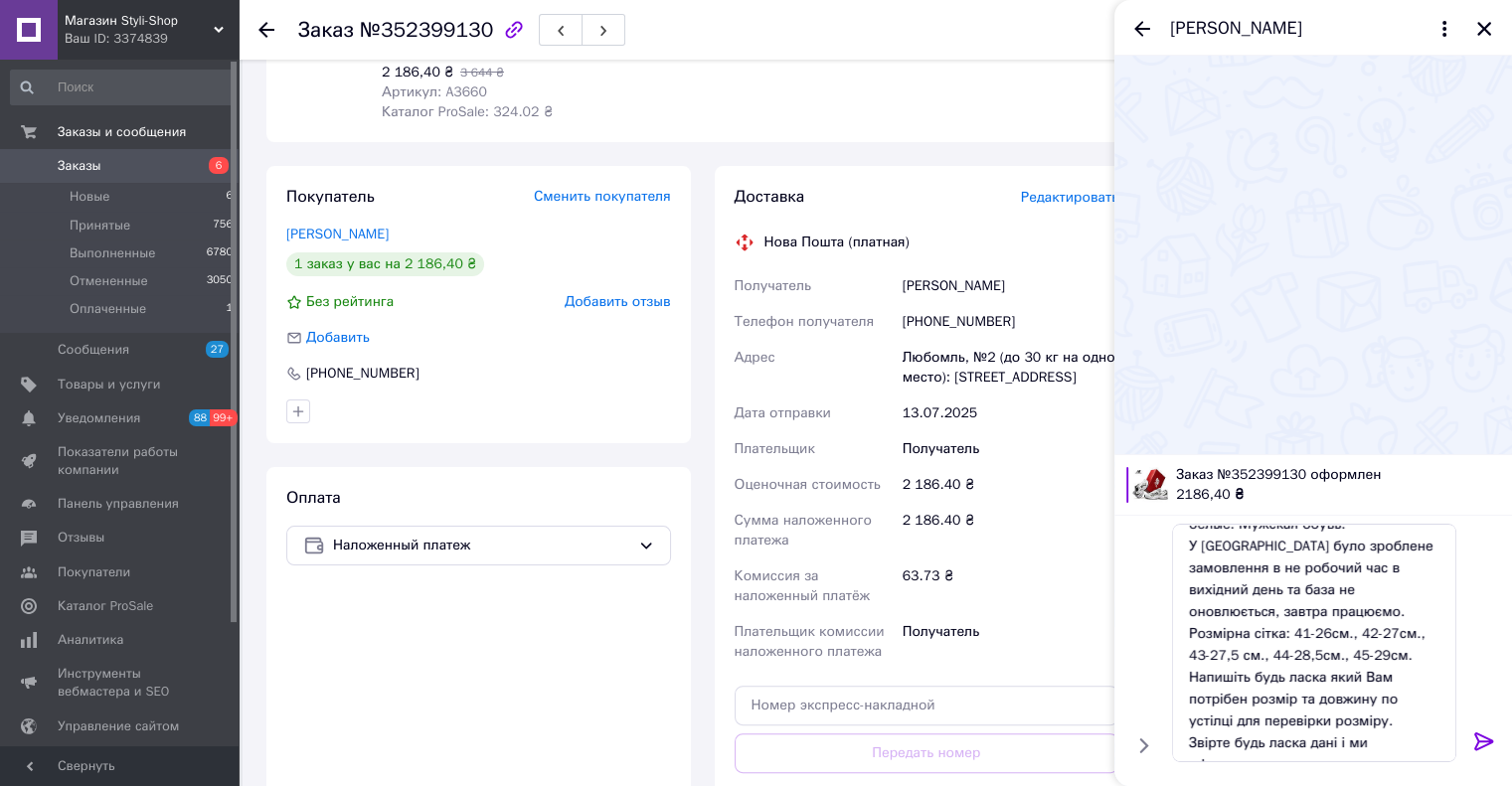 click 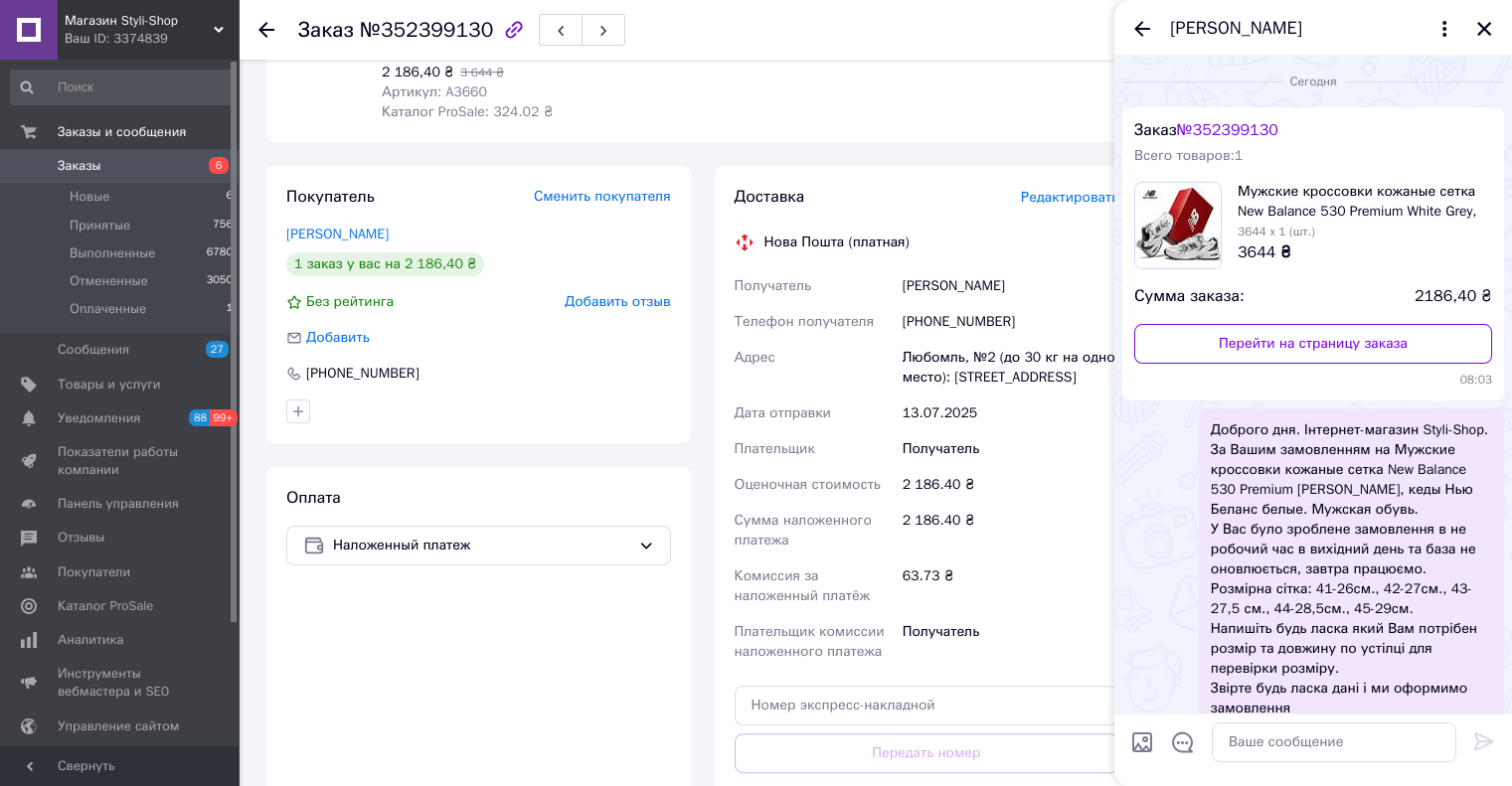 scroll, scrollTop: 0, scrollLeft: 0, axis: both 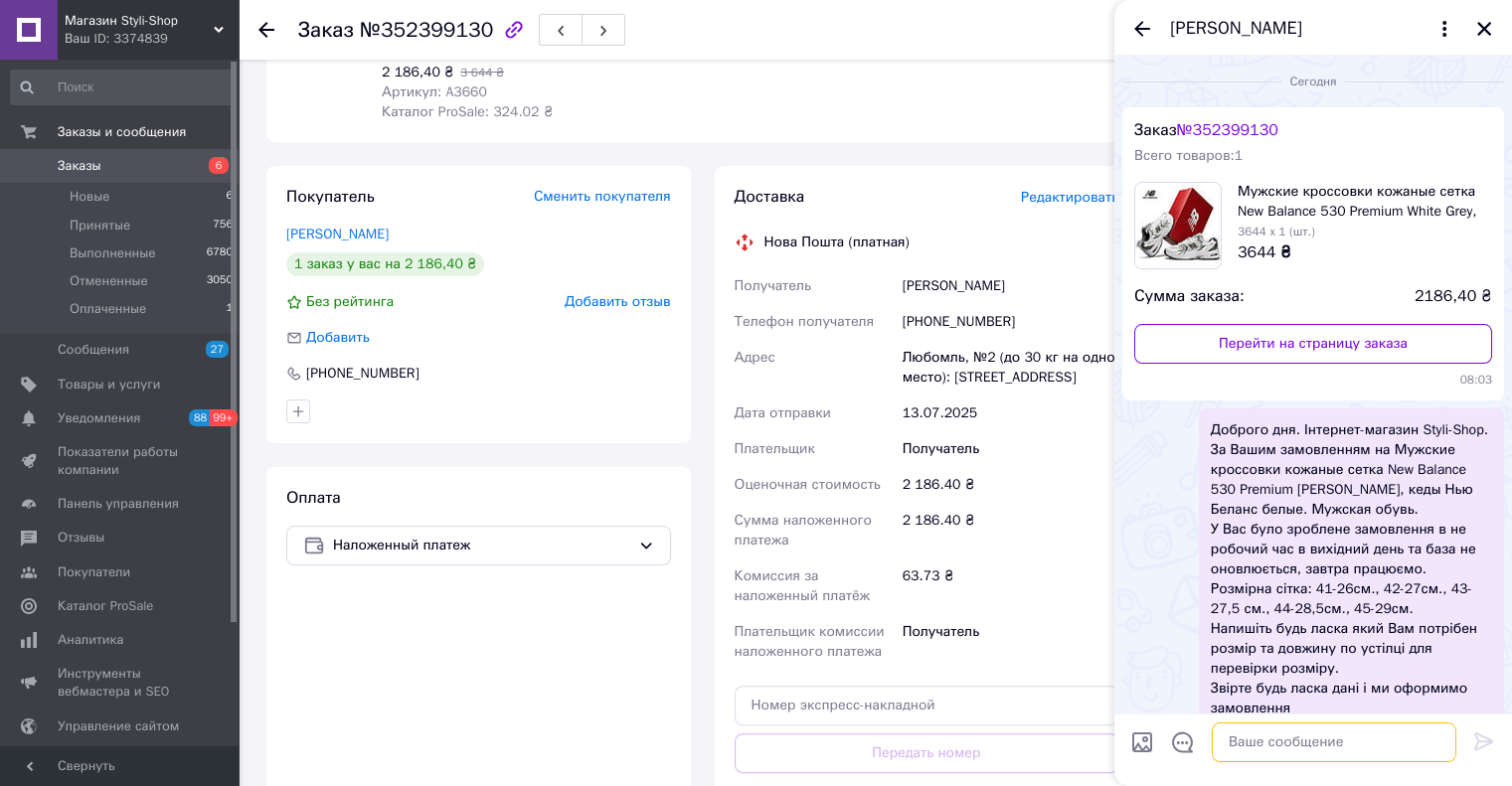 click at bounding box center (1334, 742) 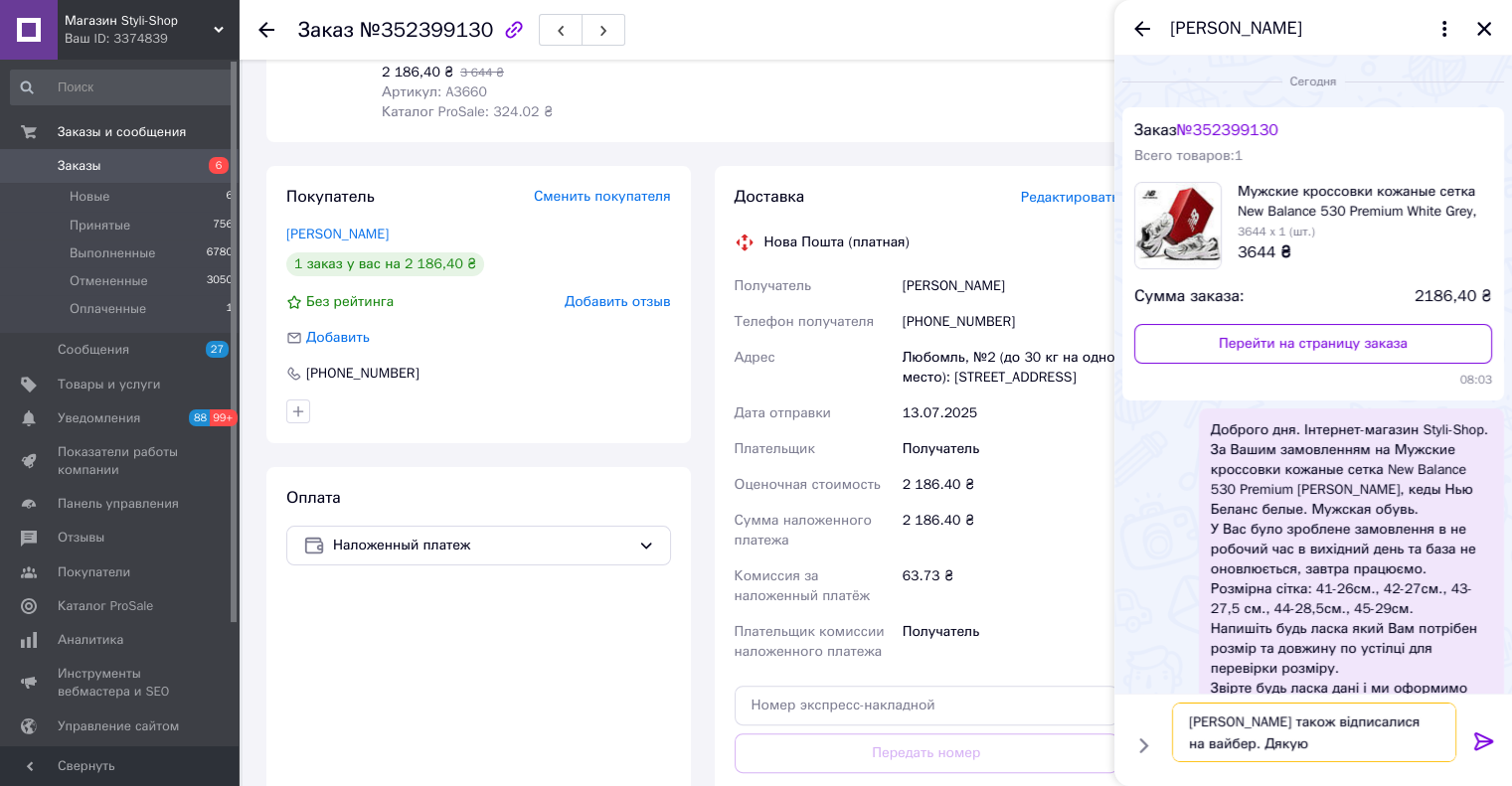 type on "Ми Вам також відписалися на вайбер. Дякую" 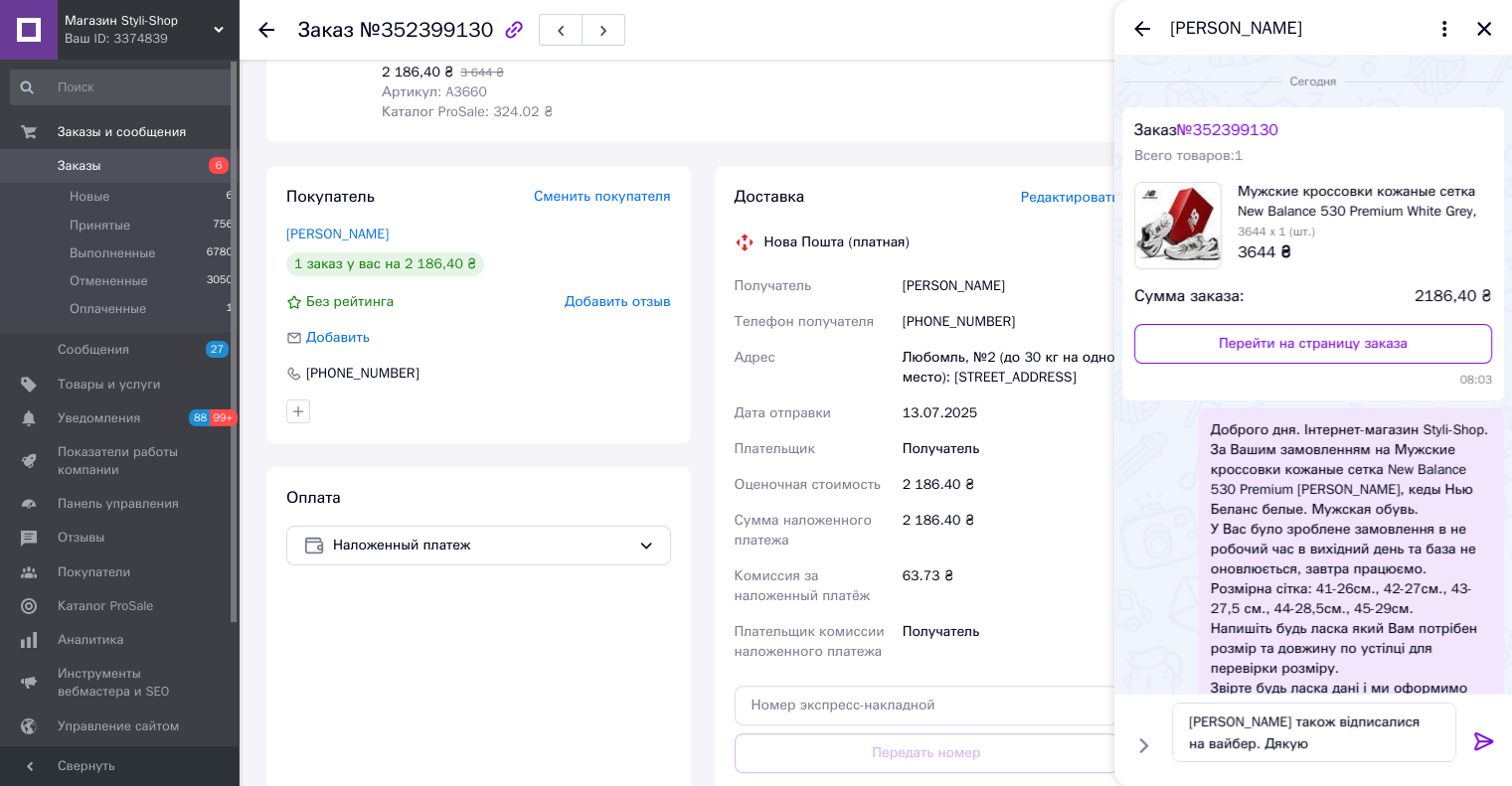 click 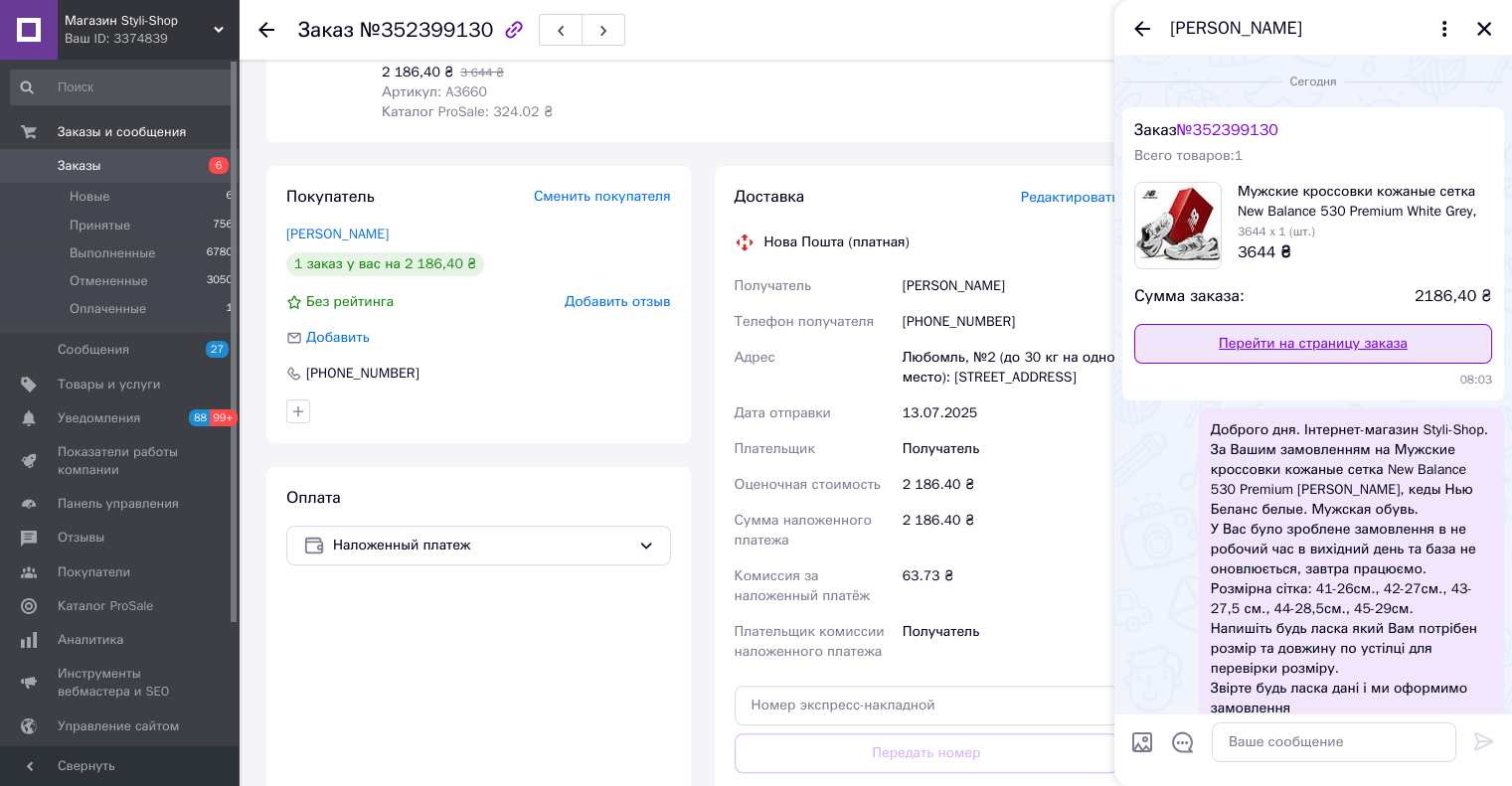 scroll, scrollTop: 137, scrollLeft: 0, axis: vertical 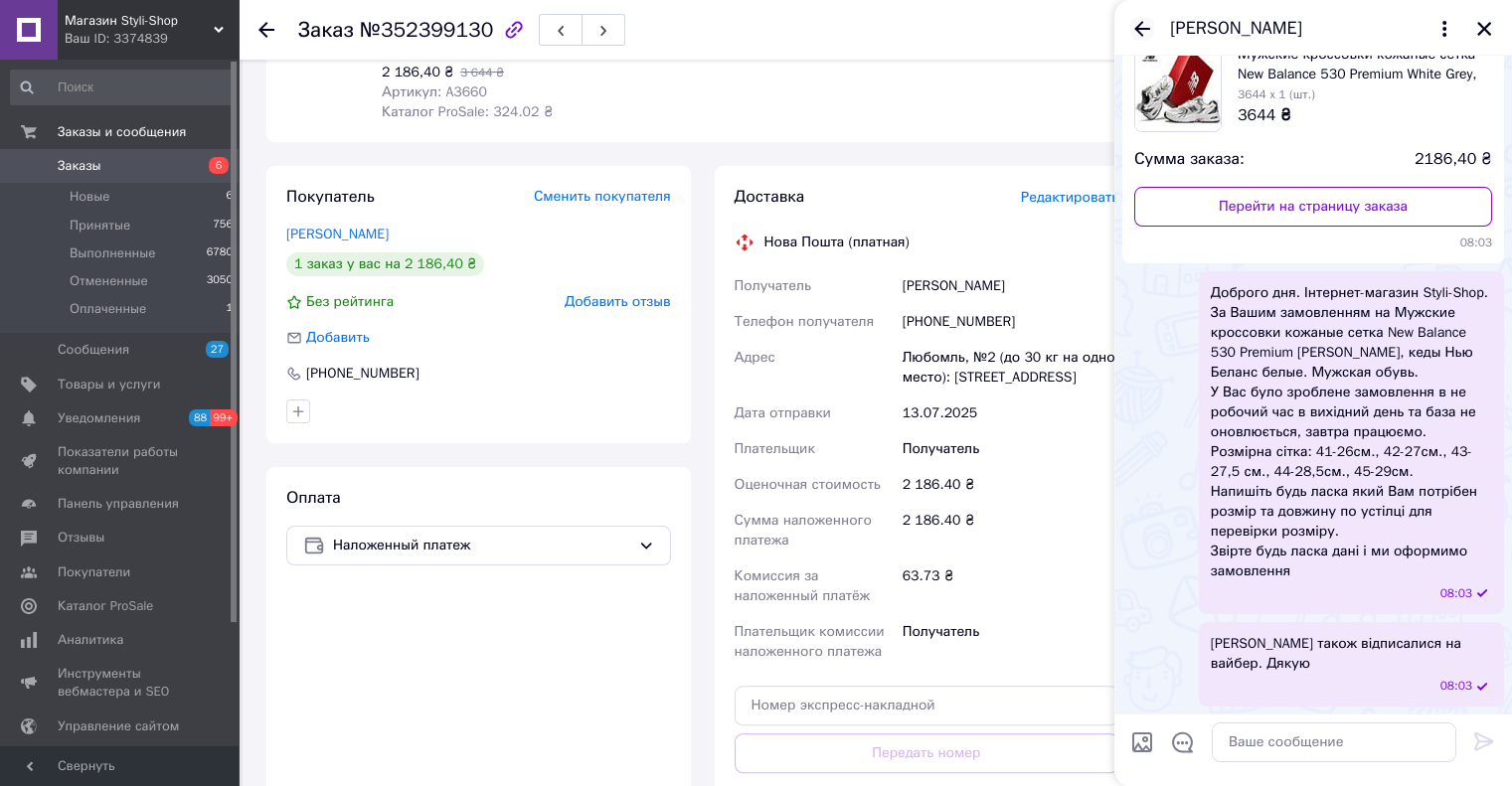 click 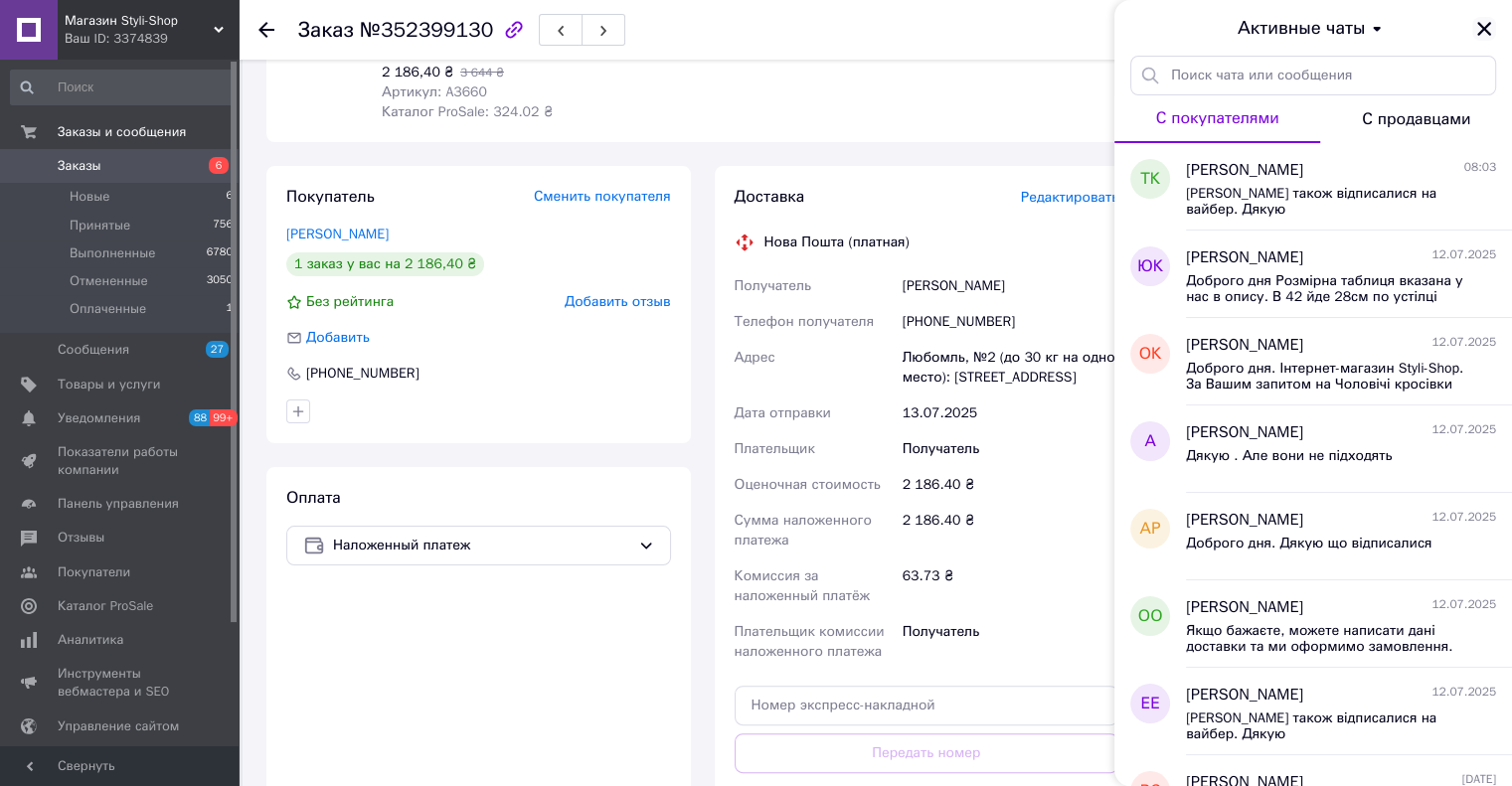 click 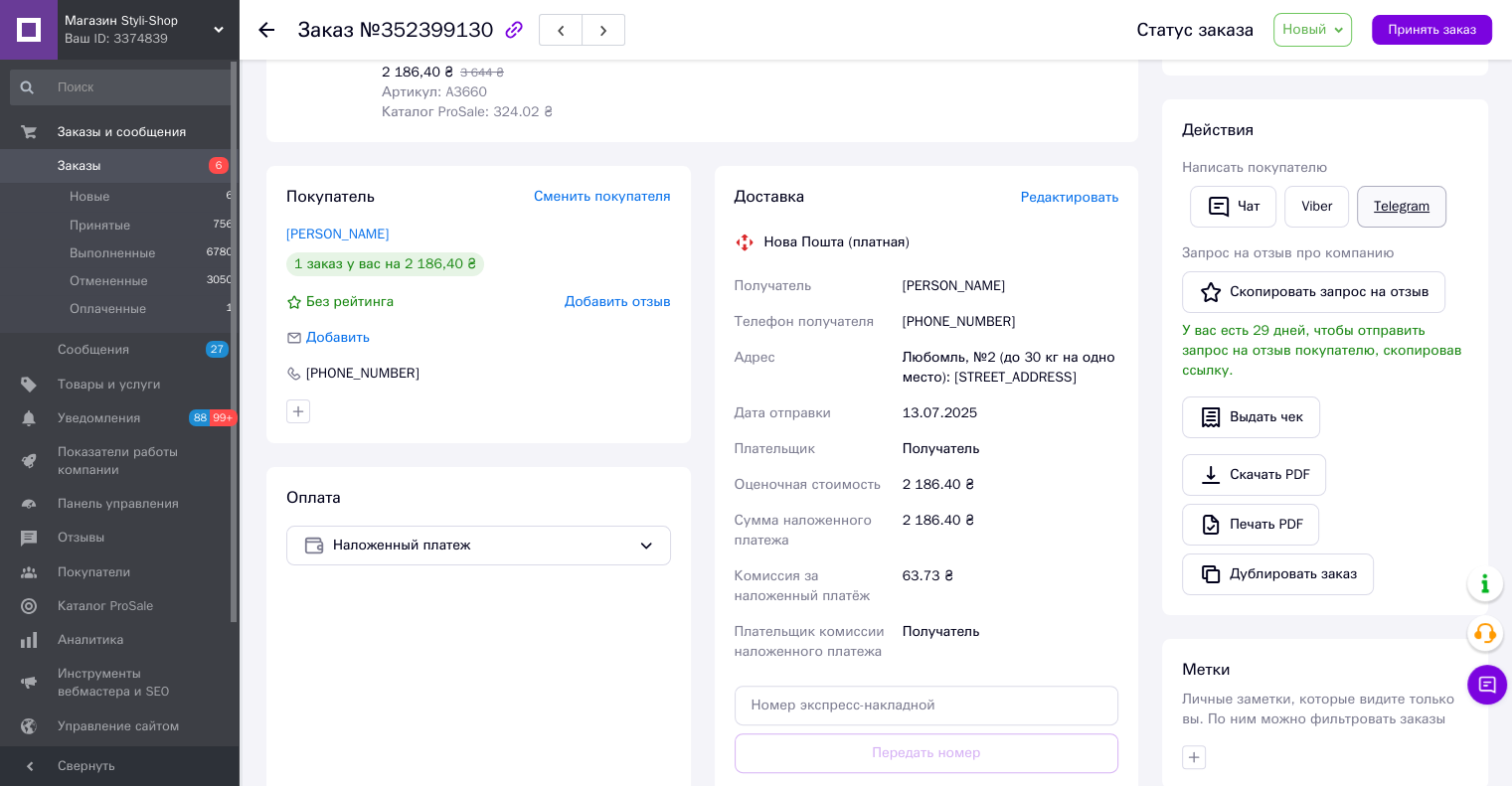 click on "Telegram" at bounding box center (1402, 207) 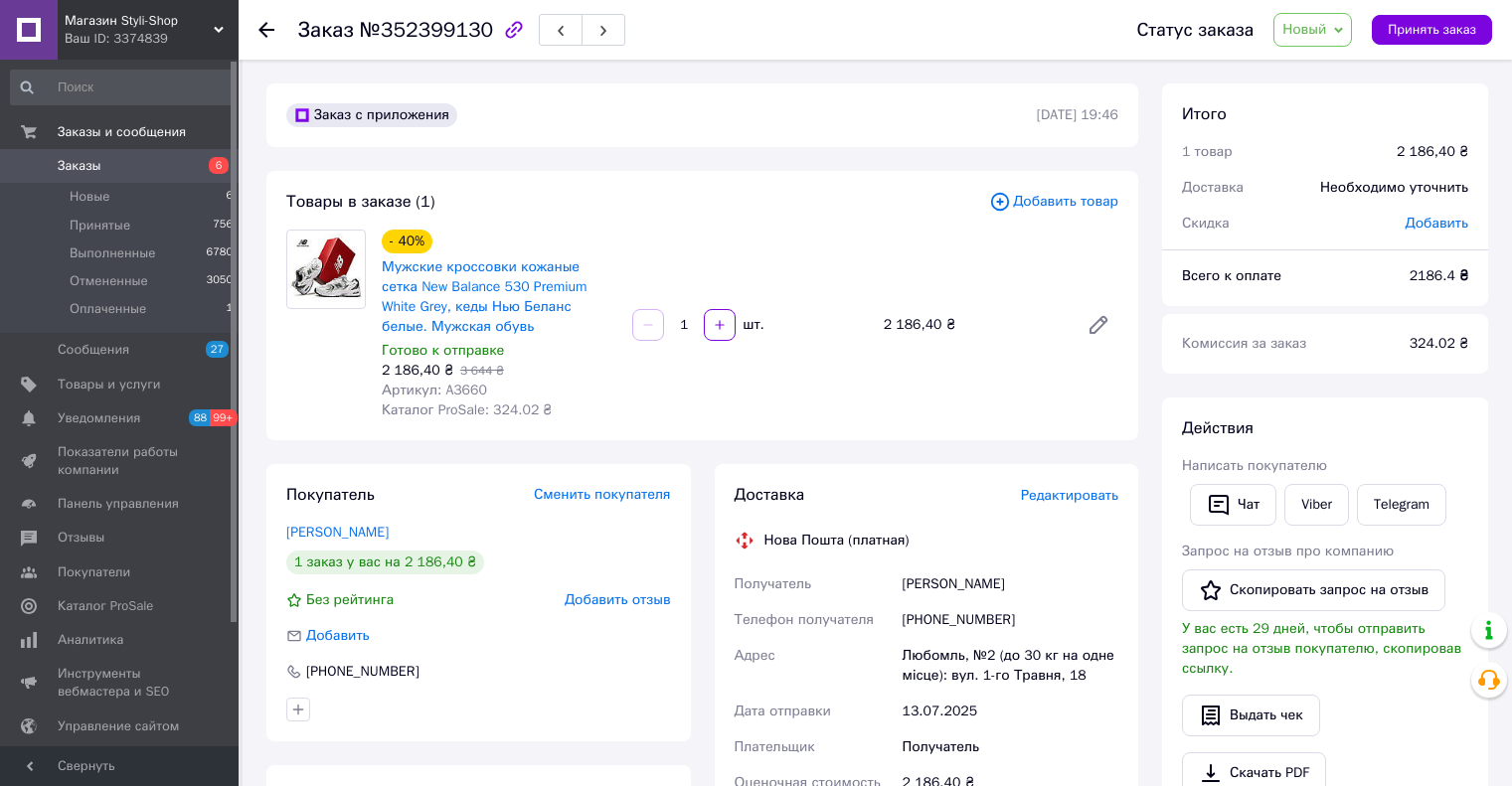 scroll, scrollTop: 298, scrollLeft: 0, axis: vertical 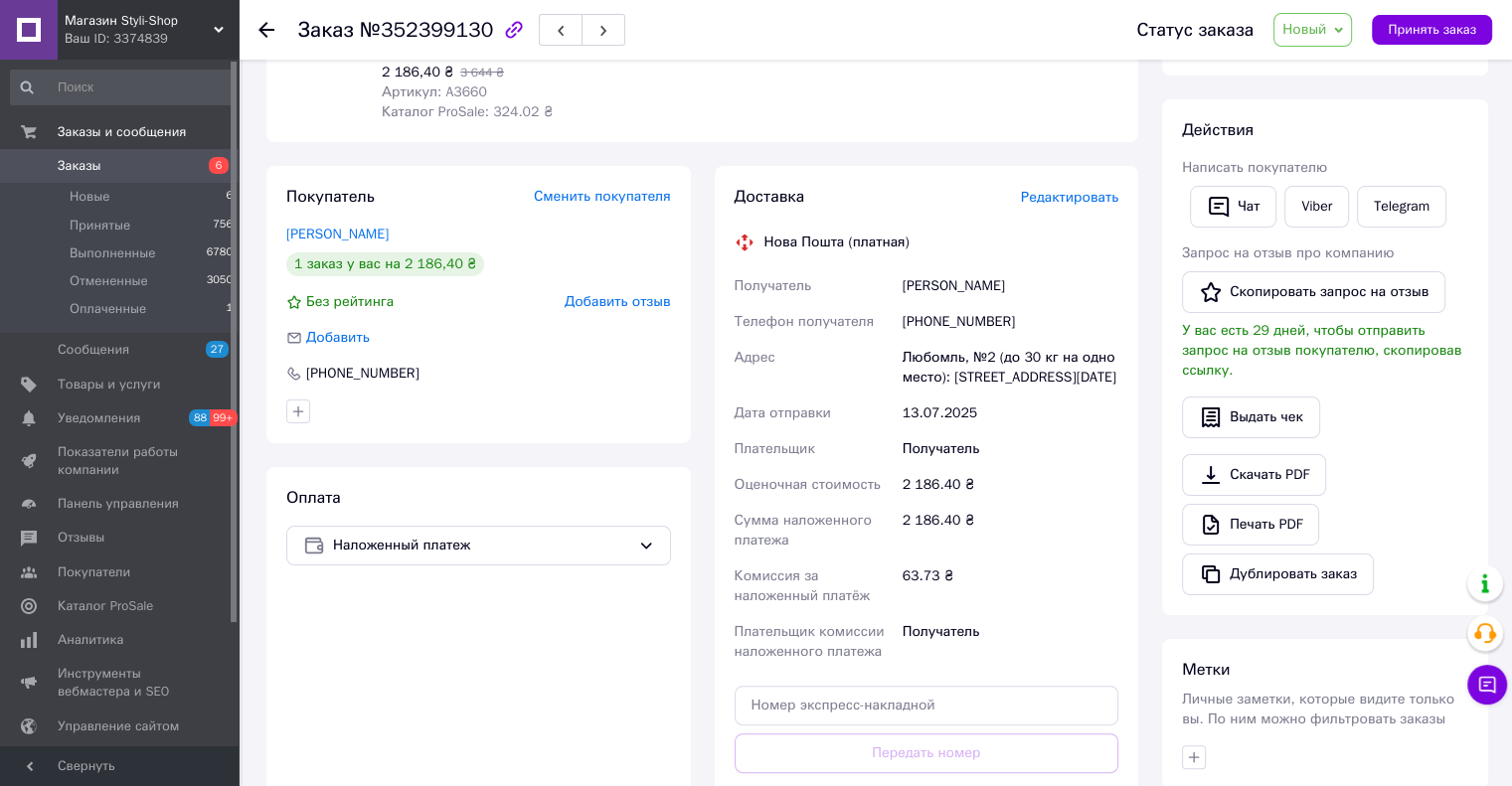 click 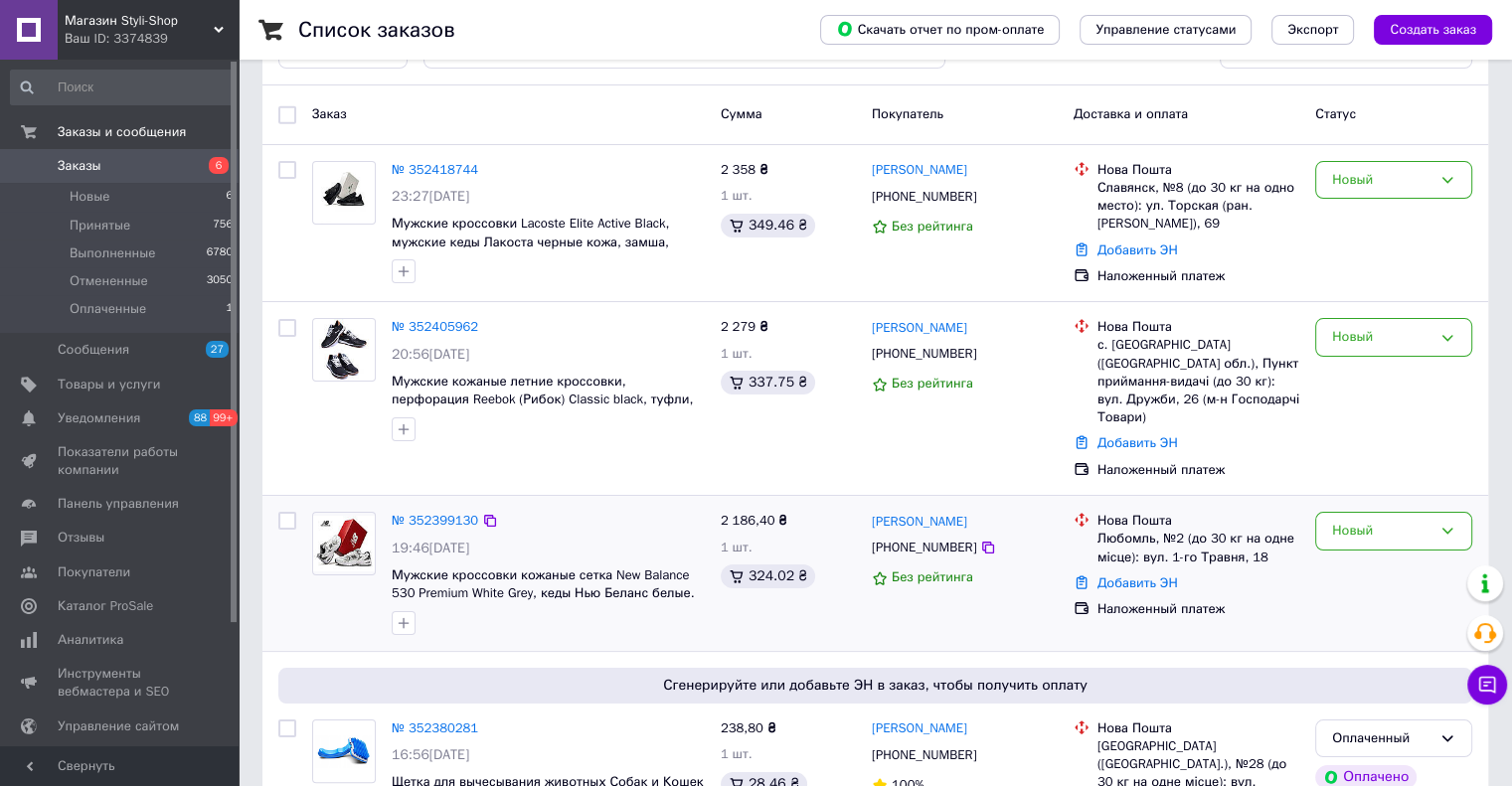scroll, scrollTop: 199, scrollLeft: 0, axis: vertical 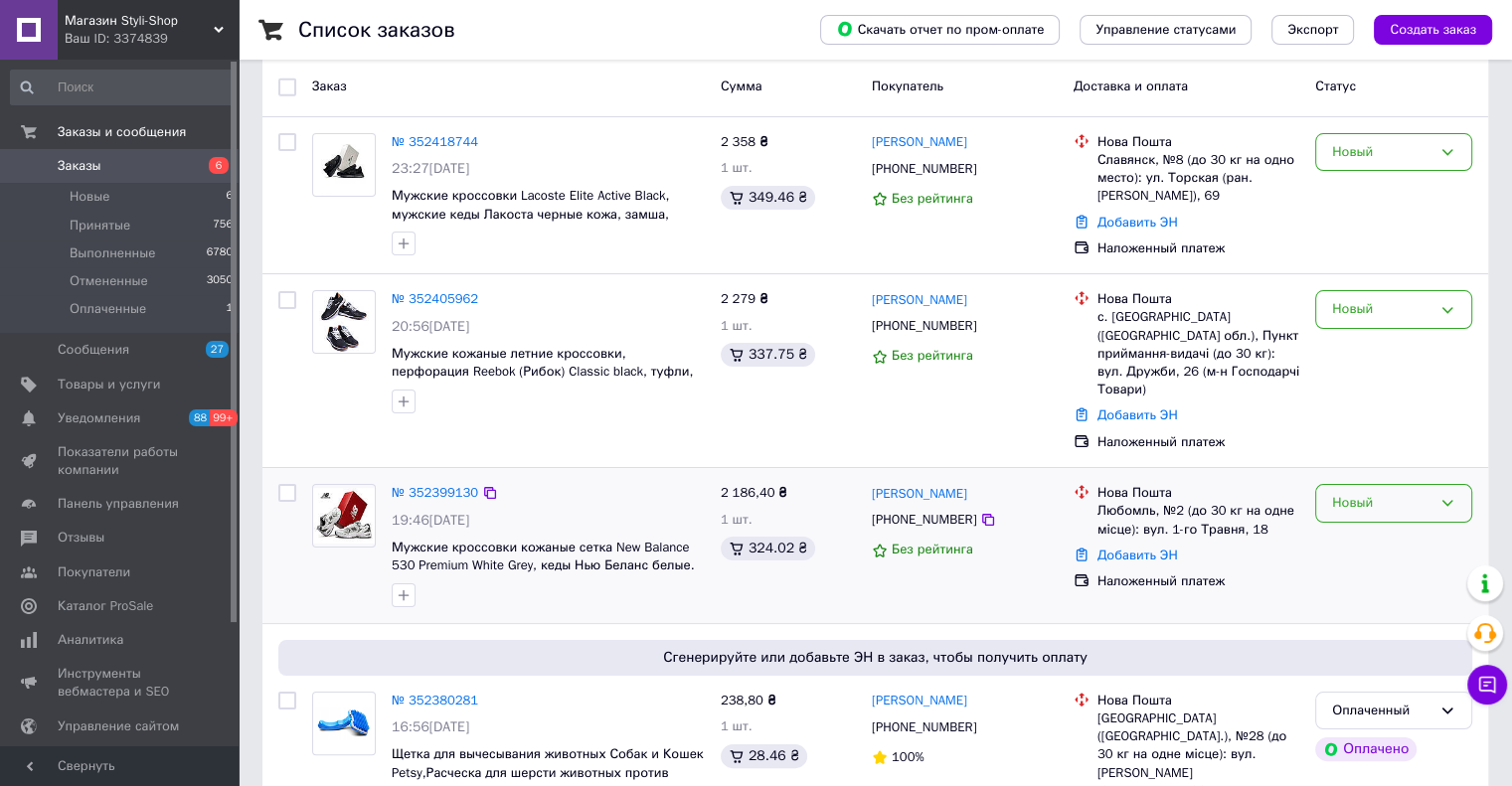 drag, startPoint x: 1340, startPoint y: 483, endPoint x: 1352, endPoint y: 495, distance: 16.970563 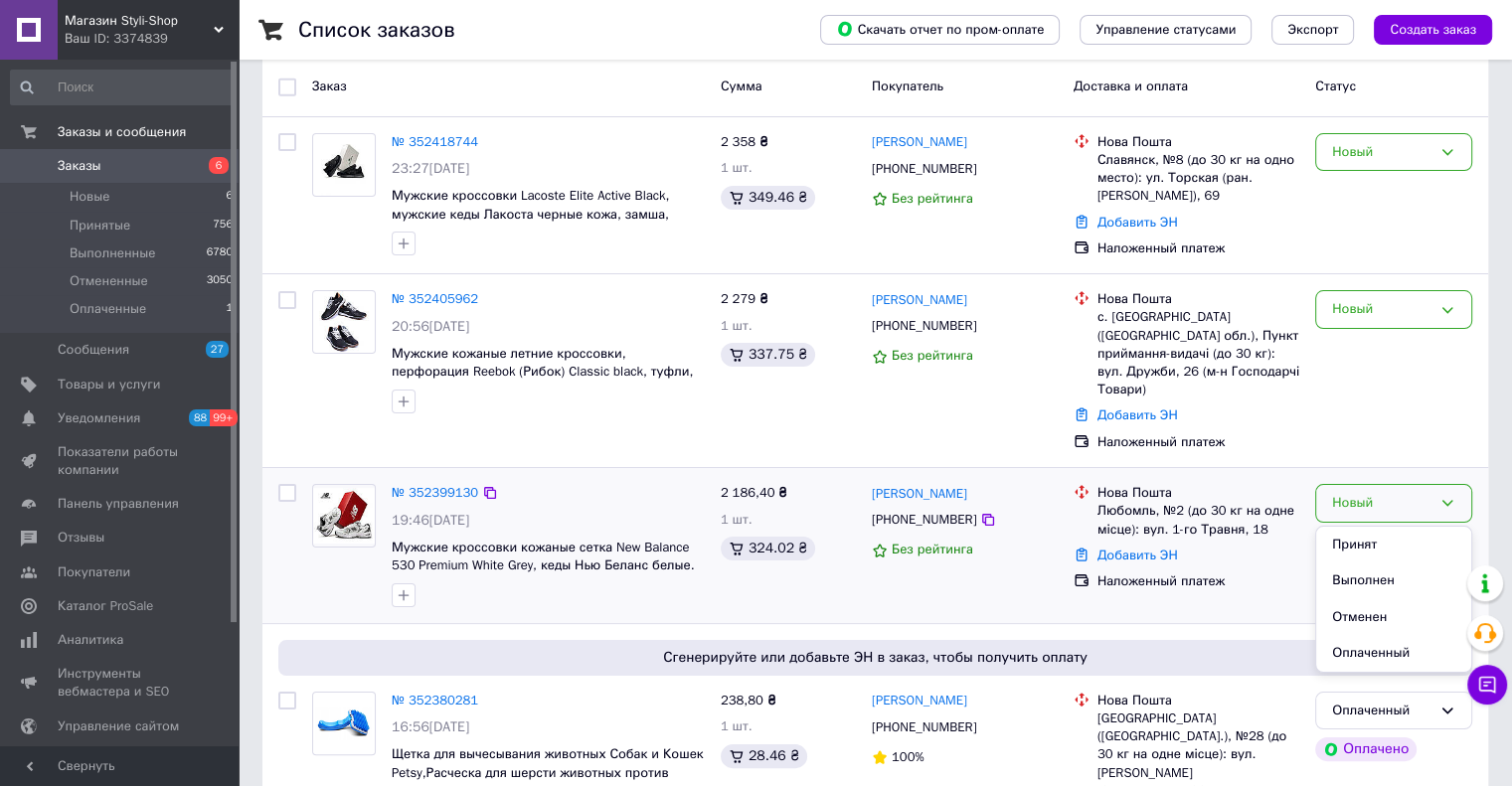 click on "Принят" at bounding box center [1394, 545] 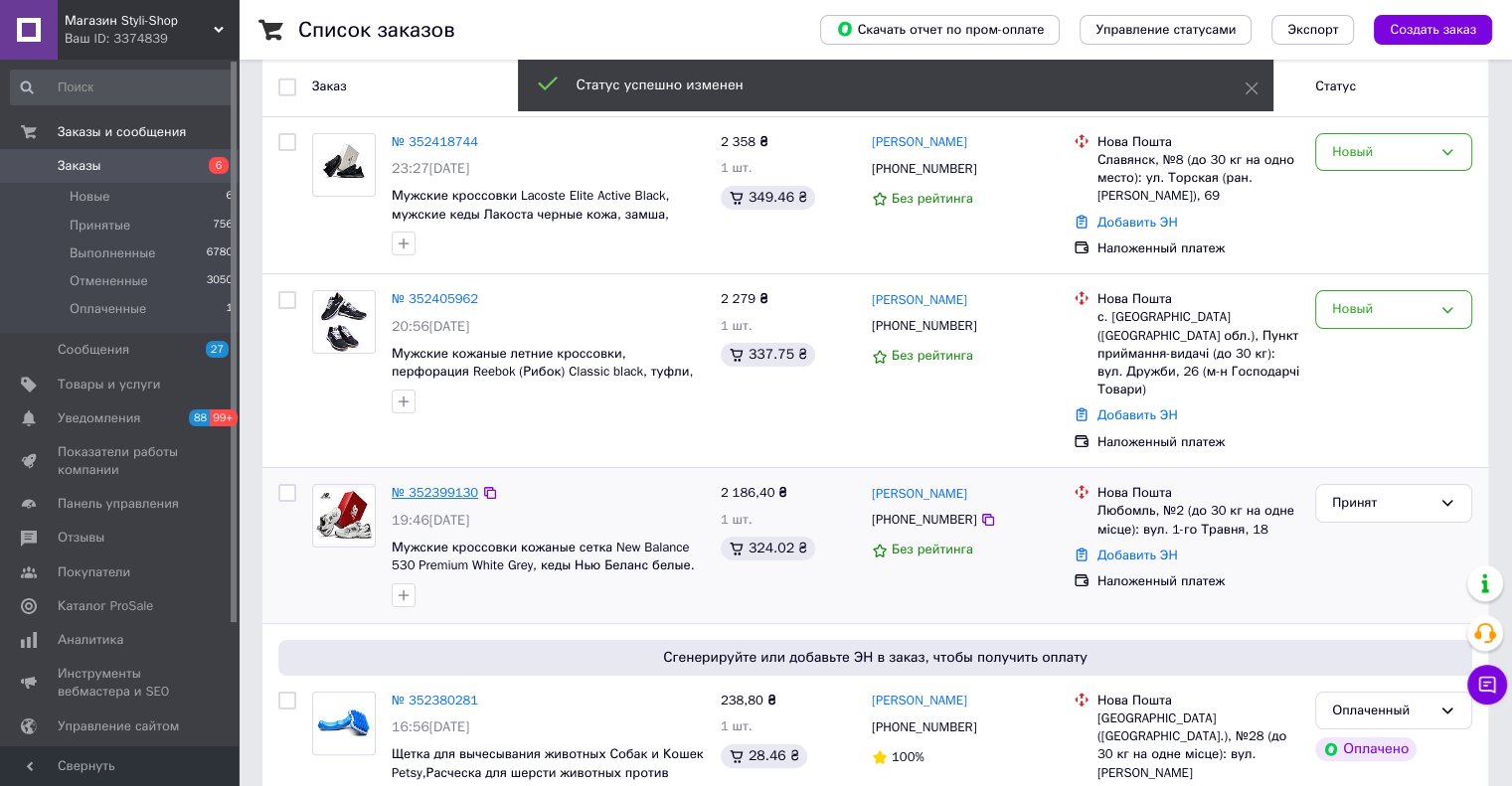 click on "№ 352399130" at bounding box center [434, 492] 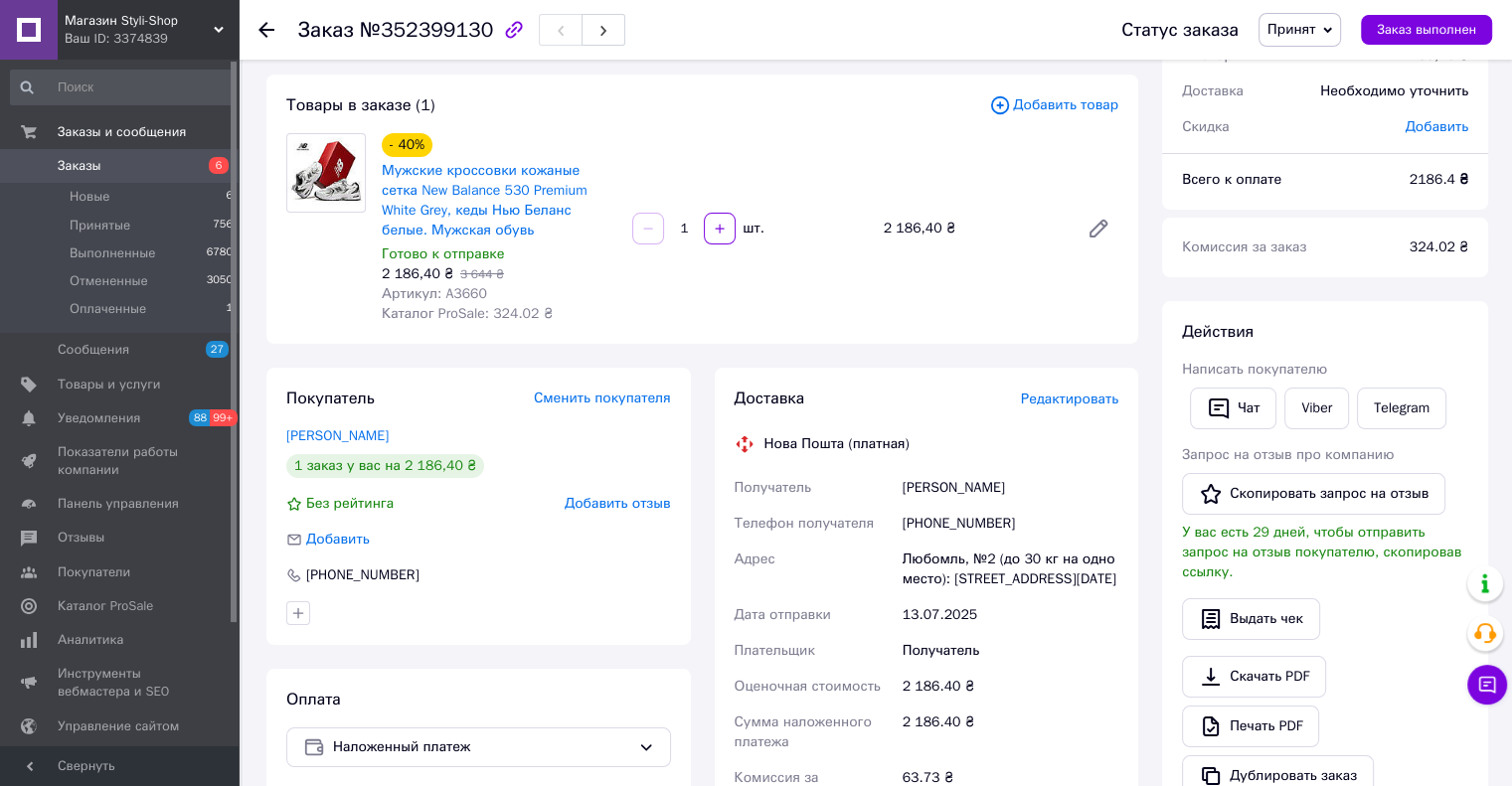 scroll, scrollTop: 199, scrollLeft: 0, axis: vertical 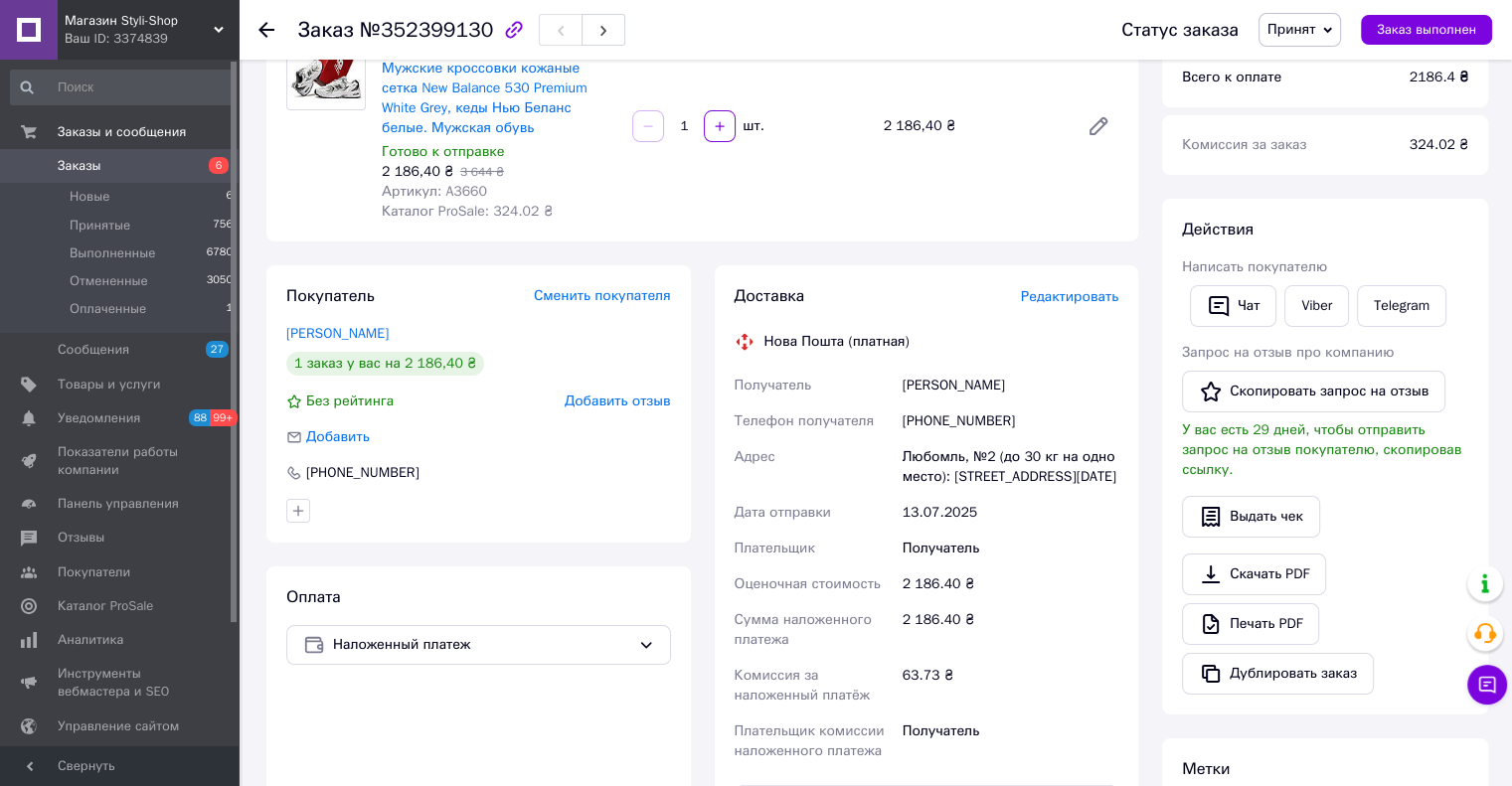copy on "Получатель Киричук Тетяна" 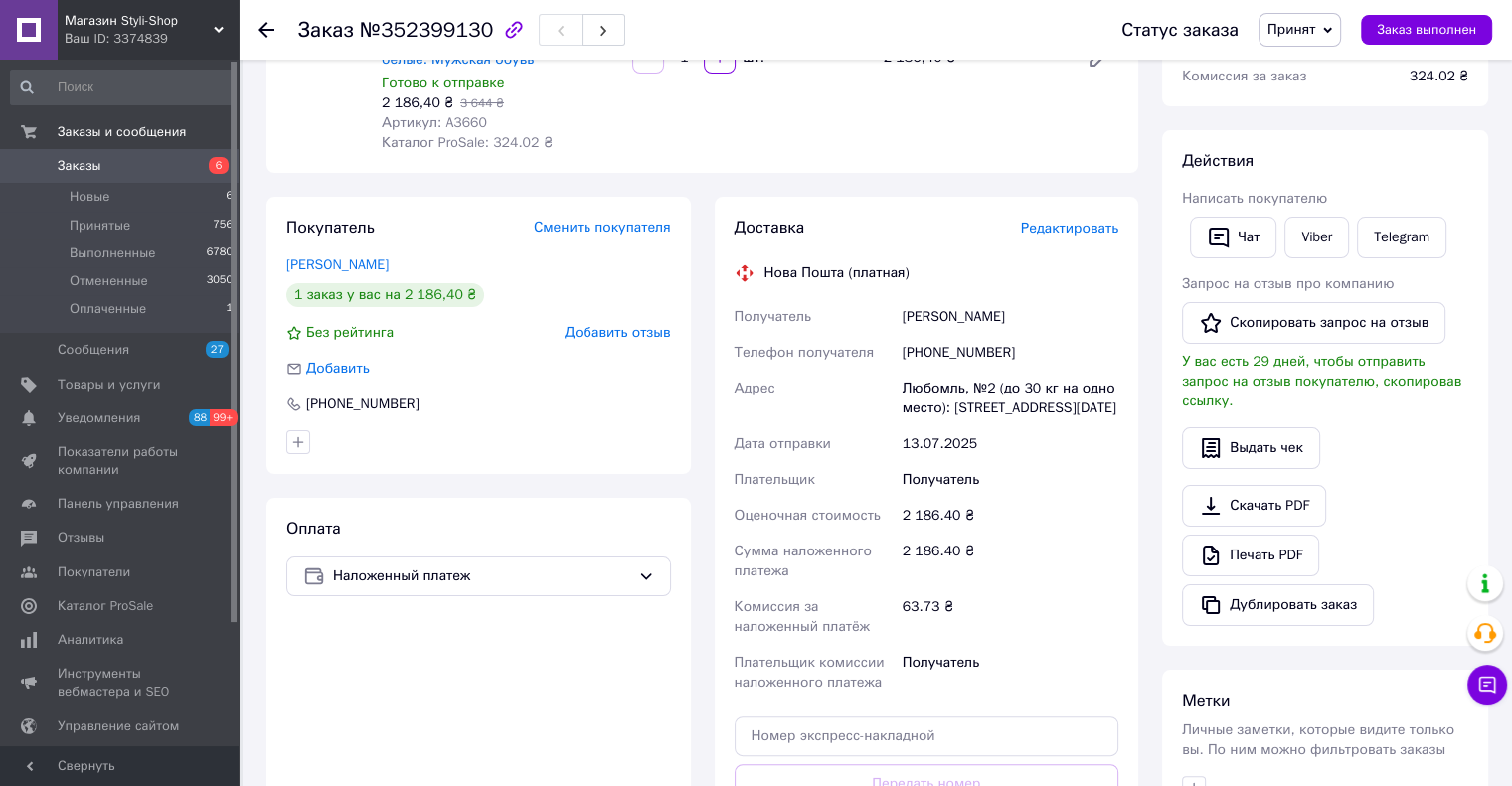 scroll, scrollTop: 298, scrollLeft: 0, axis: vertical 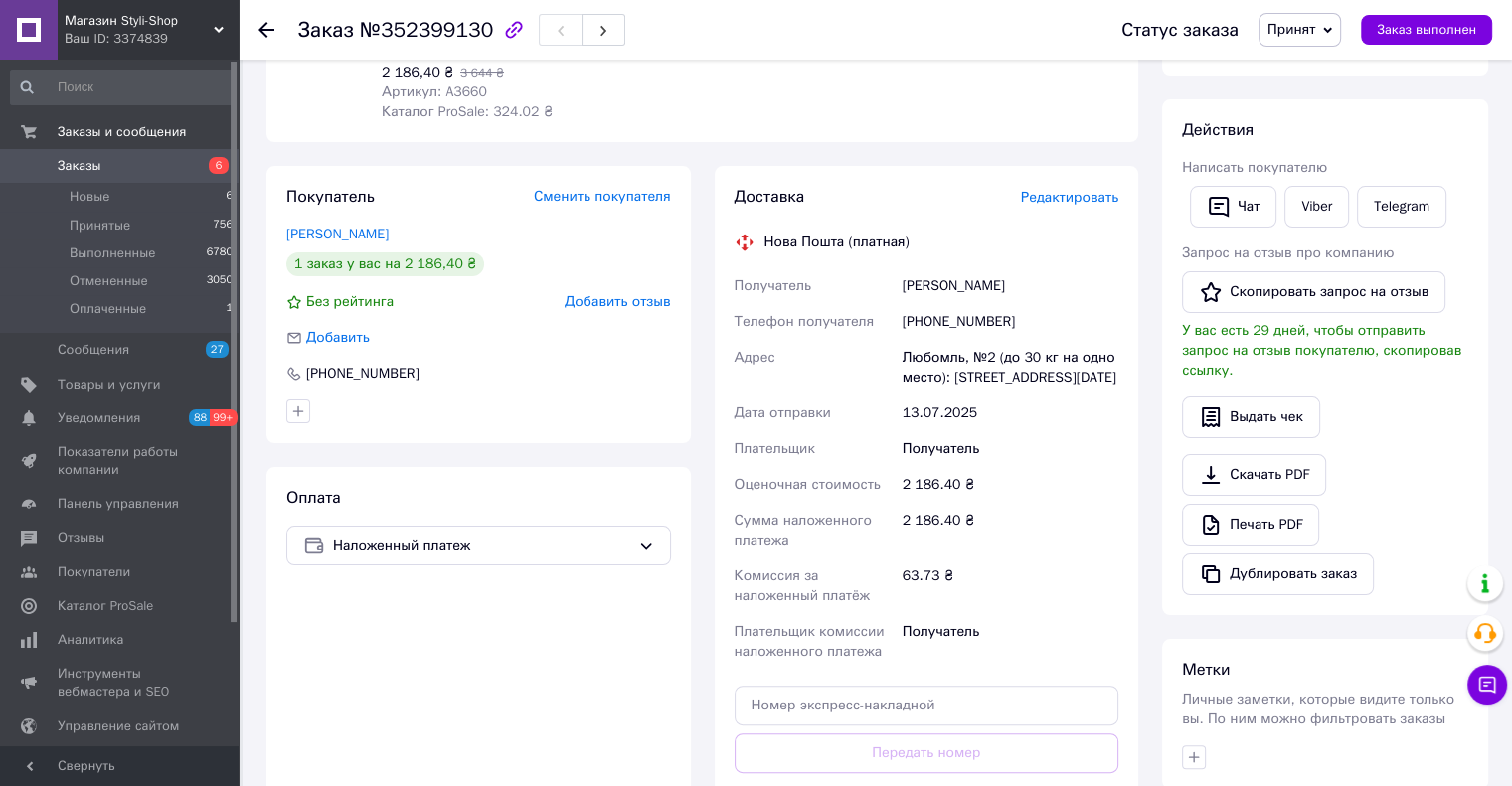 drag, startPoint x: 1039, startPoint y: 230, endPoint x: 990, endPoint y: 226, distance: 49.162994 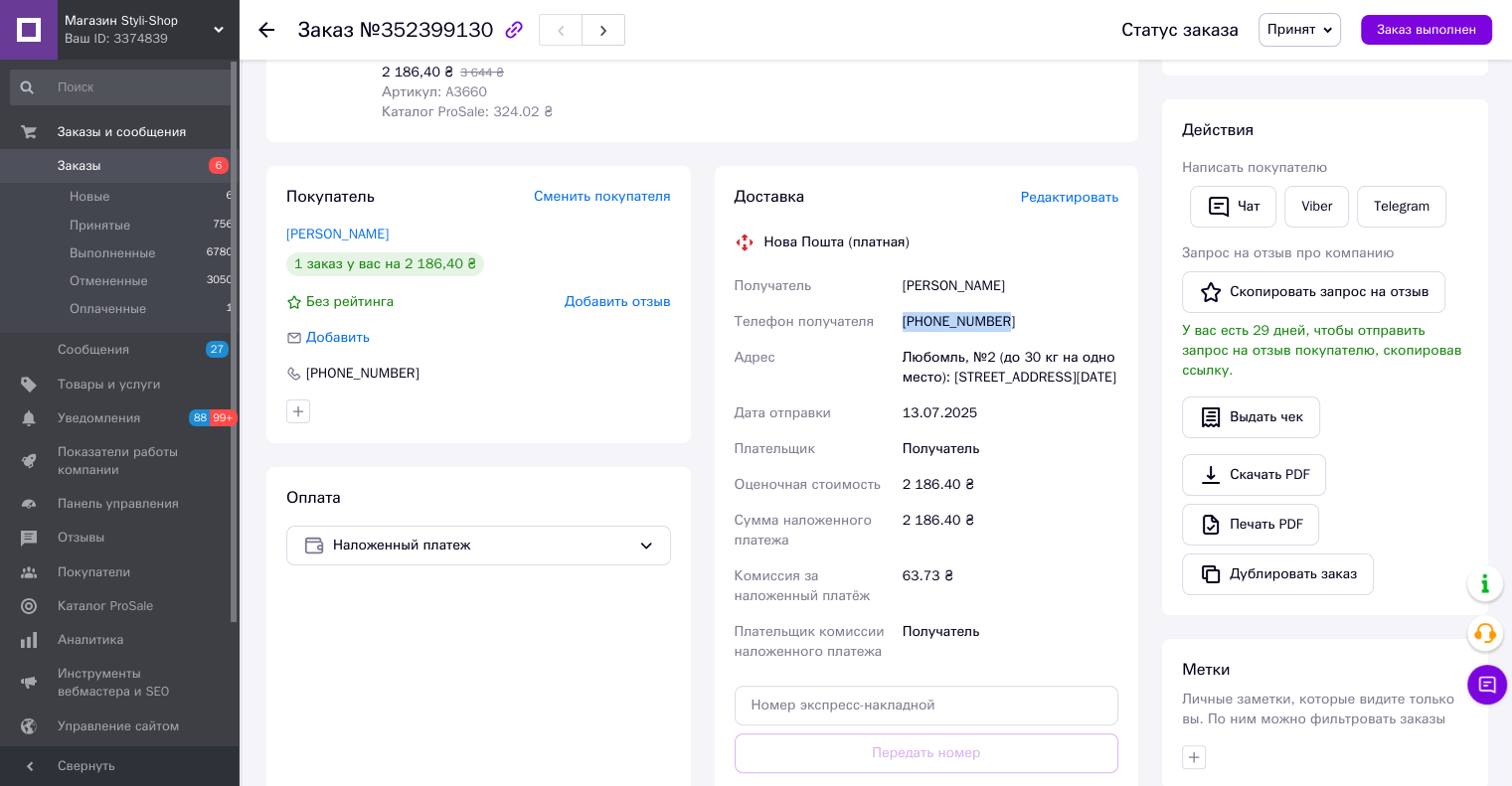 copy on "Телефон получателя +380962377650" 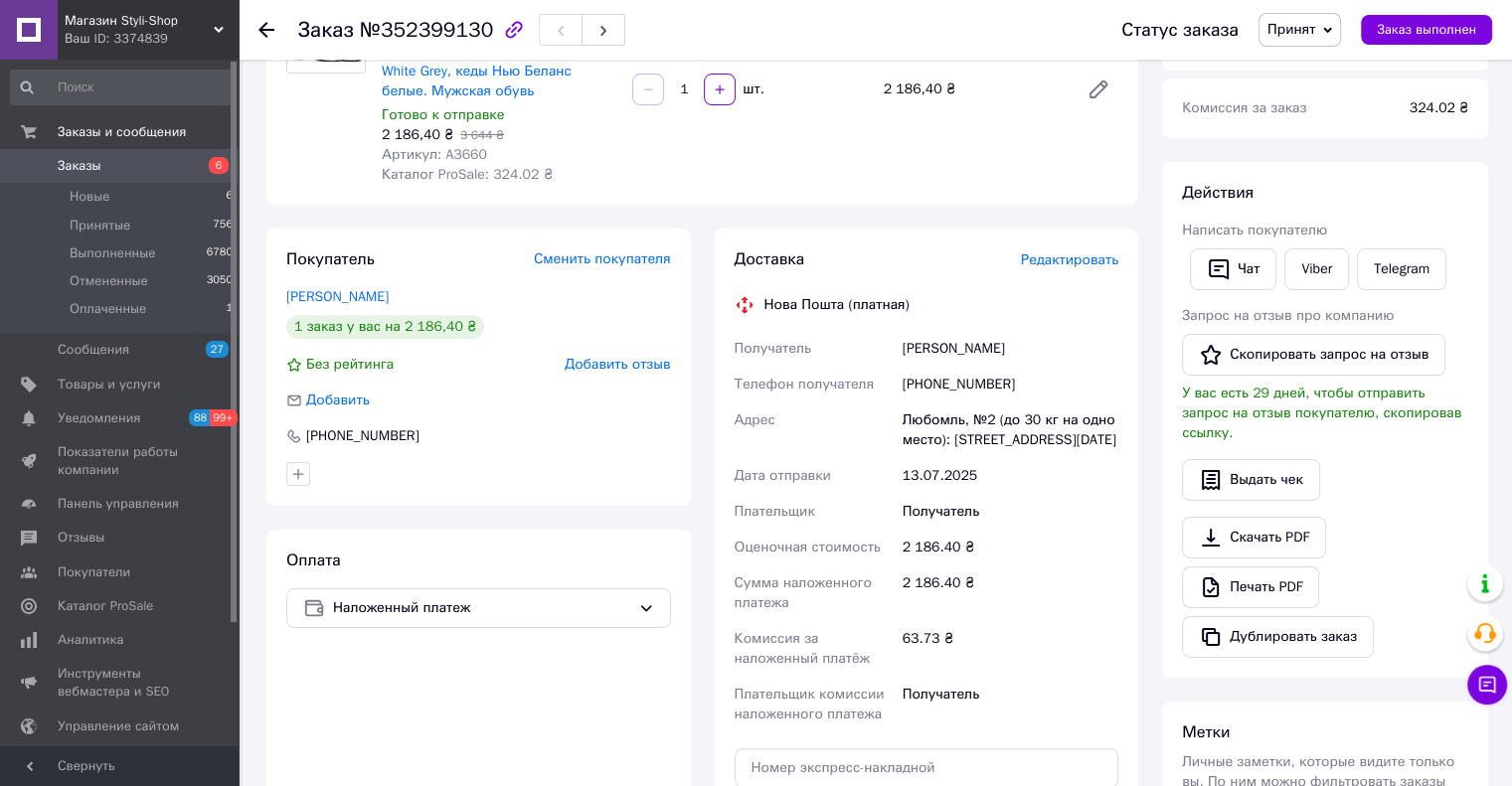 scroll, scrollTop: 397, scrollLeft: 0, axis: vertical 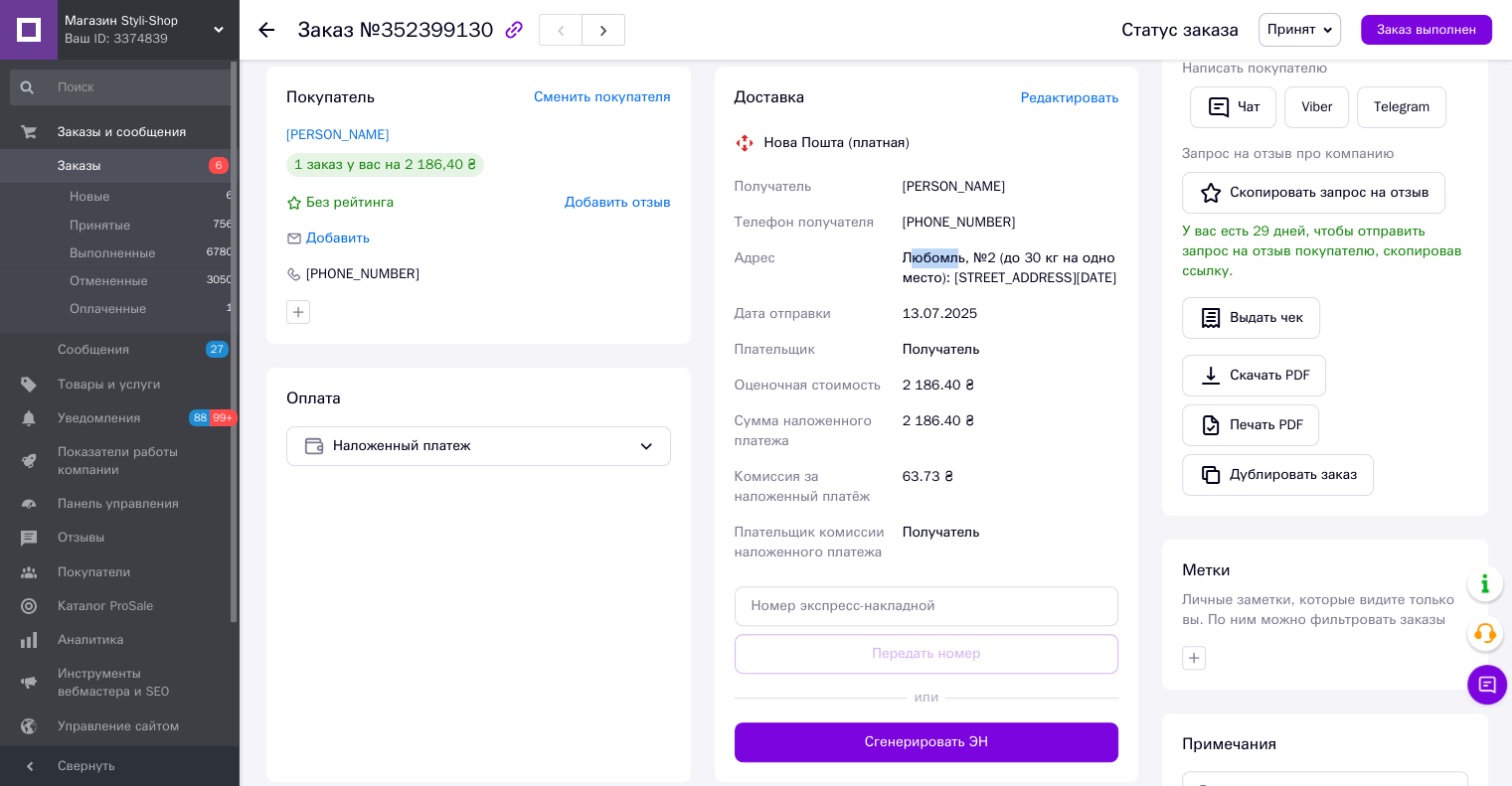 drag, startPoint x: 958, startPoint y: 259, endPoint x: 934, endPoint y: 261, distance: 24.083189 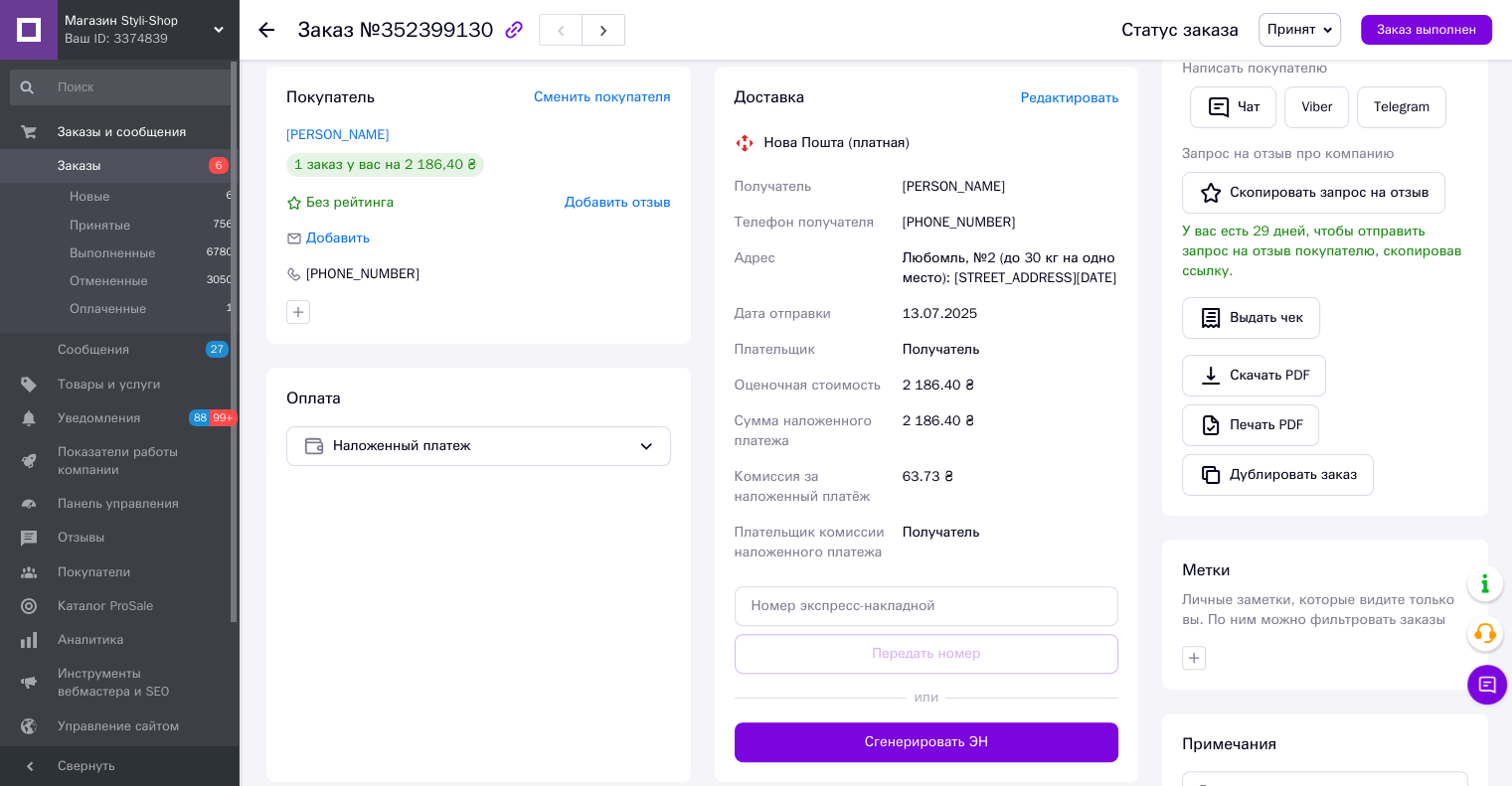 click on "Любомль, №2 (до 30 кг на одно место): ул. 1-го Мая, 18" at bounding box center (1010, 268) 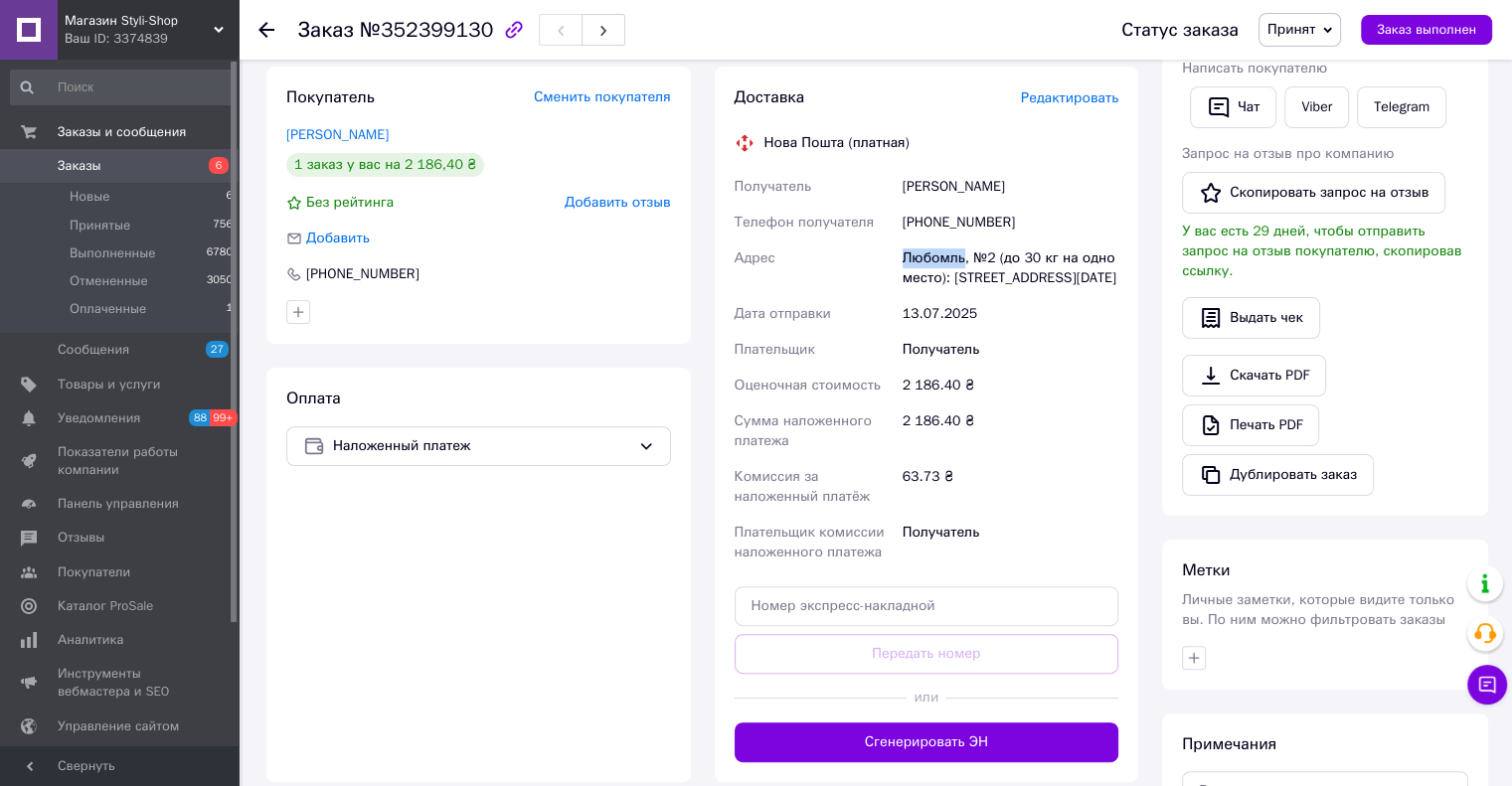 drag, startPoint x: 961, startPoint y: 264, endPoint x: 903, endPoint y: 265, distance: 58.00862 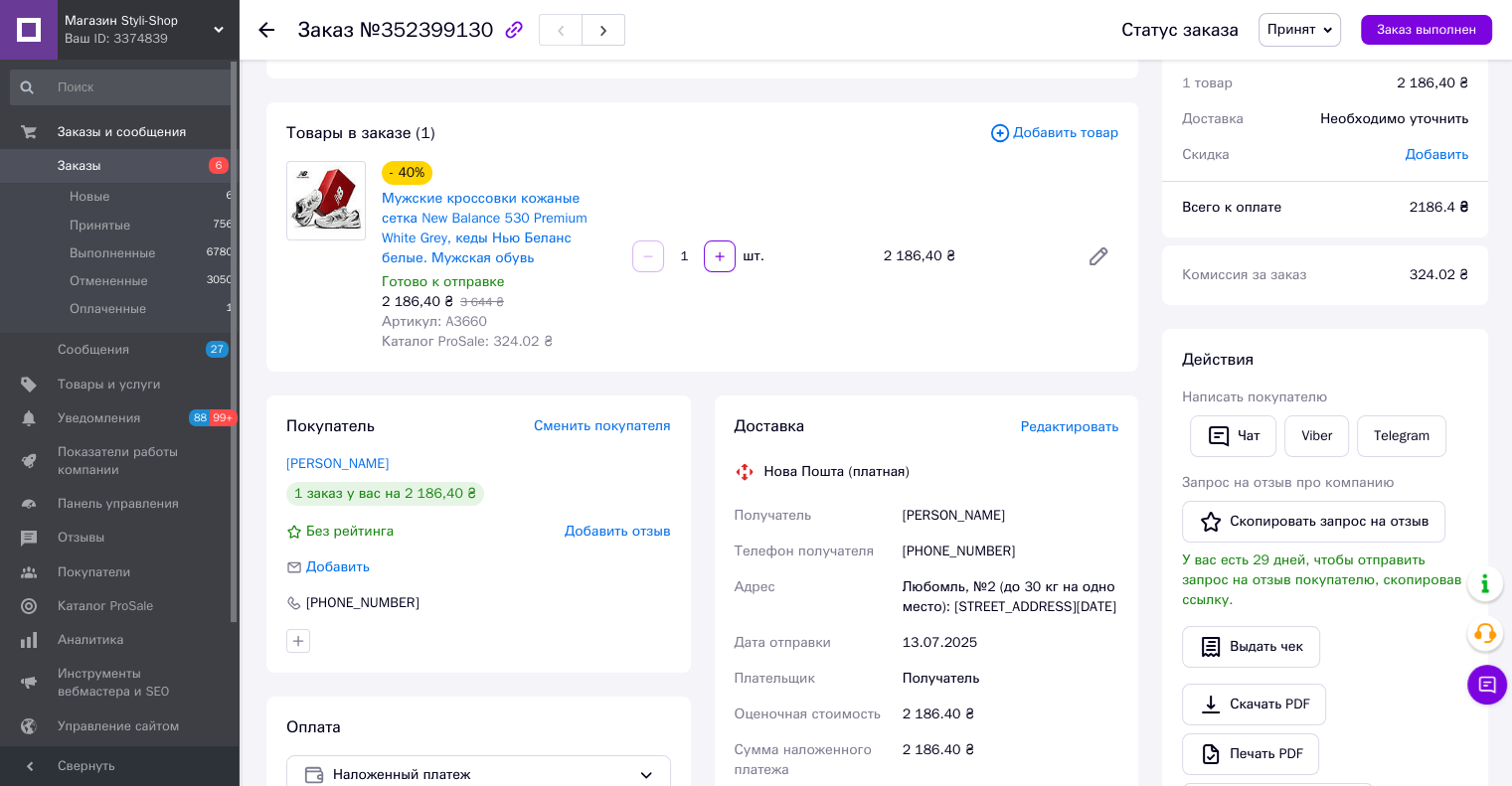 scroll, scrollTop: 99, scrollLeft: 0, axis: vertical 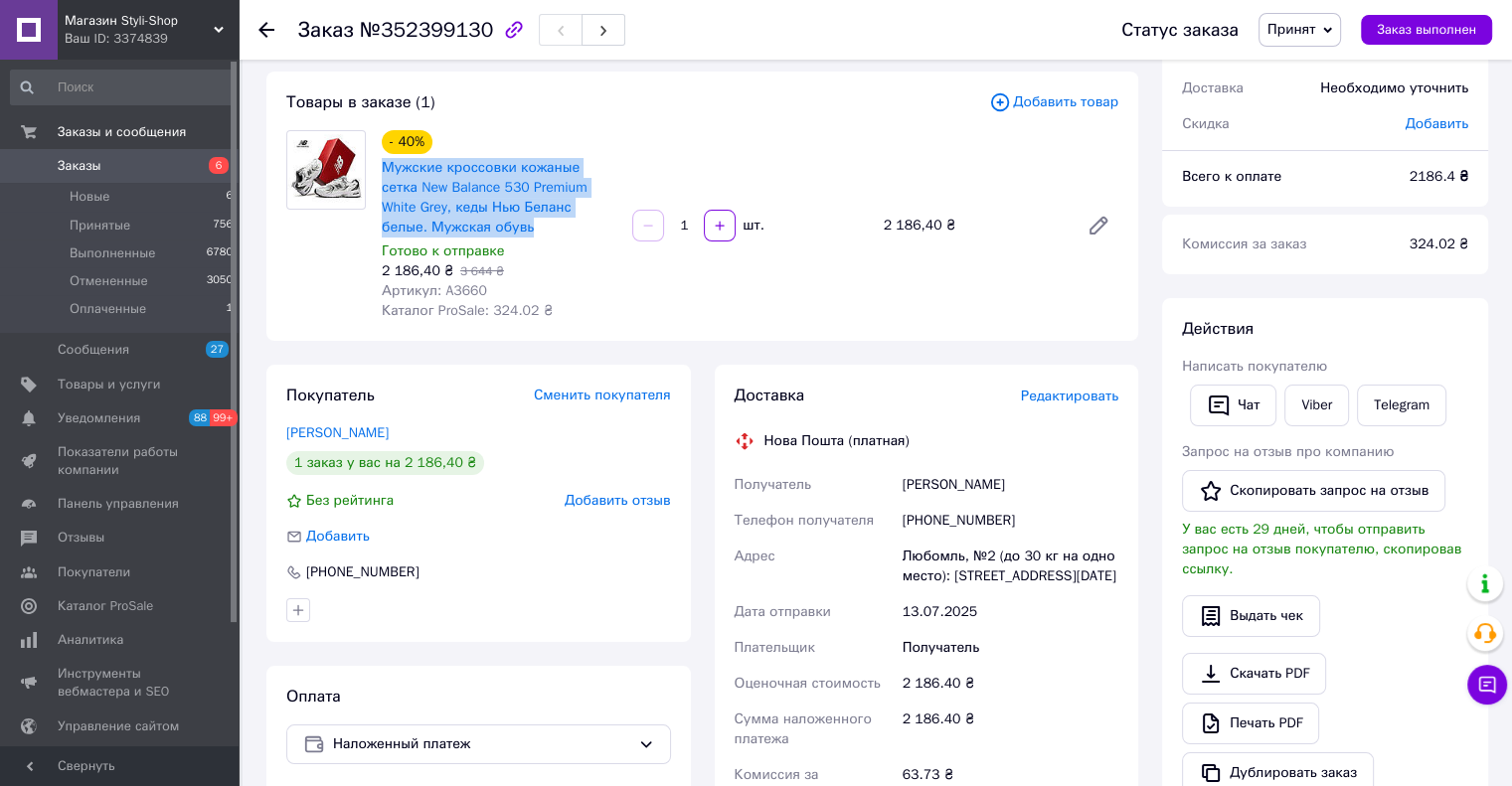 drag, startPoint x: 513, startPoint y: 229, endPoint x: 376, endPoint y: 171, distance: 148.77164 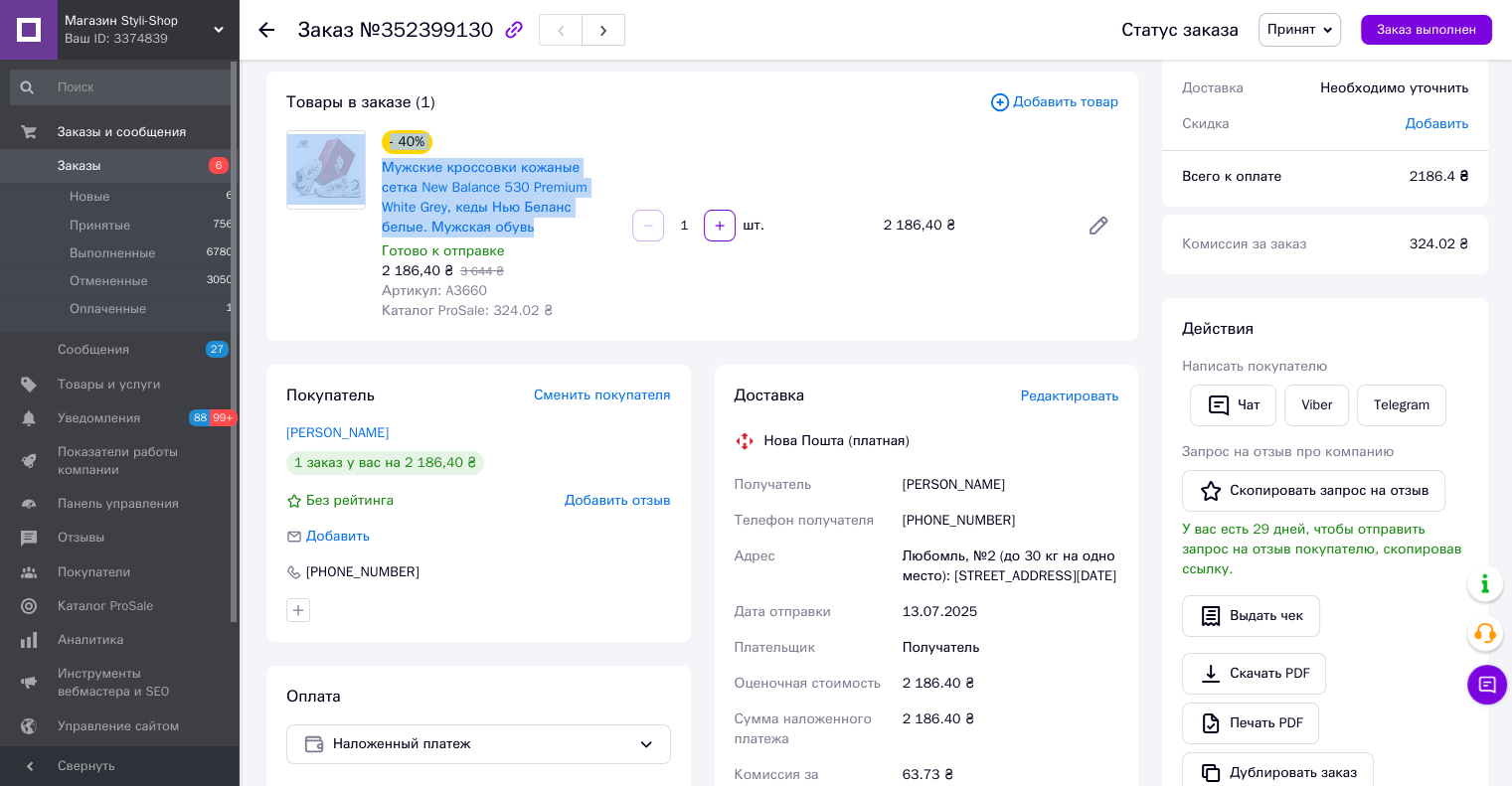 drag, startPoint x: 490, startPoint y: 223, endPoint x: 368, endPoint y: 170, distance: 133.01504 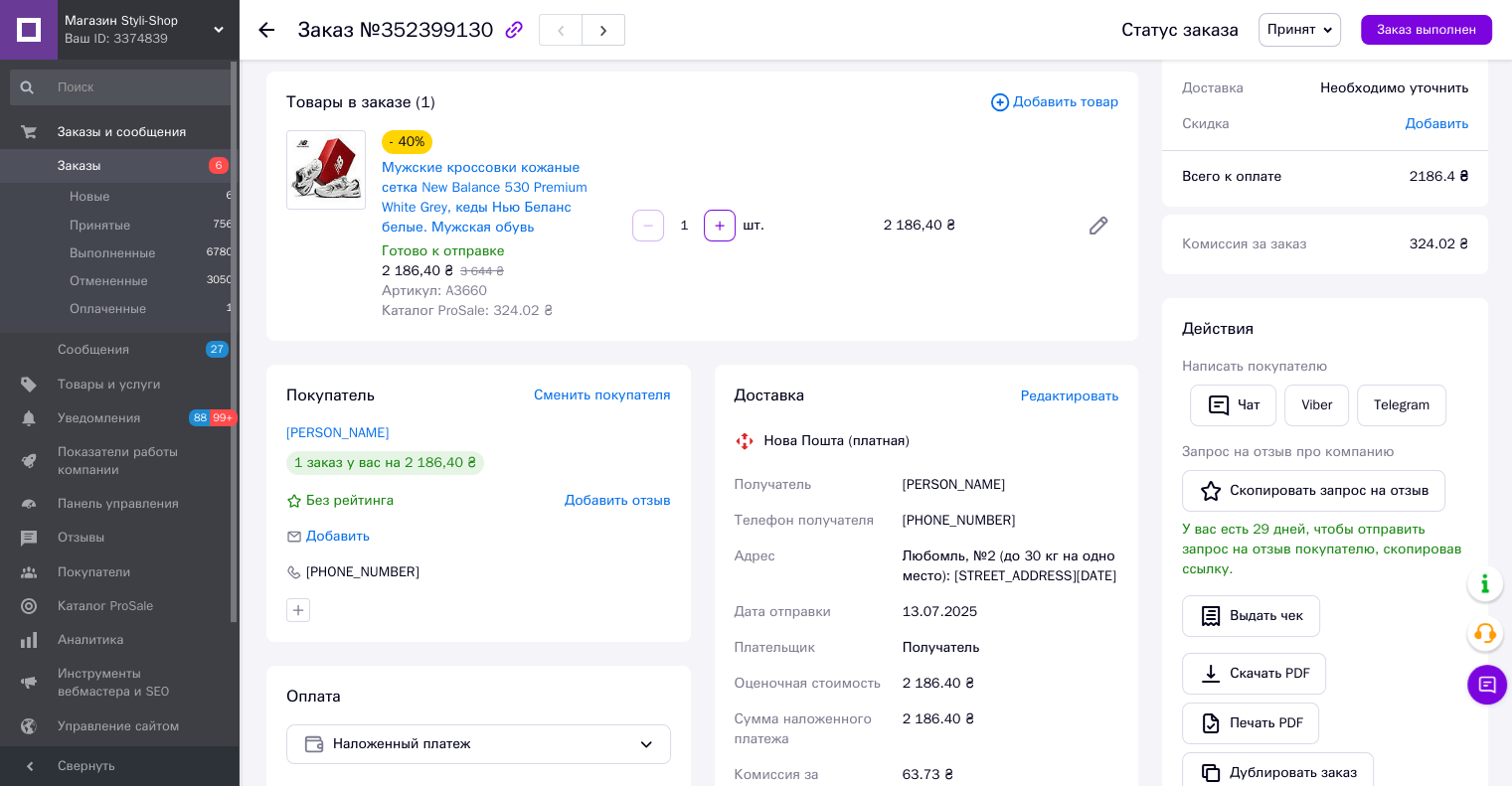 click on "Товары в заказе (1)" at bounding box center (637, 102) 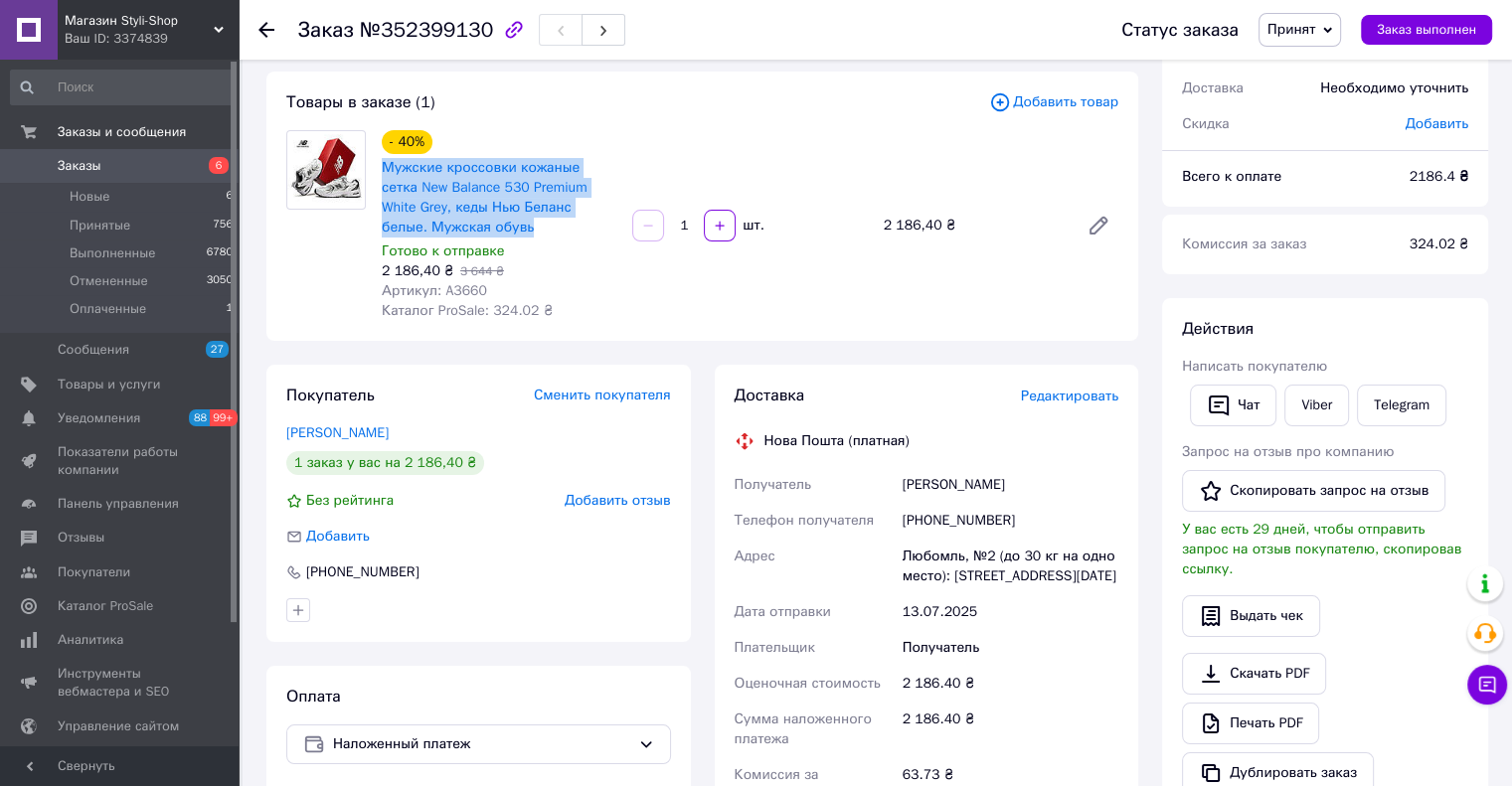 drag, startPoint x: 492, startPoint y: 232, endPoint x: 379, endPoint y: 174, distance: 127.01575 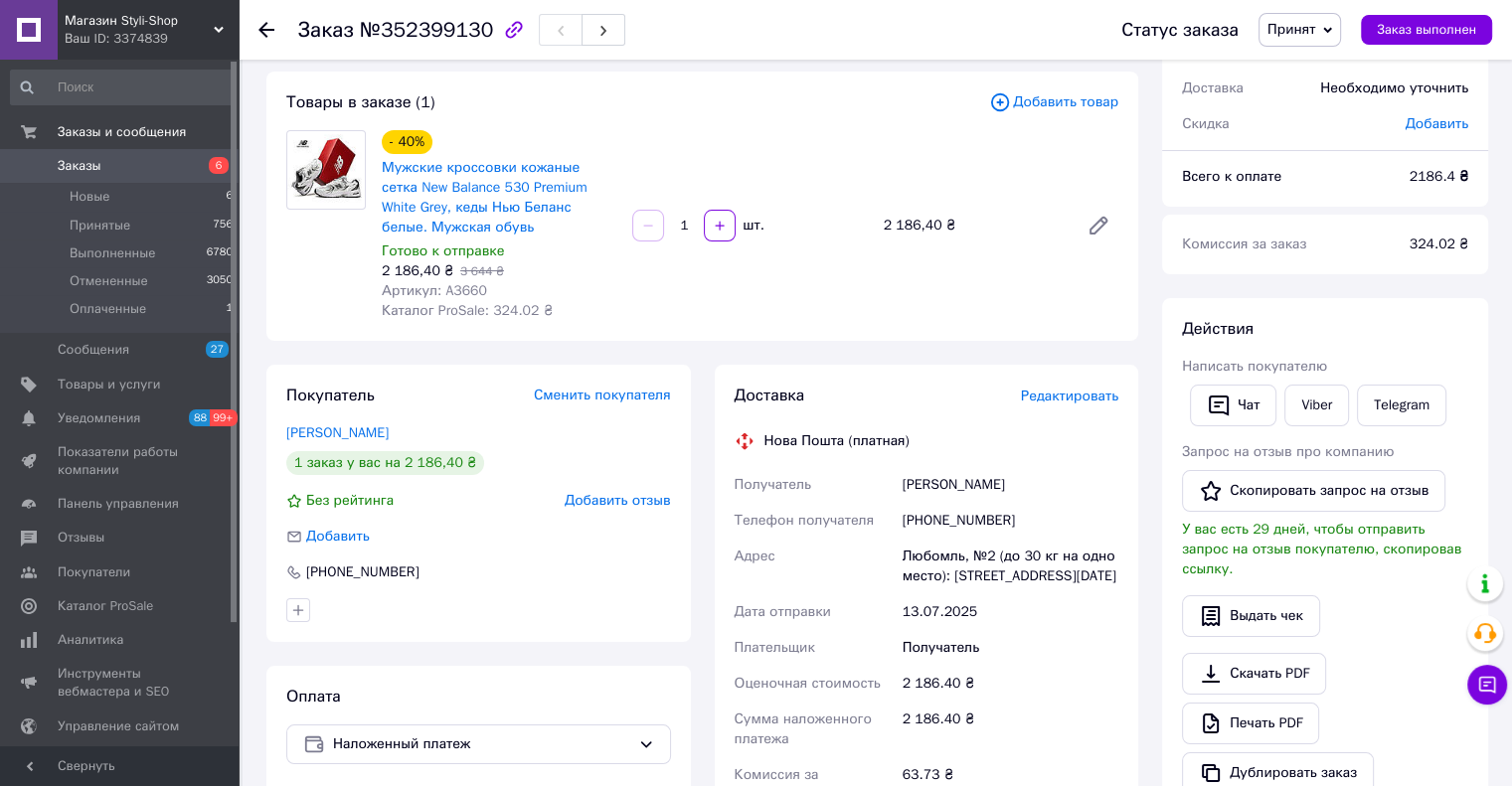 click on "Товары в заказе (1)" at bounding box center (637, 102) 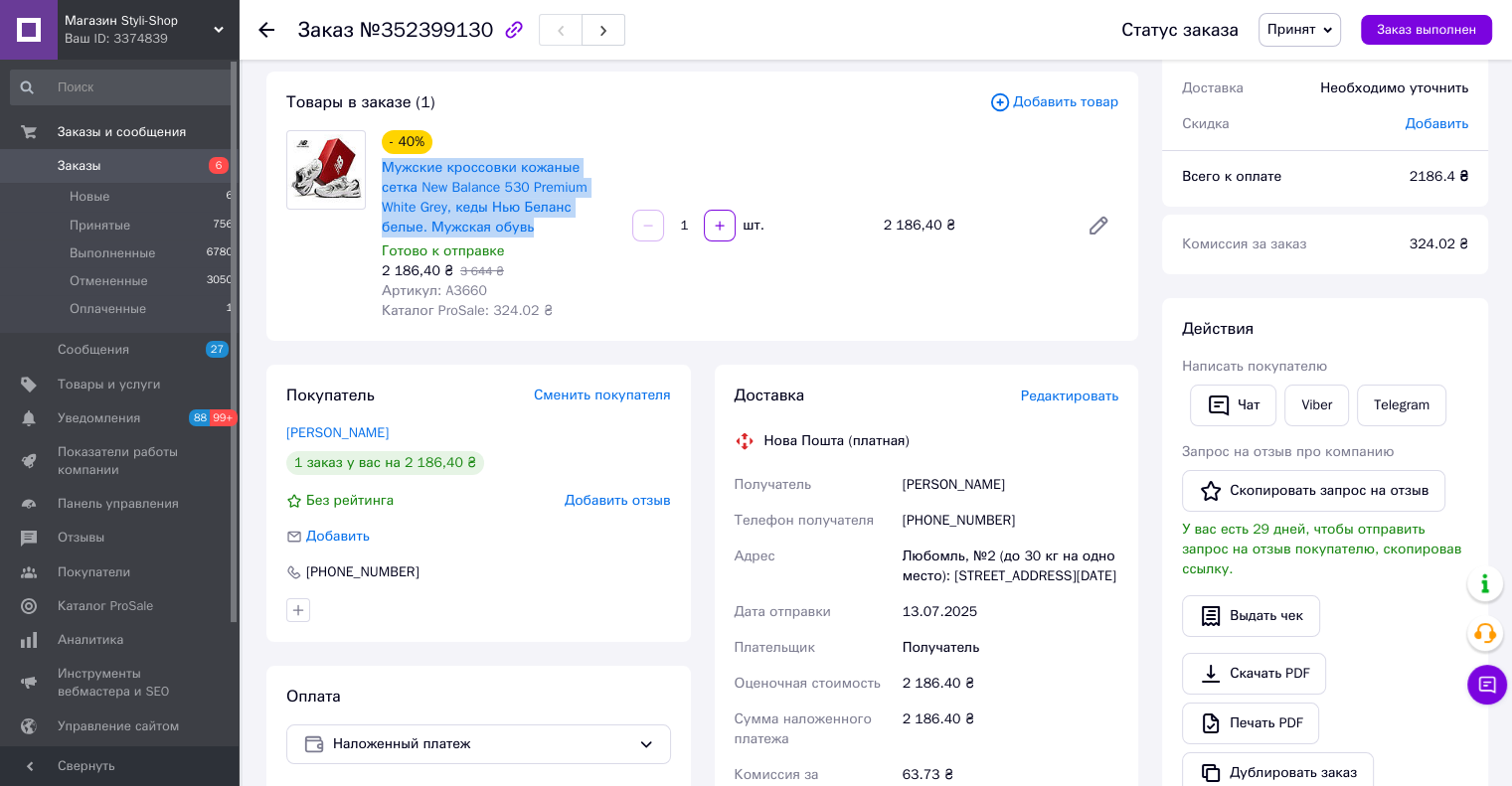 drag, startPoint x: 490, startPoint y: 230, endPoint x: 379, endPoint y: 176, distance: 123.43824 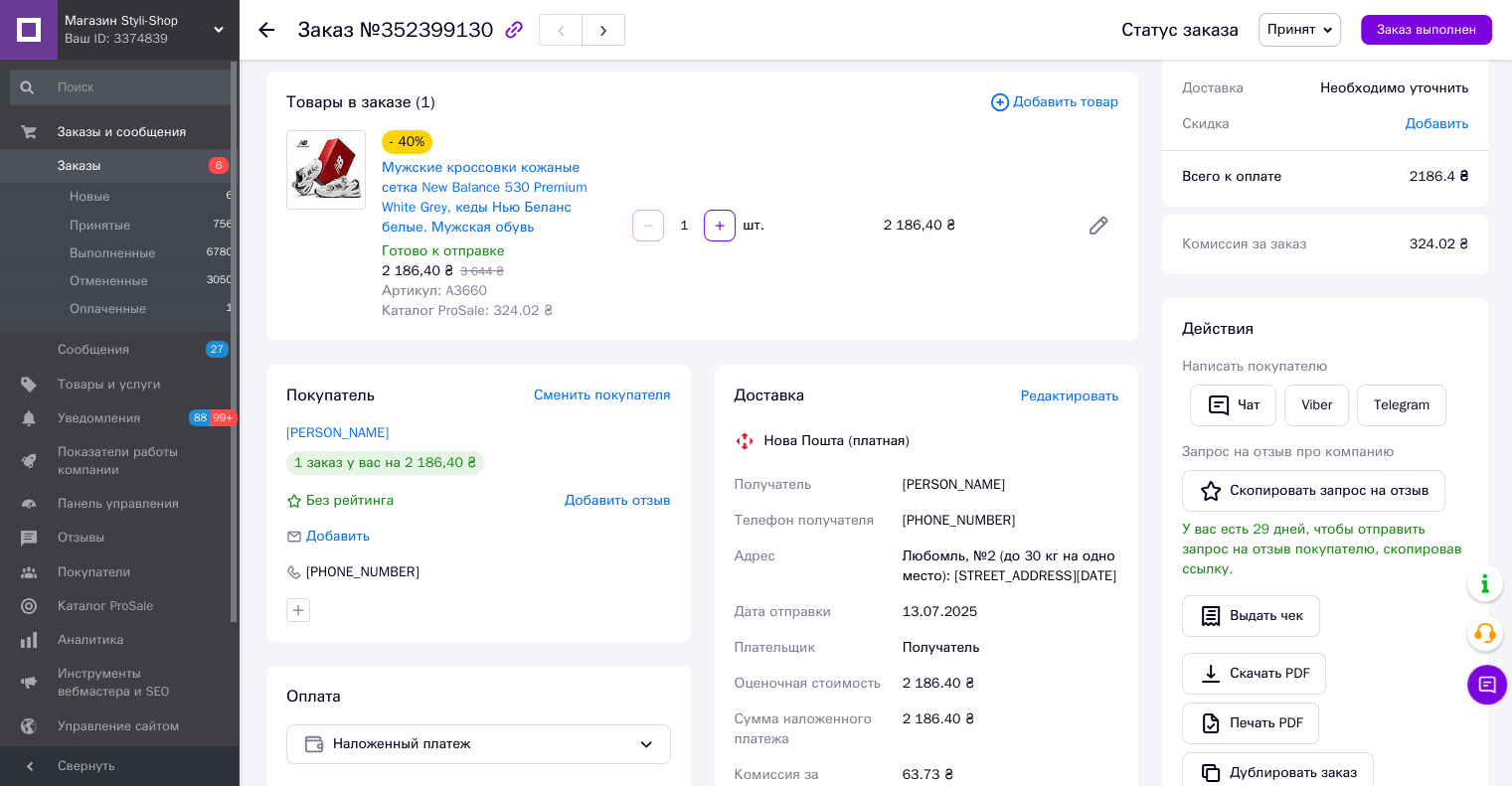click on "Товары в заказе (1)" at bounding box center (637, 102) 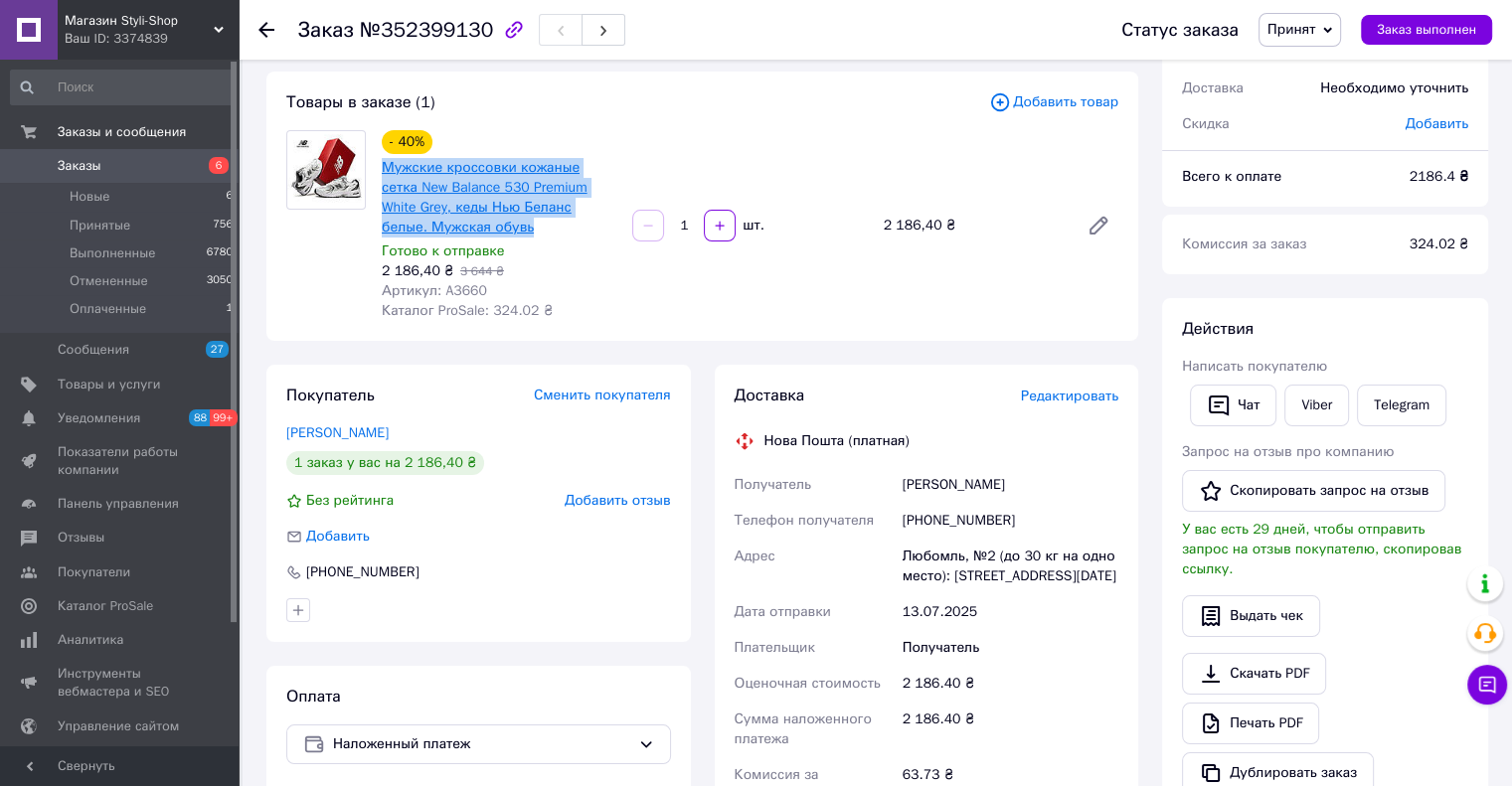 copy on "Мужские кроссовки кожаные сетка New Balance 530 Premium White Grey, кеды Нью Беланс белые. Мужская обувь" 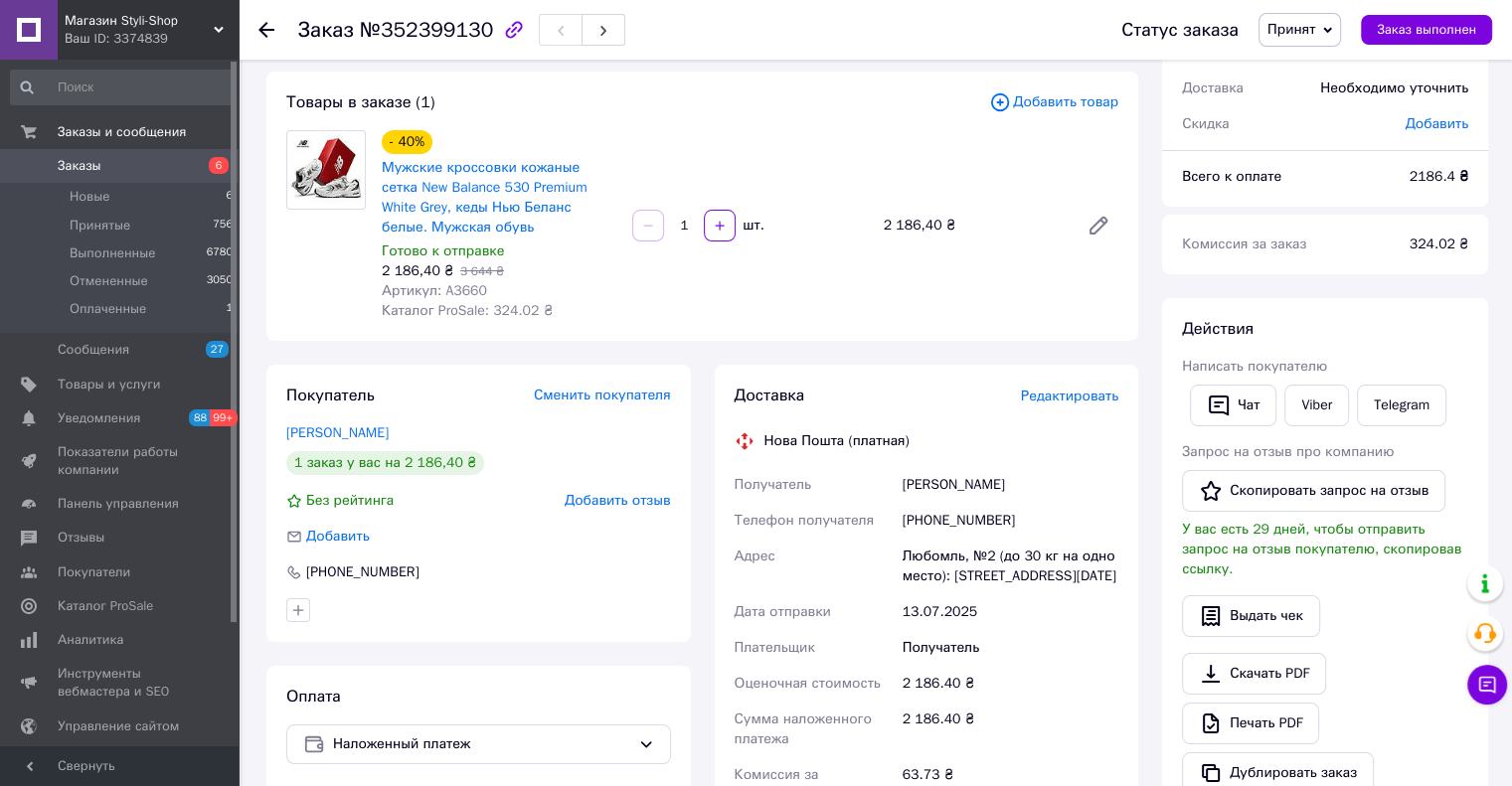 click on "Товары в заказе (1) Добавить товар - 40% Мужские кроссовки кожаные сетка New Balance 530 Premium White Grey, кеды Нью Беланс белые. Мужская обувь Готово к отправке 2 186,40 ₴   3 644 ₴ Артикул: A3660 Каталог ProSale: 324.02 ₴  1   шт. 2 186,40 ₴" at bounding box center [702, 206] 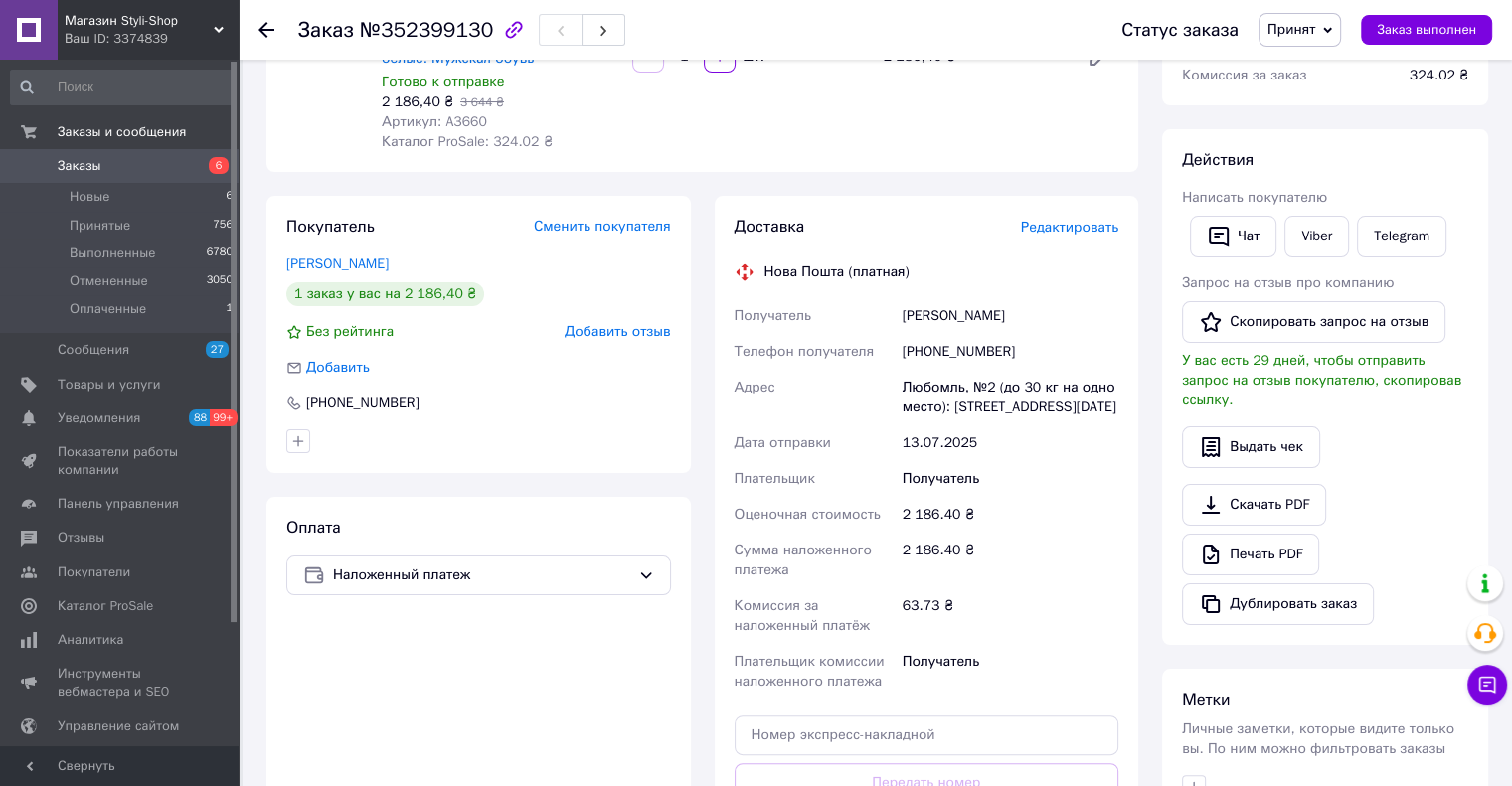 scroll, scrollTop: 298, scrollLeft: 0, axis: vertical 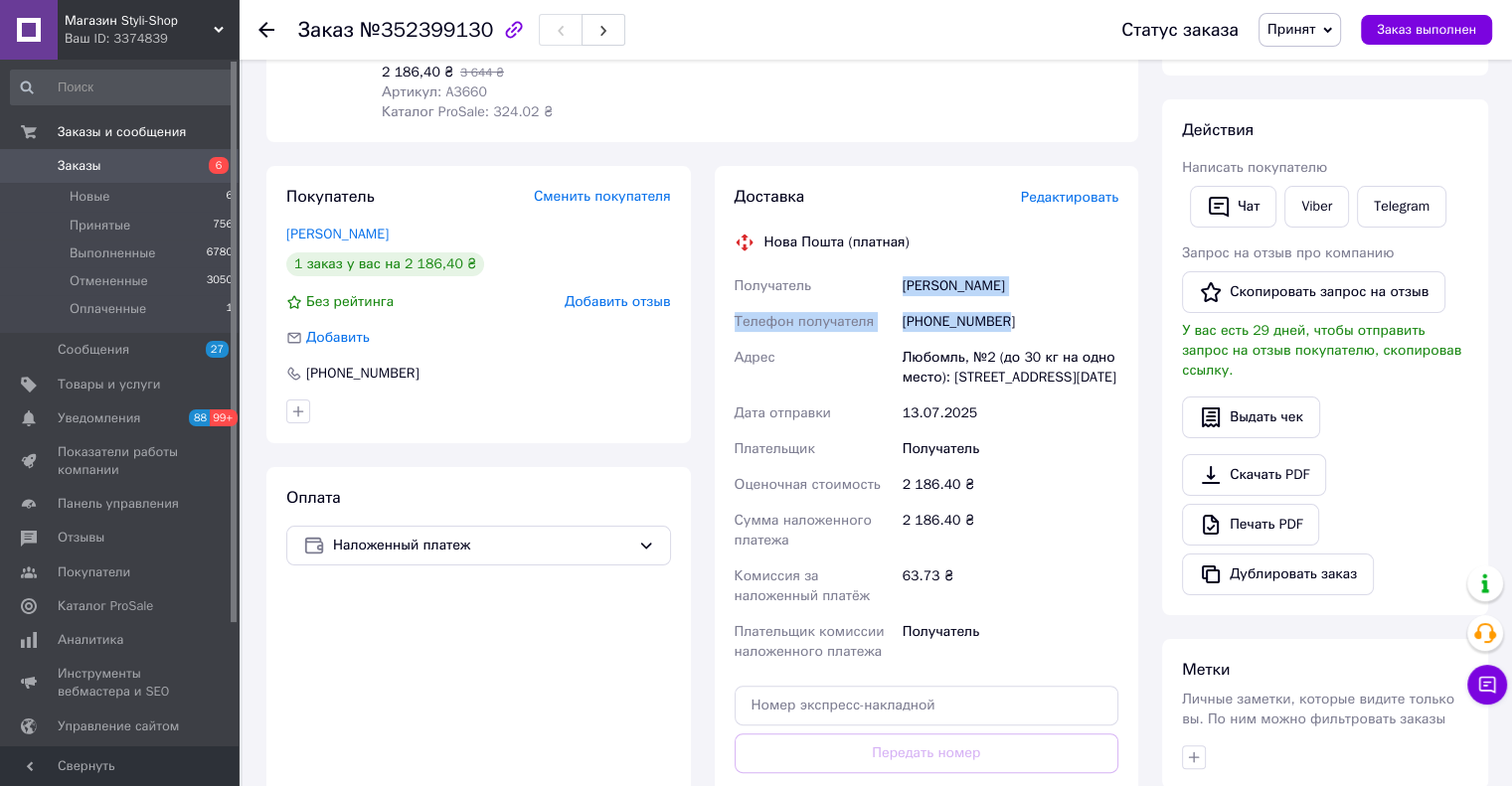 copy on "Получатель Киричук Тетяна Телефон получателя +380962377650" 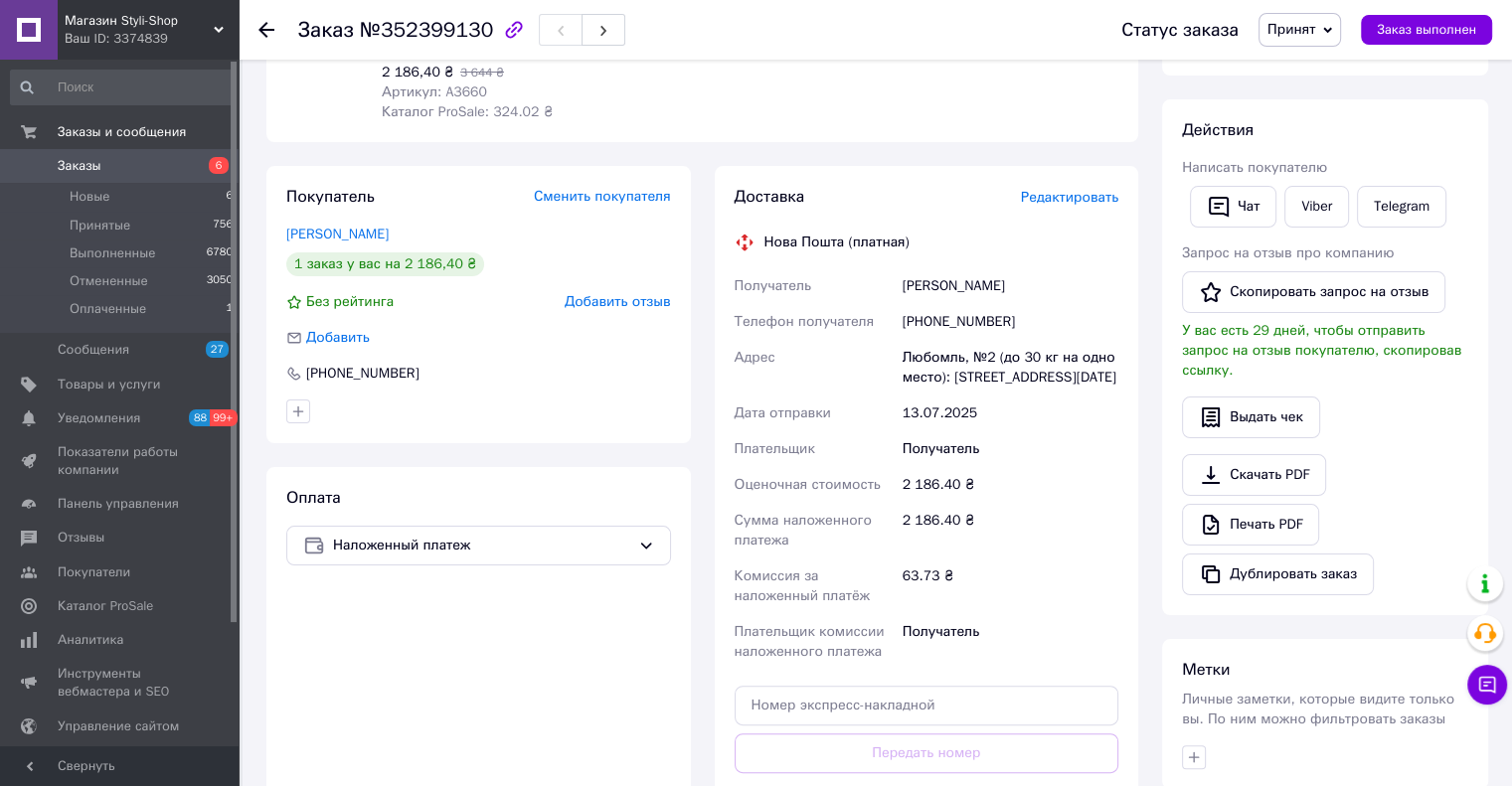 click 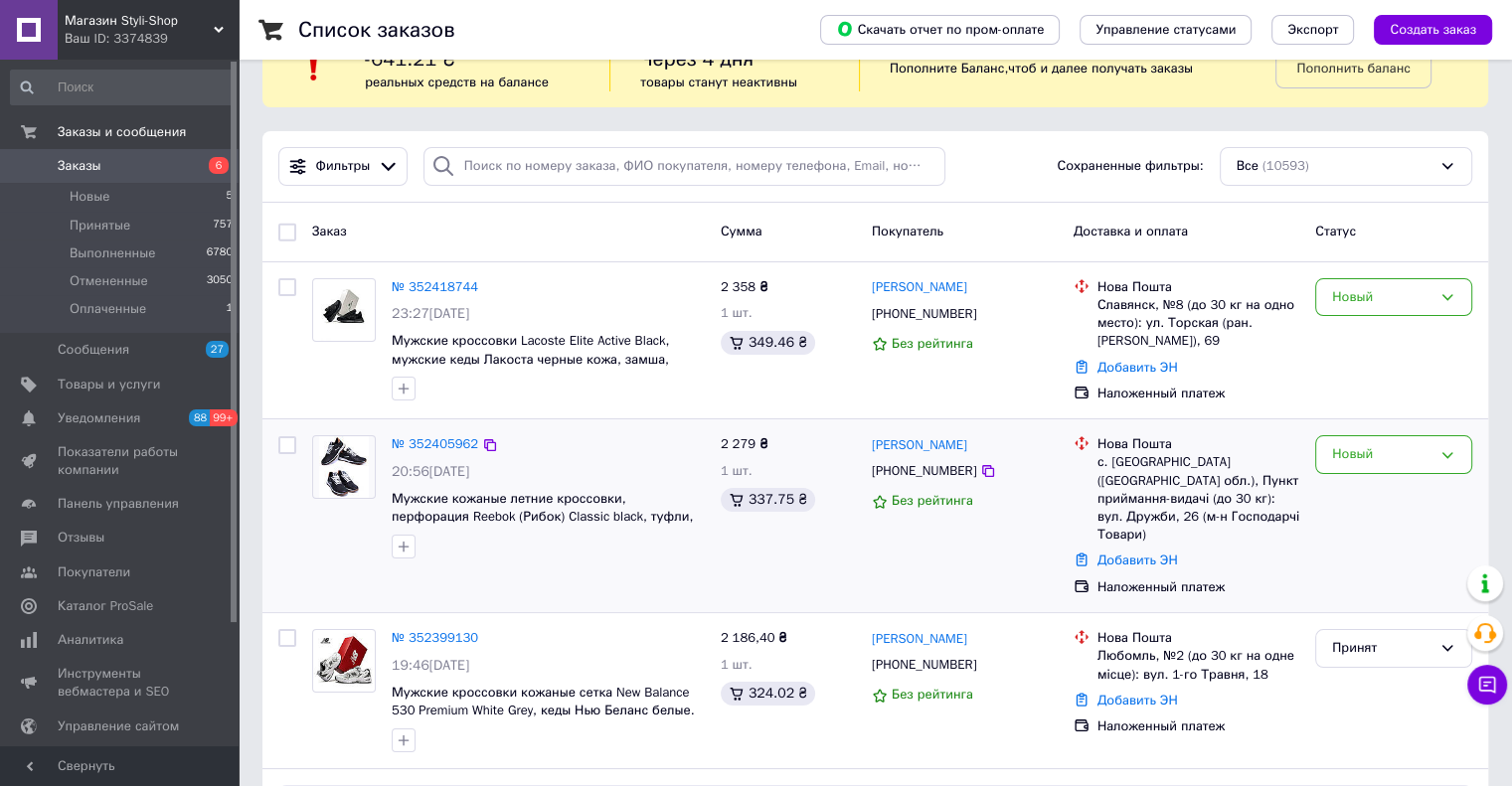 scroll, scrollTop: 99, scrollLeft: 0, axis: vertical 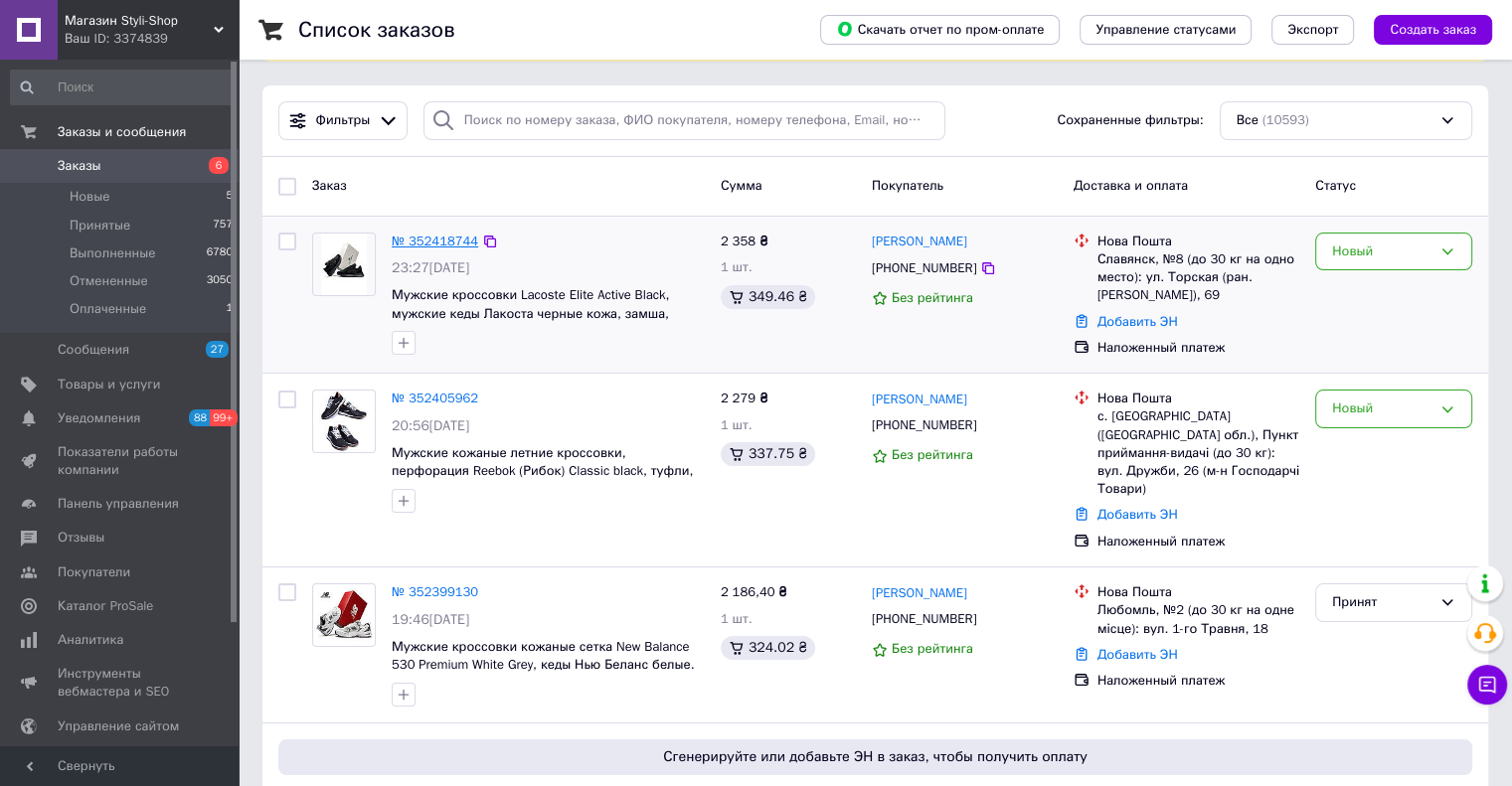 click on "№ 352418744" at bounding box center (434, 240) 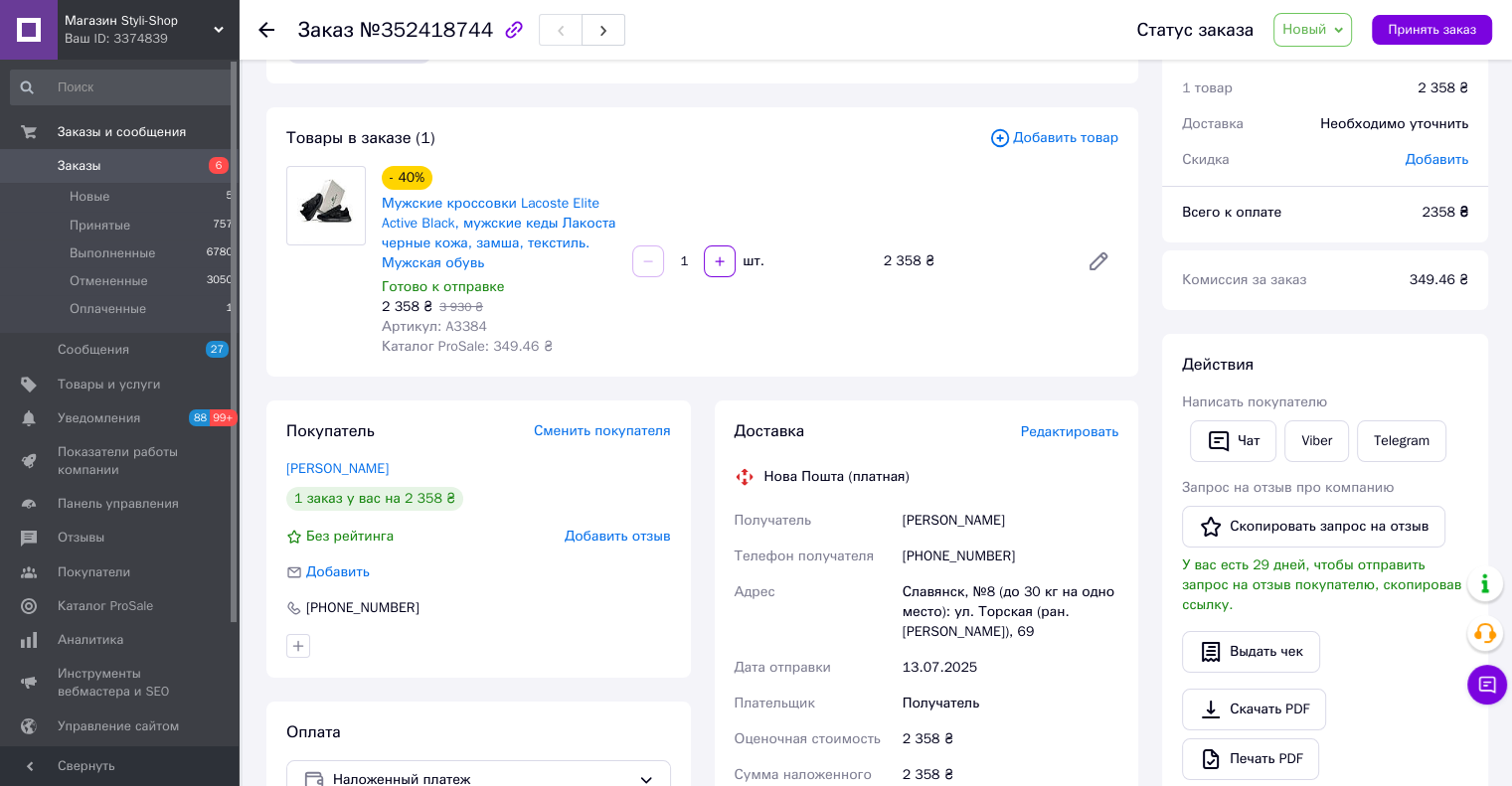 scroll, scrollTop: 99, scrollLeft: 0, axis: vertical 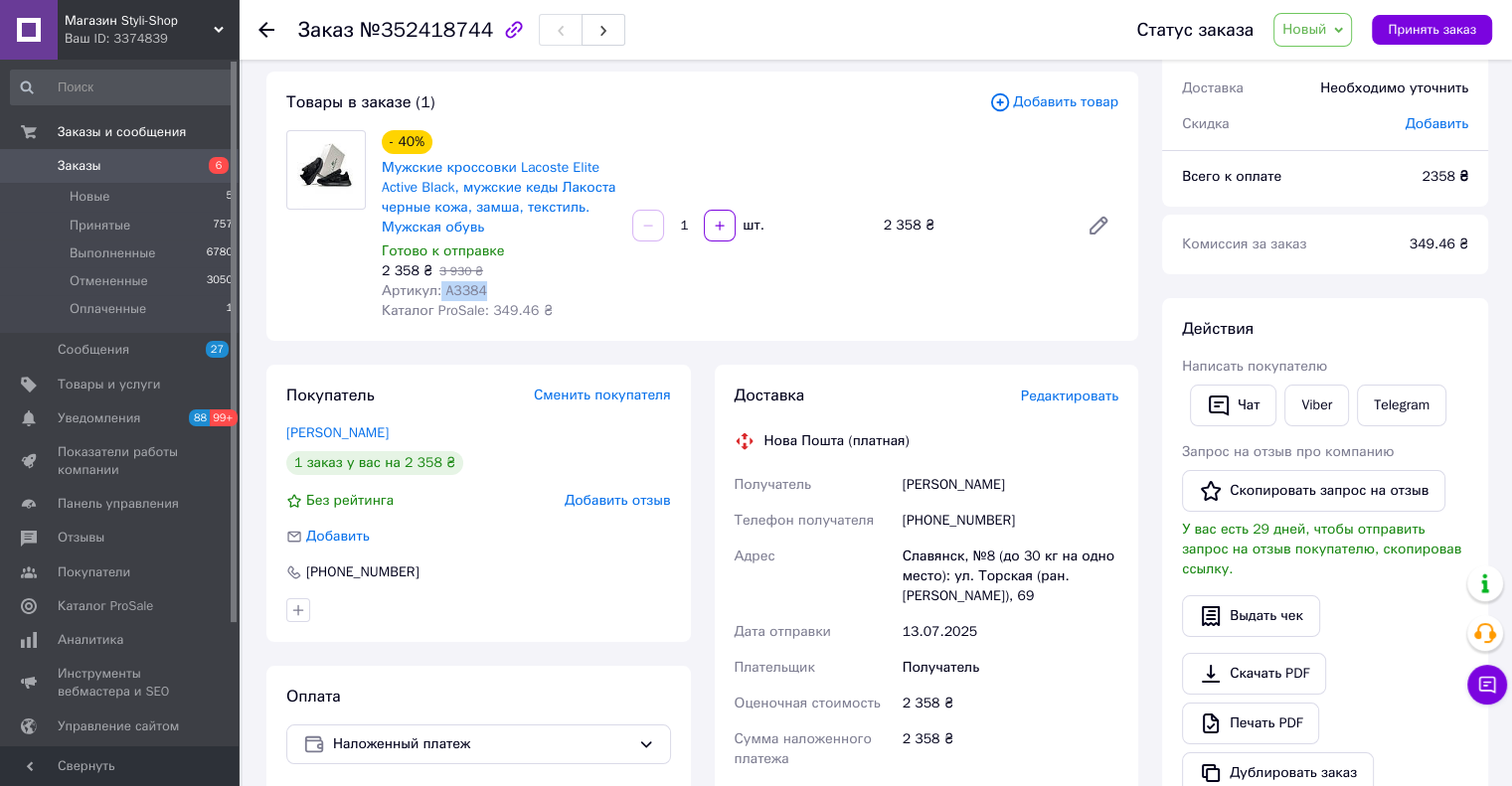 drag, startPoint x: 490, startPoint y: 285, endPoint x: 437, endPoint y: 285, distance: 53 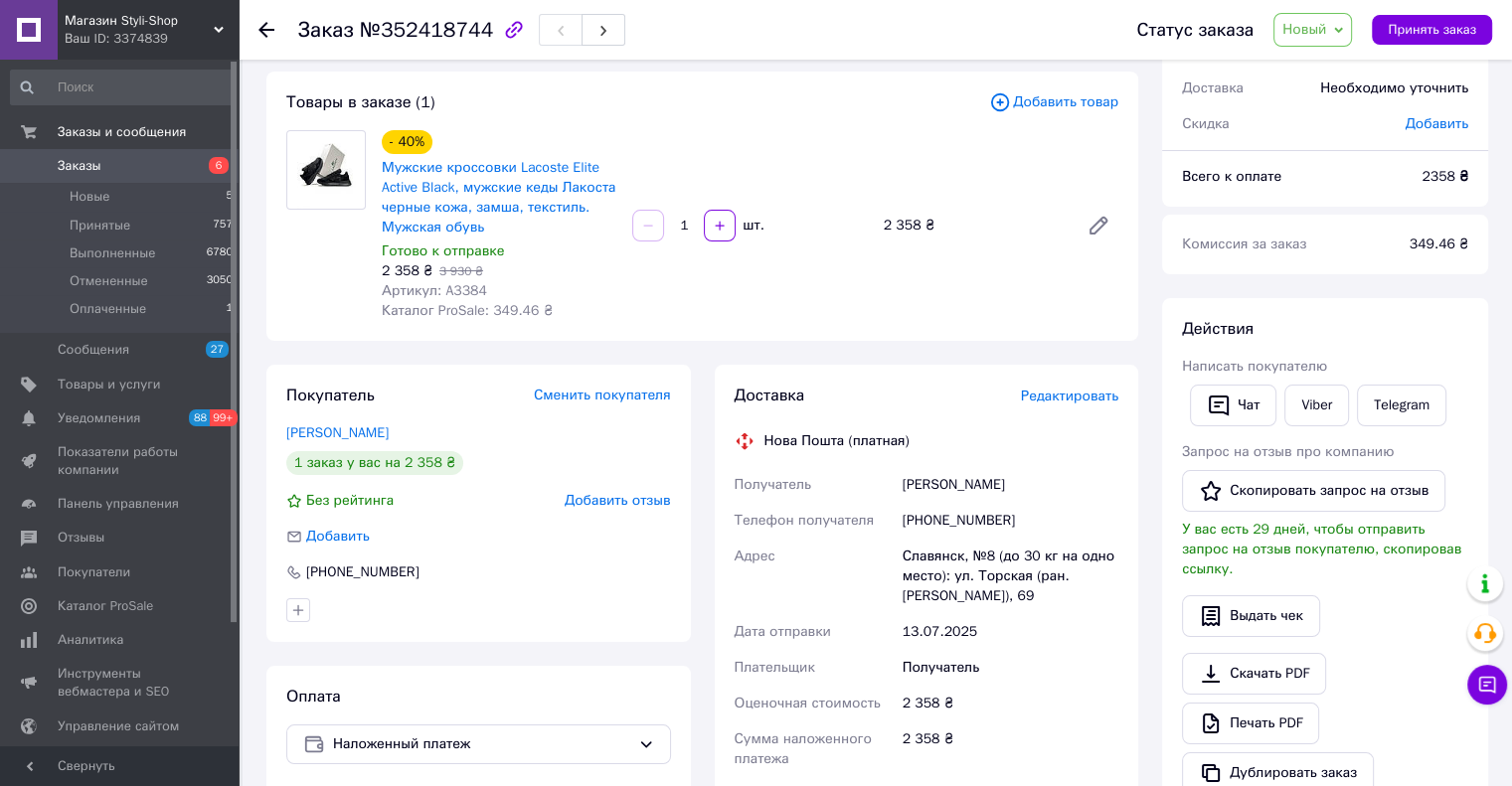 drag, startPoint x: 644, startPoint y: 153, endPoint x: 627, endPoint y: 126, distance: 31.906112 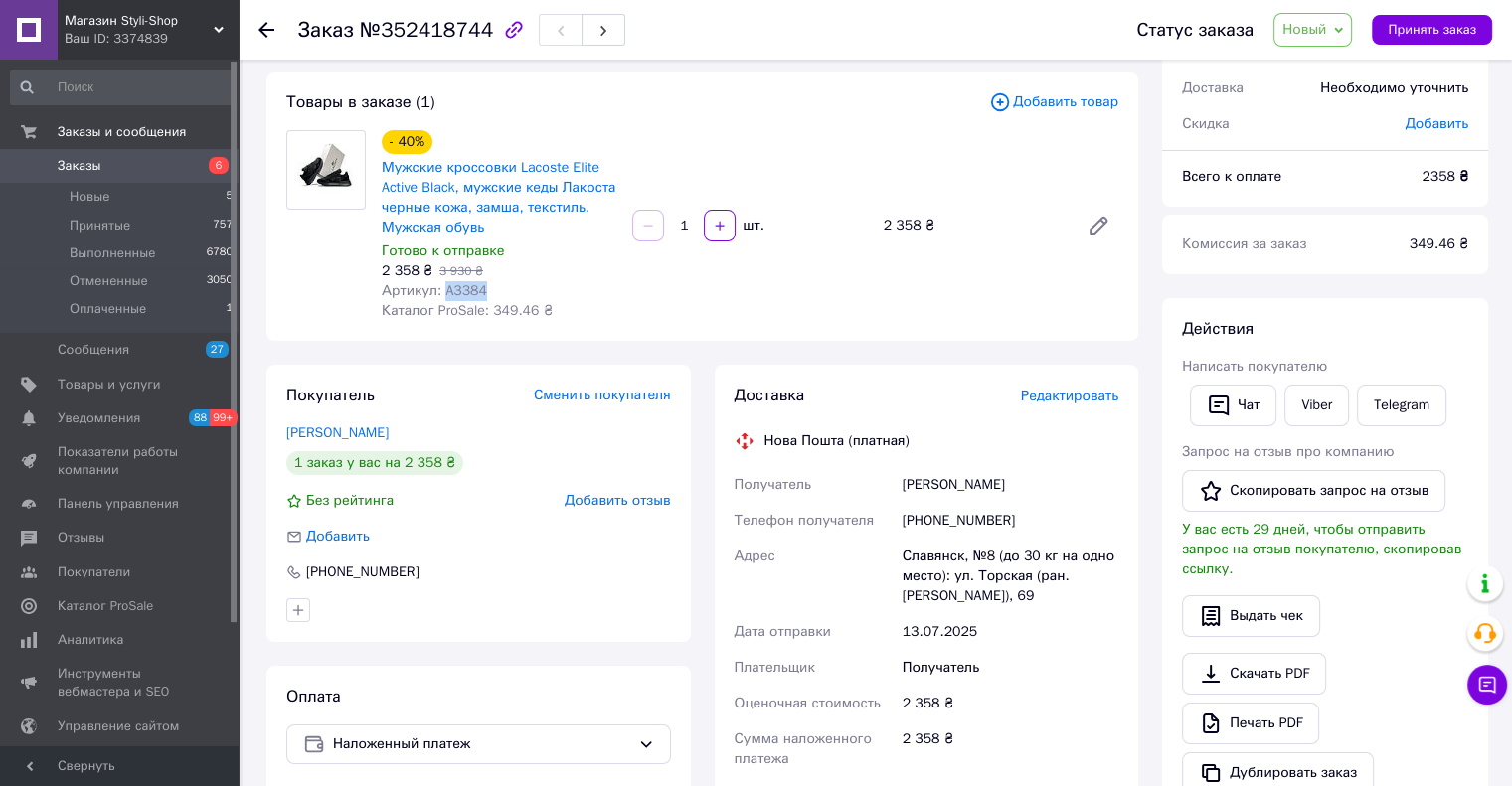 copy on "A3384" 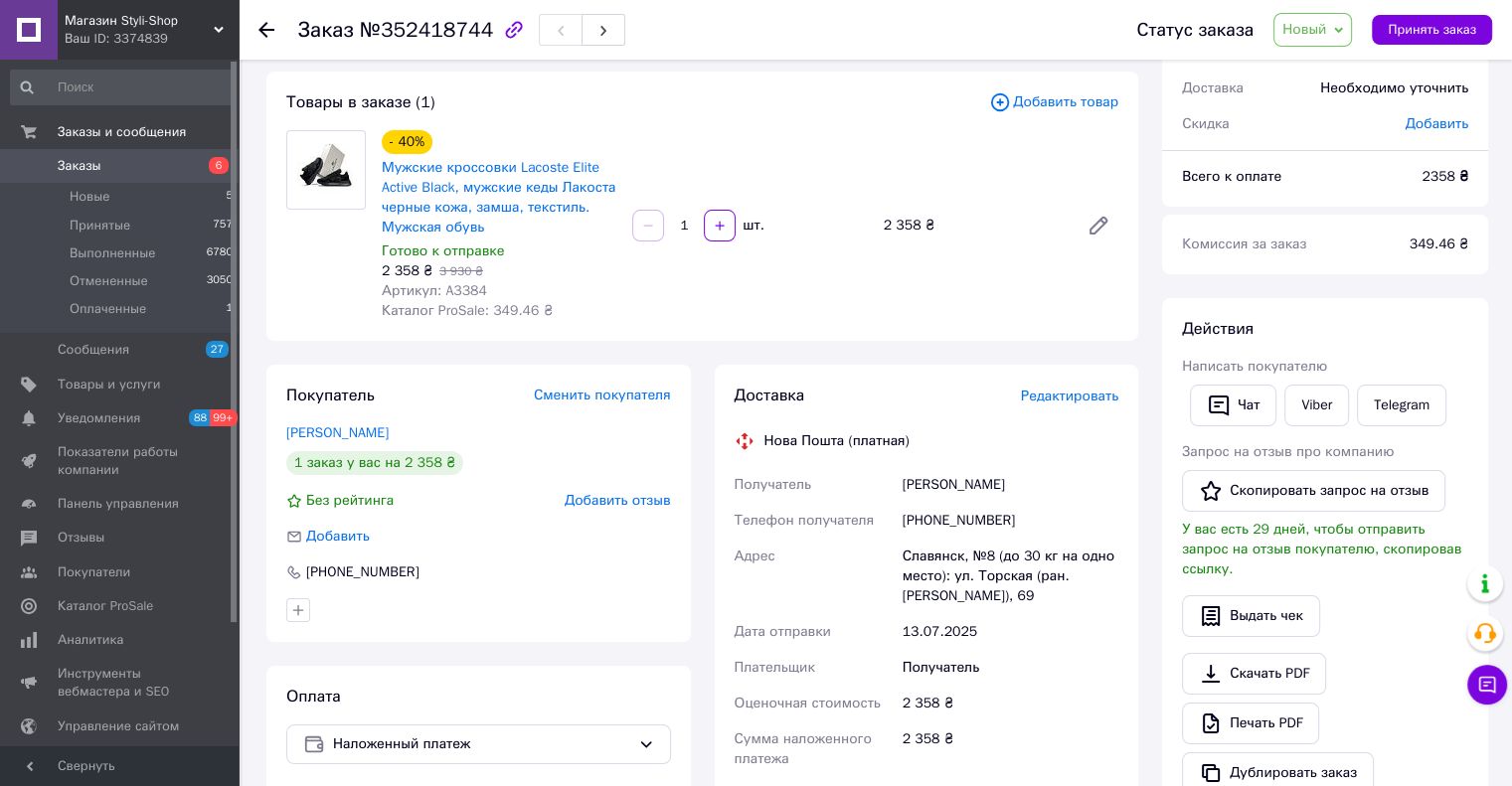 click on "Товары в заказе (1)" at bounding box center (637, 102) 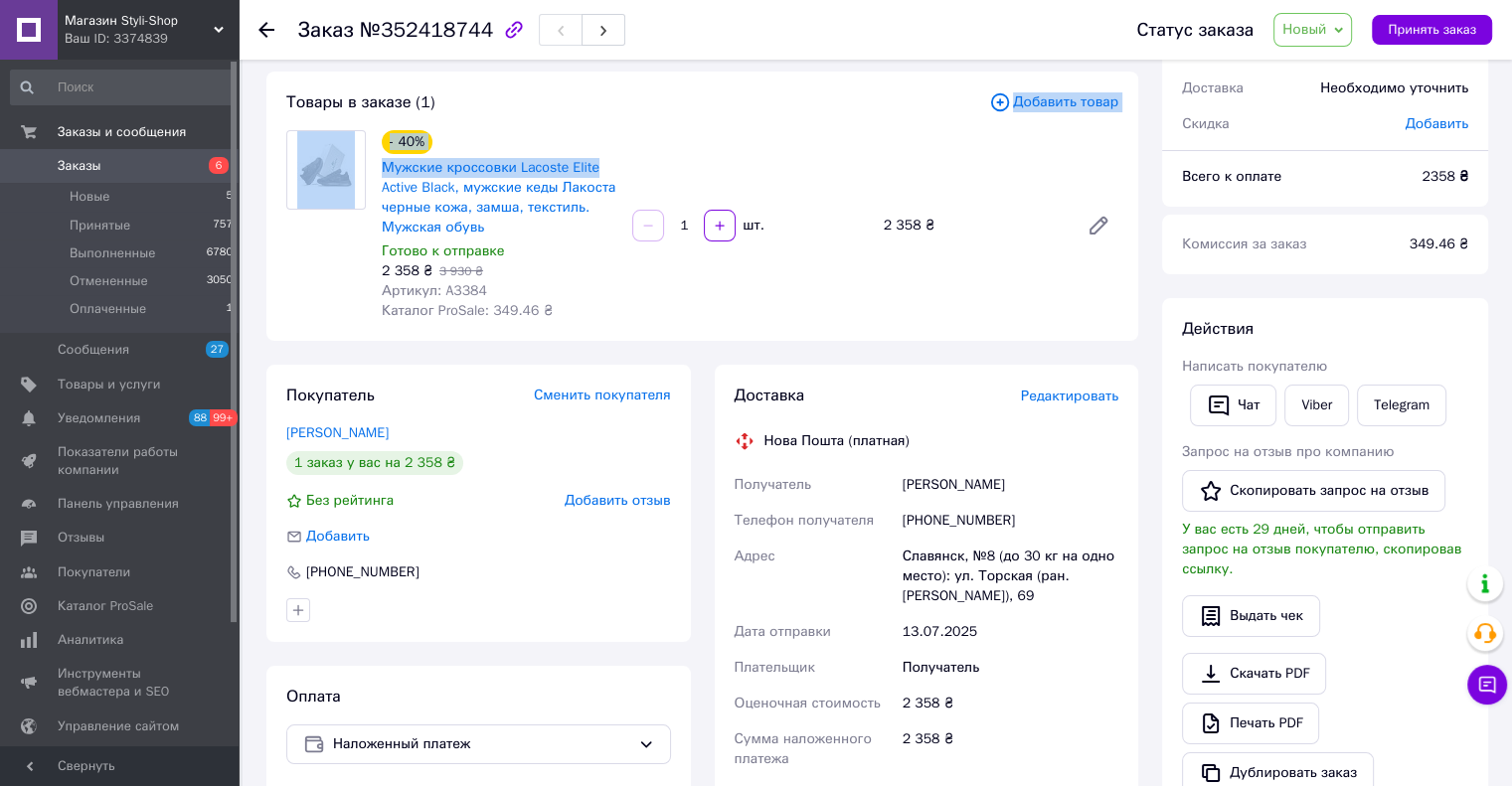 click on "Товары в заказе (1)" at bounding box center [637, 102] 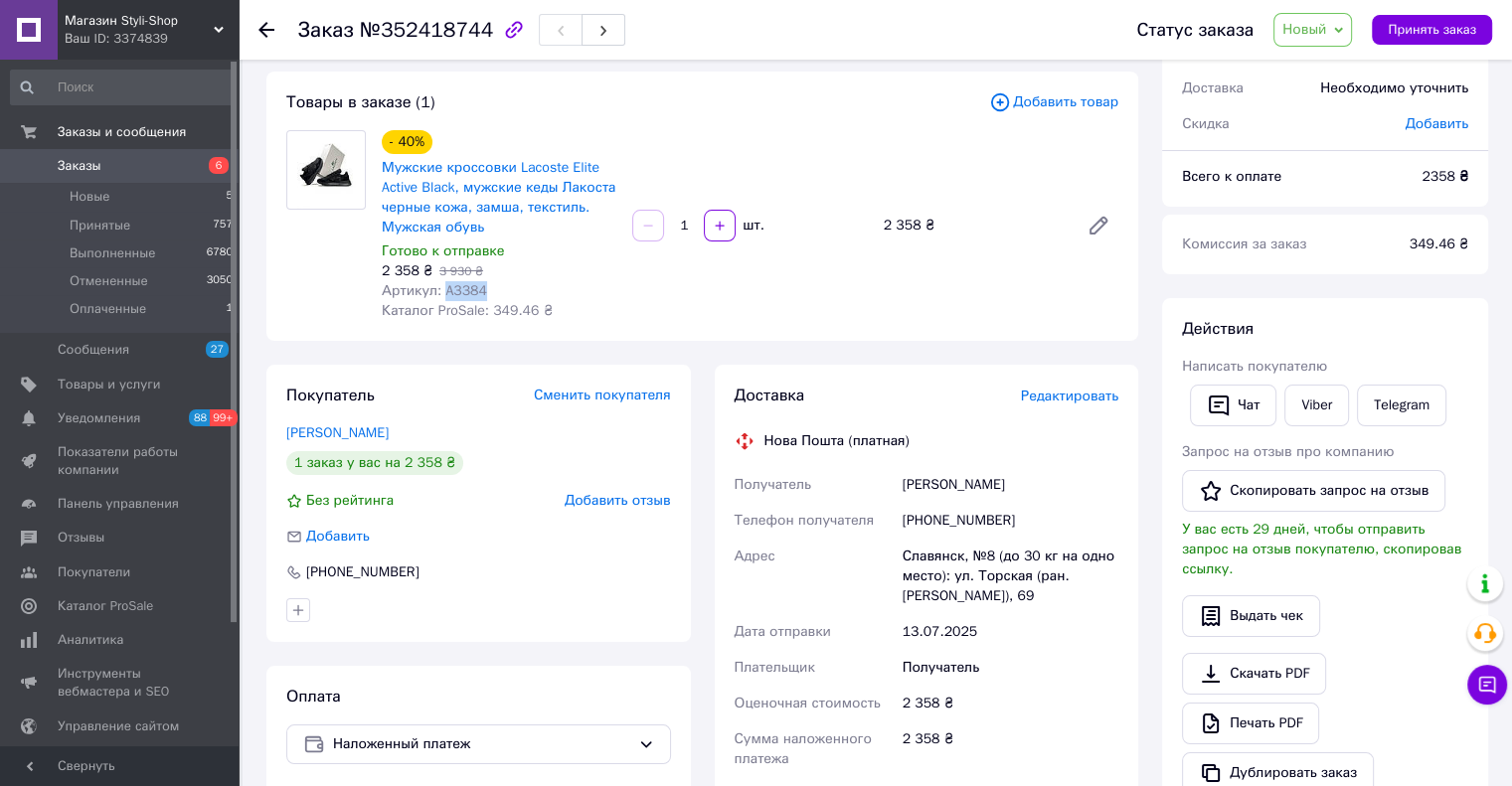 drag, startPoint x: 471, startPoint y: 292, endPoint x: 441, endPoint y: 291, distance: 30.016662 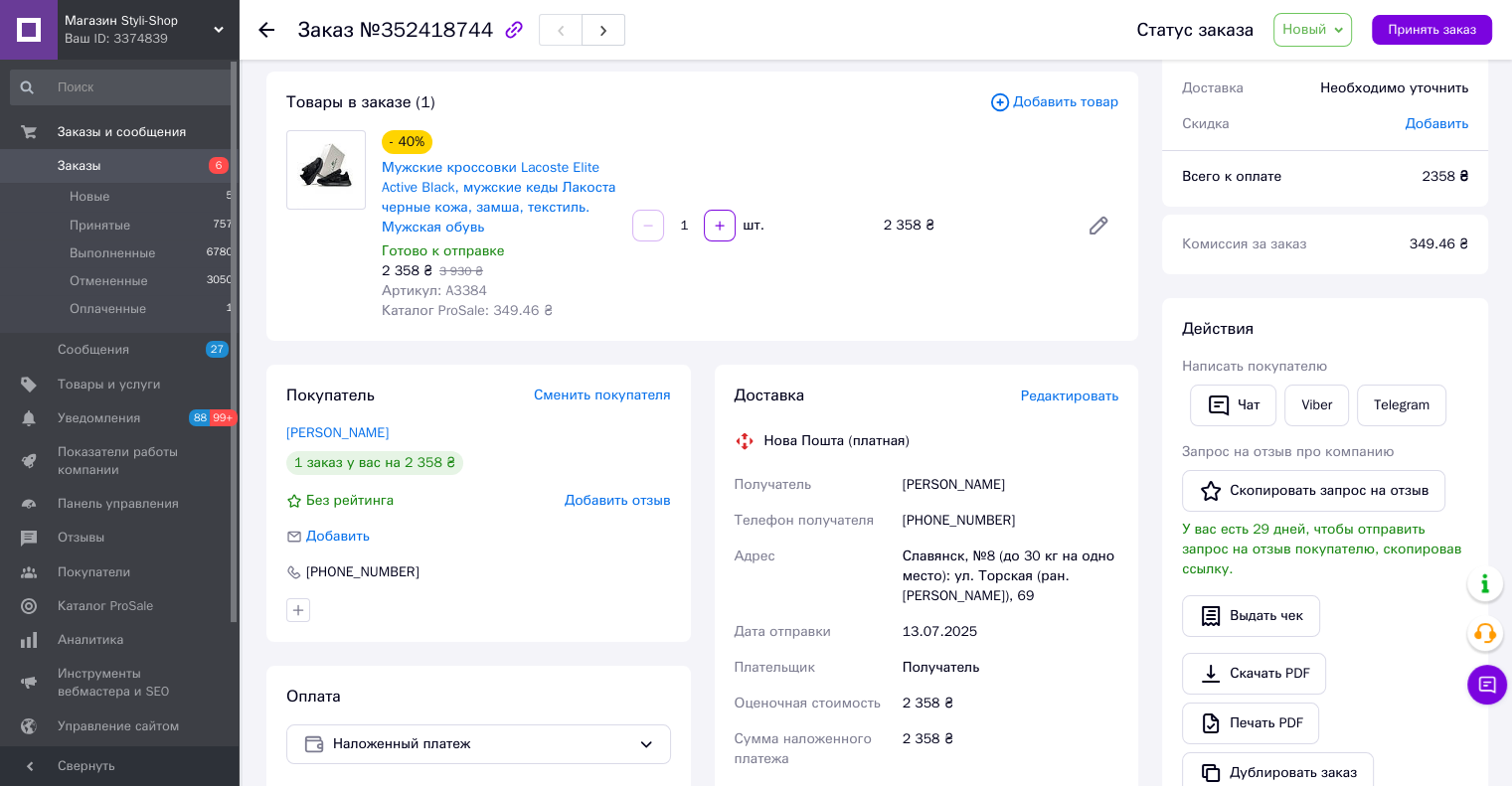click on "Товары в заказе (1)" at bounding box center [637, 102] 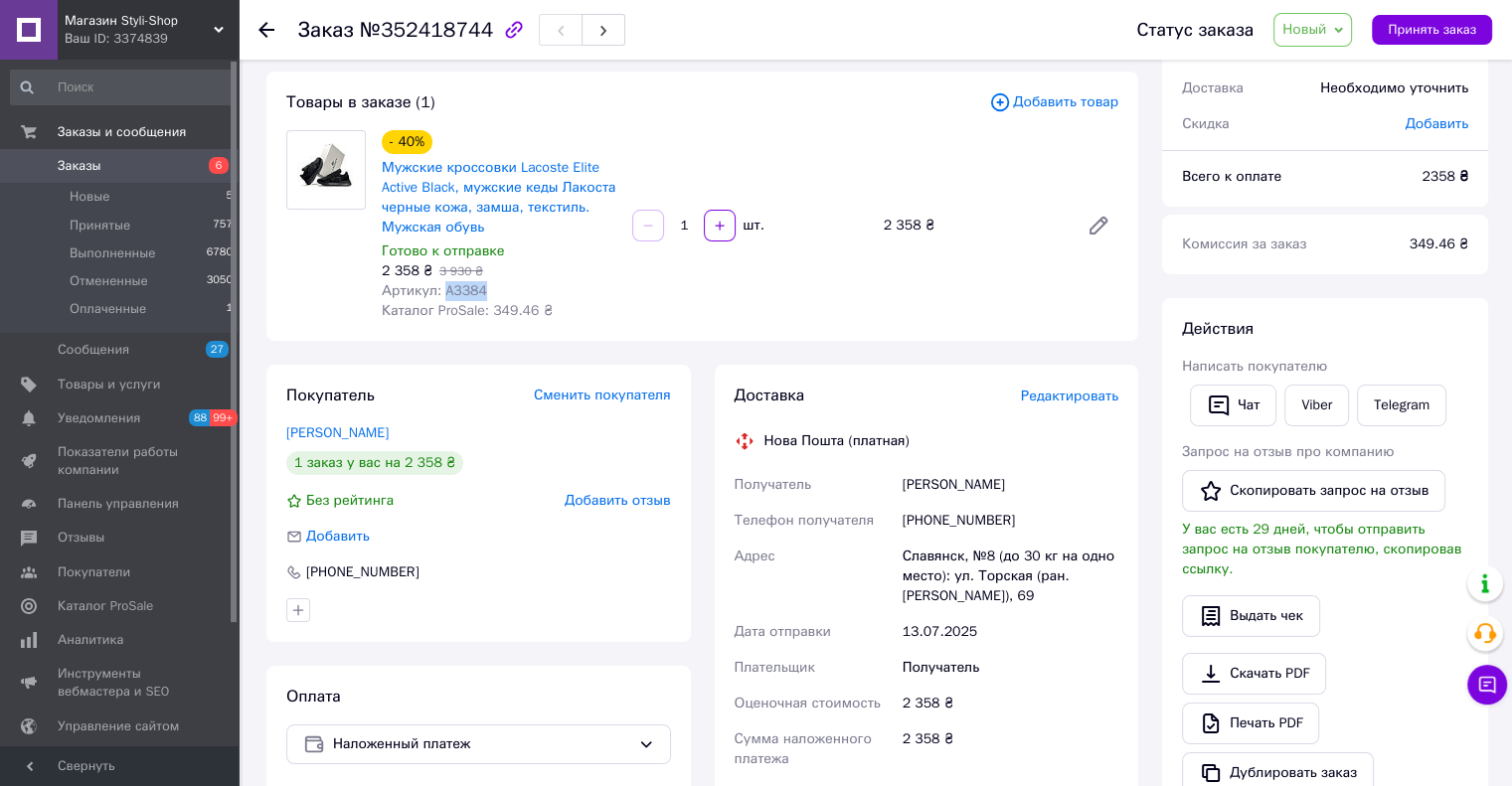 drag, startPoint x: 489, startPoint y: 289, endPoint x: 444, endPoint y: 292, distance: 45.099889 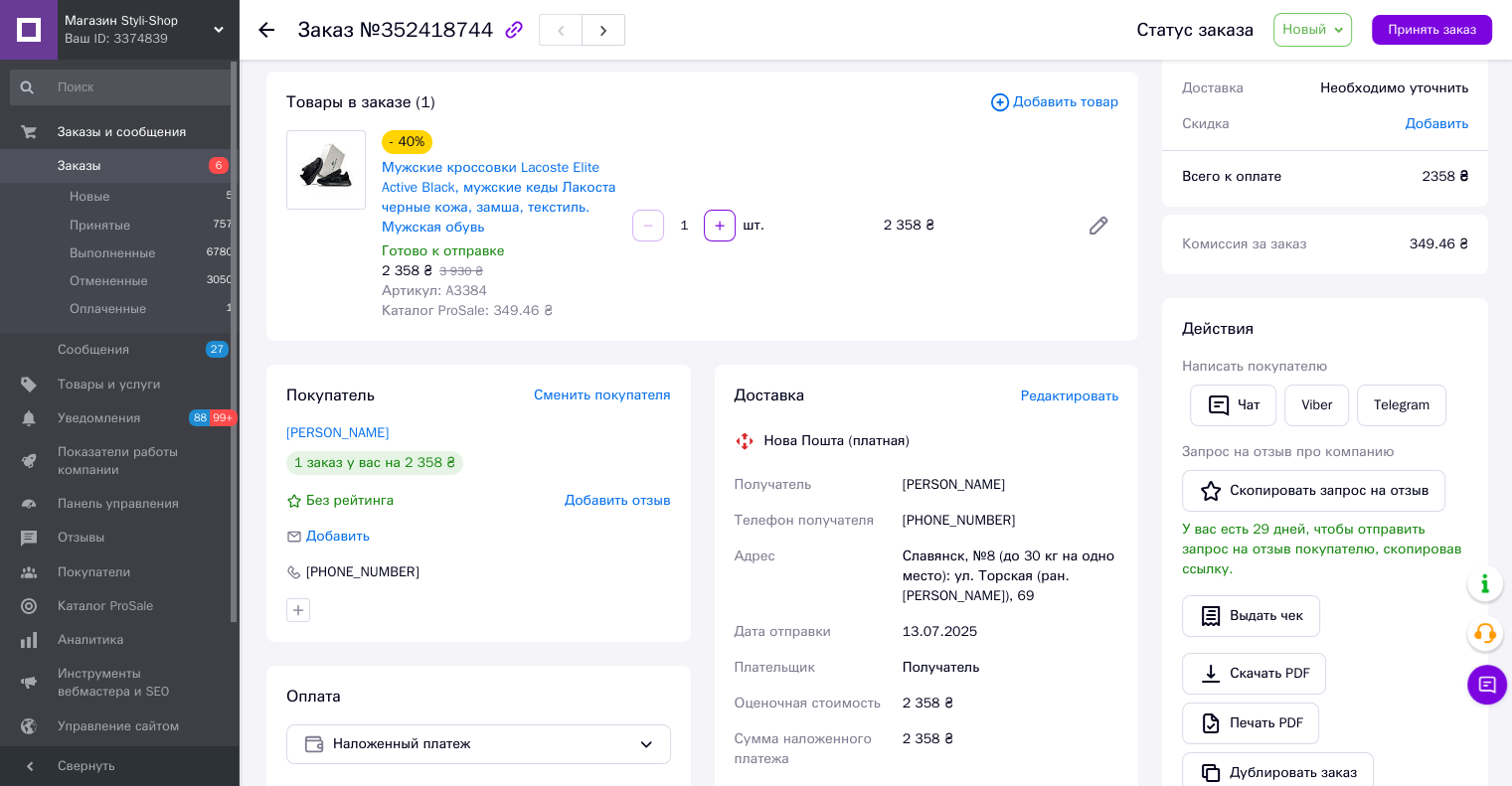 click on "Товары в заказе (1) Добавить товар - 40% Мужские кроссовки Lacoste Elite Active Black, мужские кеды Лакоста черные кожа, замша, текстиль. Мужская обувь Готово к отправке 2 358 ₴   3 930 ₴ Артикул: A3384 Каталог ProSale: 349.46 ₴  1   шт. 2 358 ₴" at bounding box center (702, 206) 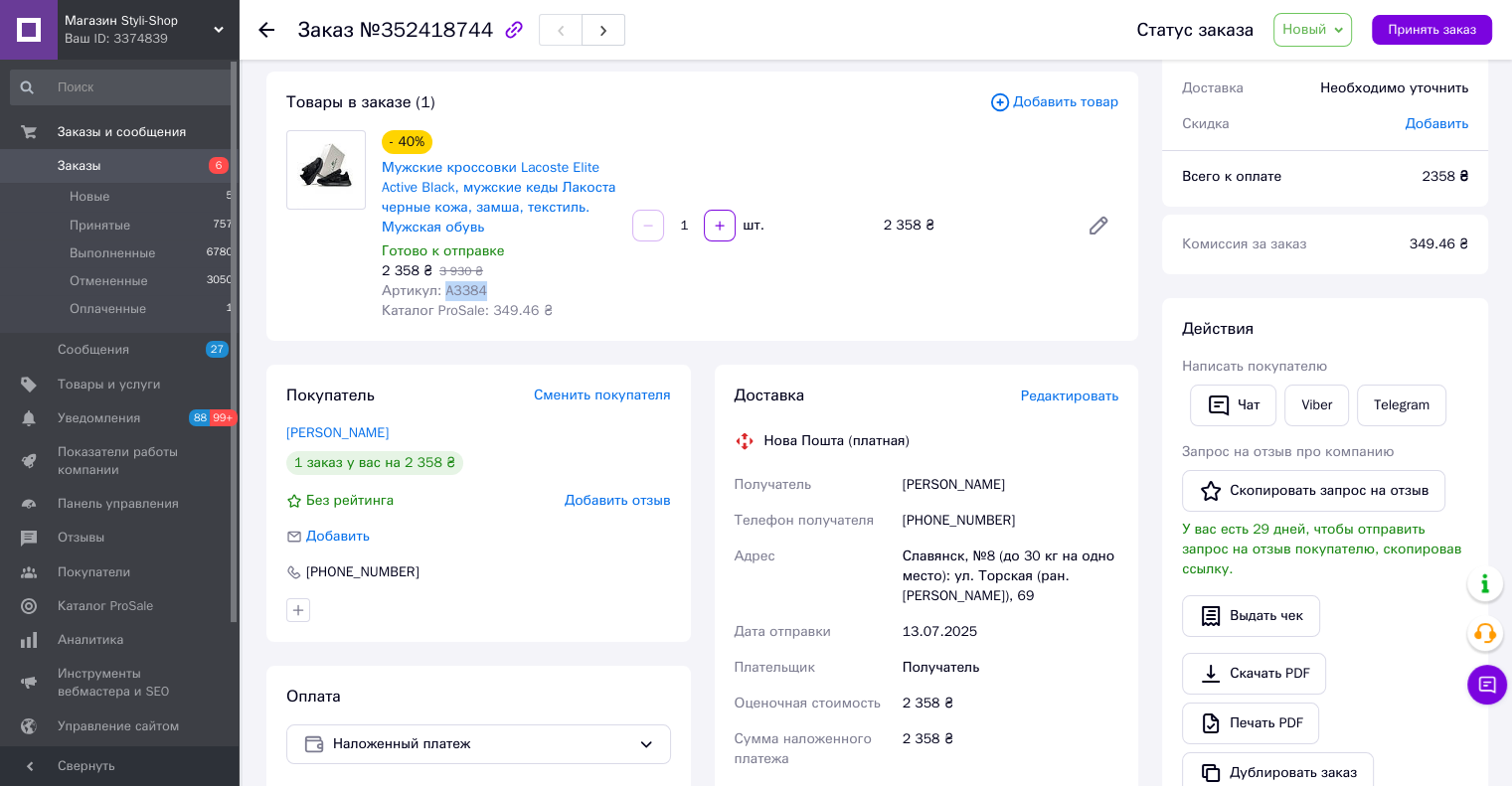 drag, startPoint x: 486, startPoint y: 287, endPoint x: 443, endPoint y: 292, distance: 43.289722 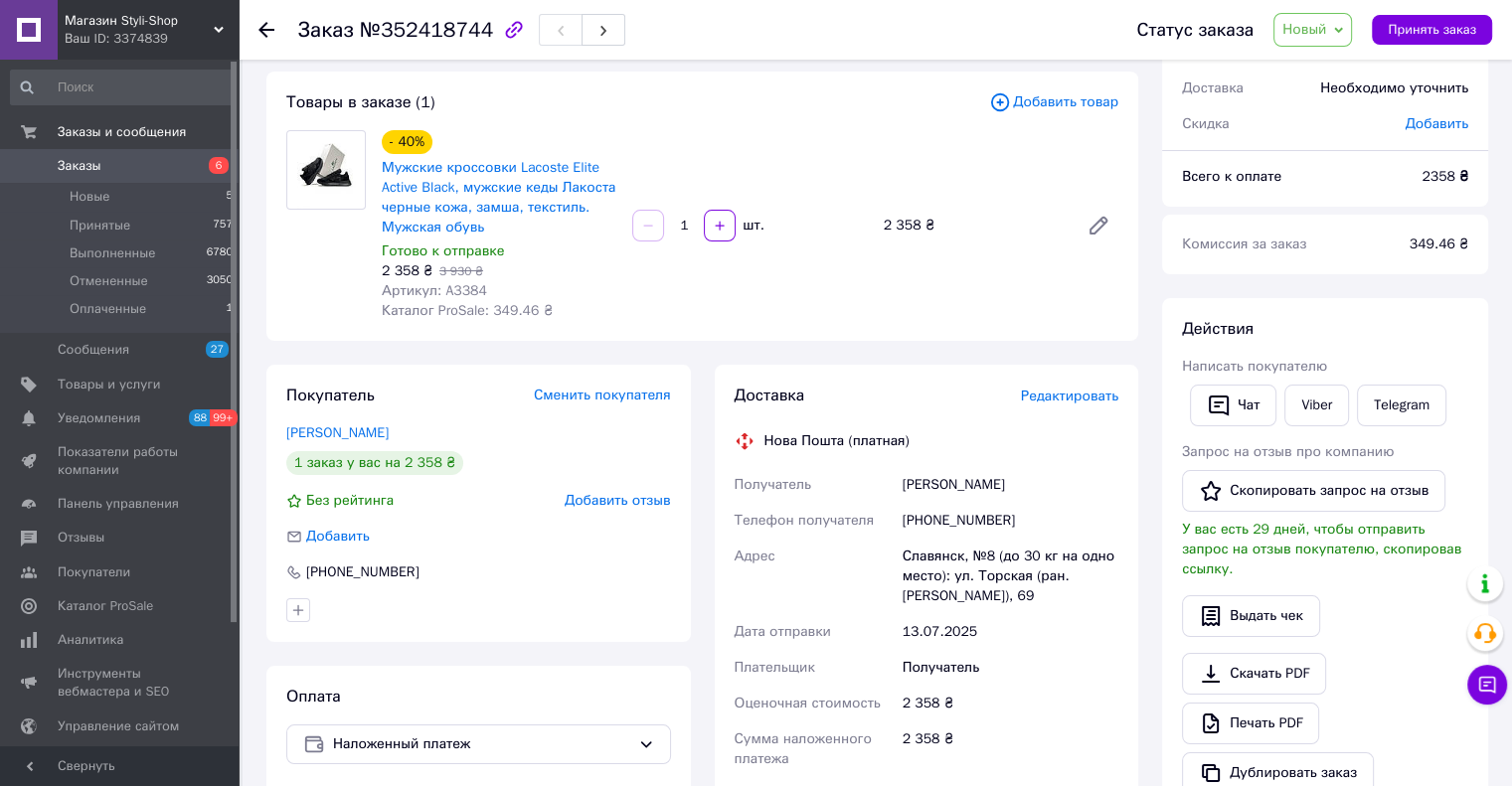 click on "2 358 ₴   3 930 ₴" at bounding box center [499, 271] 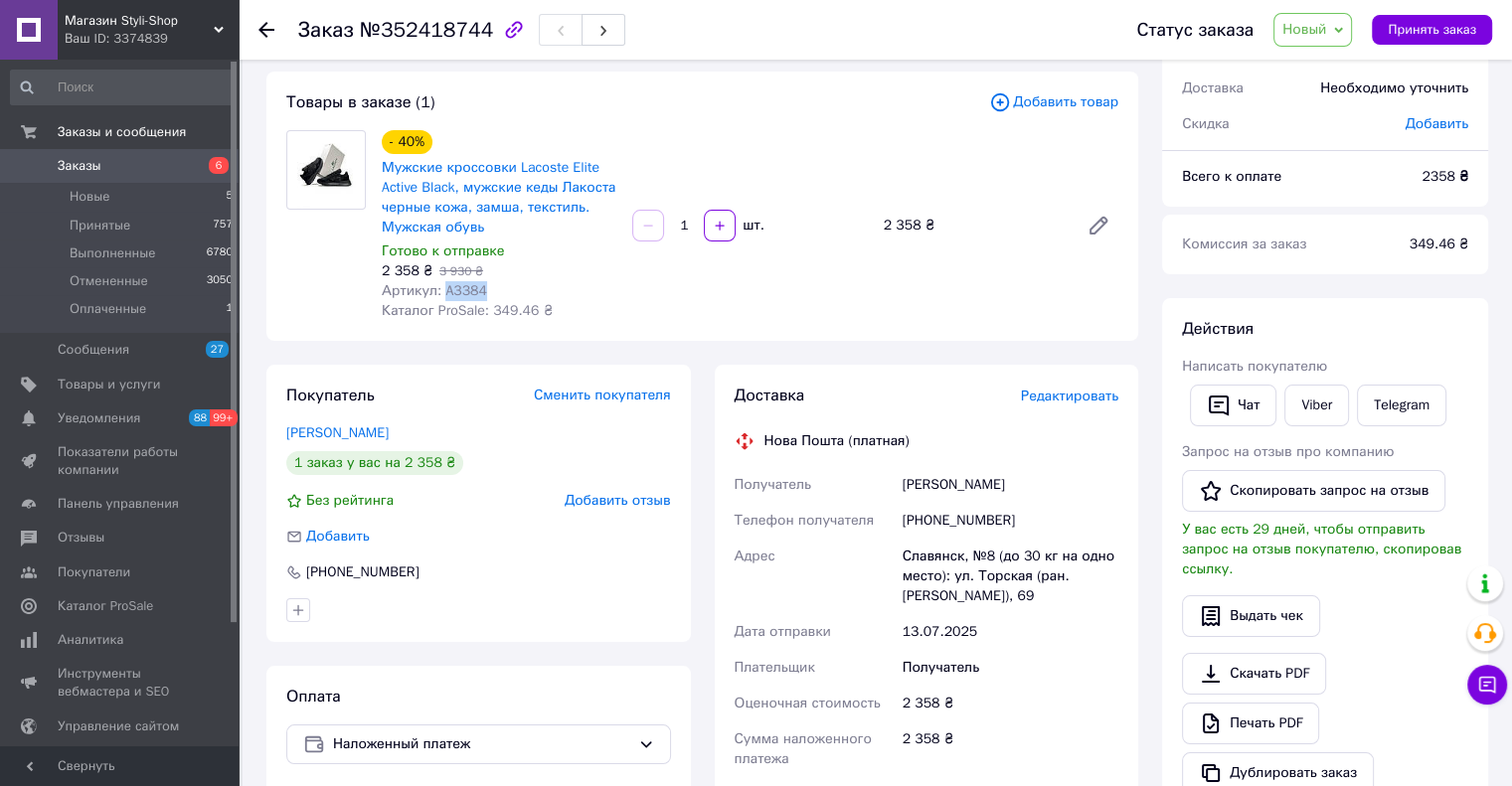 drag, startPoint x: 490, startPoint y: 292, endPoint x: 440, endPoint y: 293, distance: 50.01 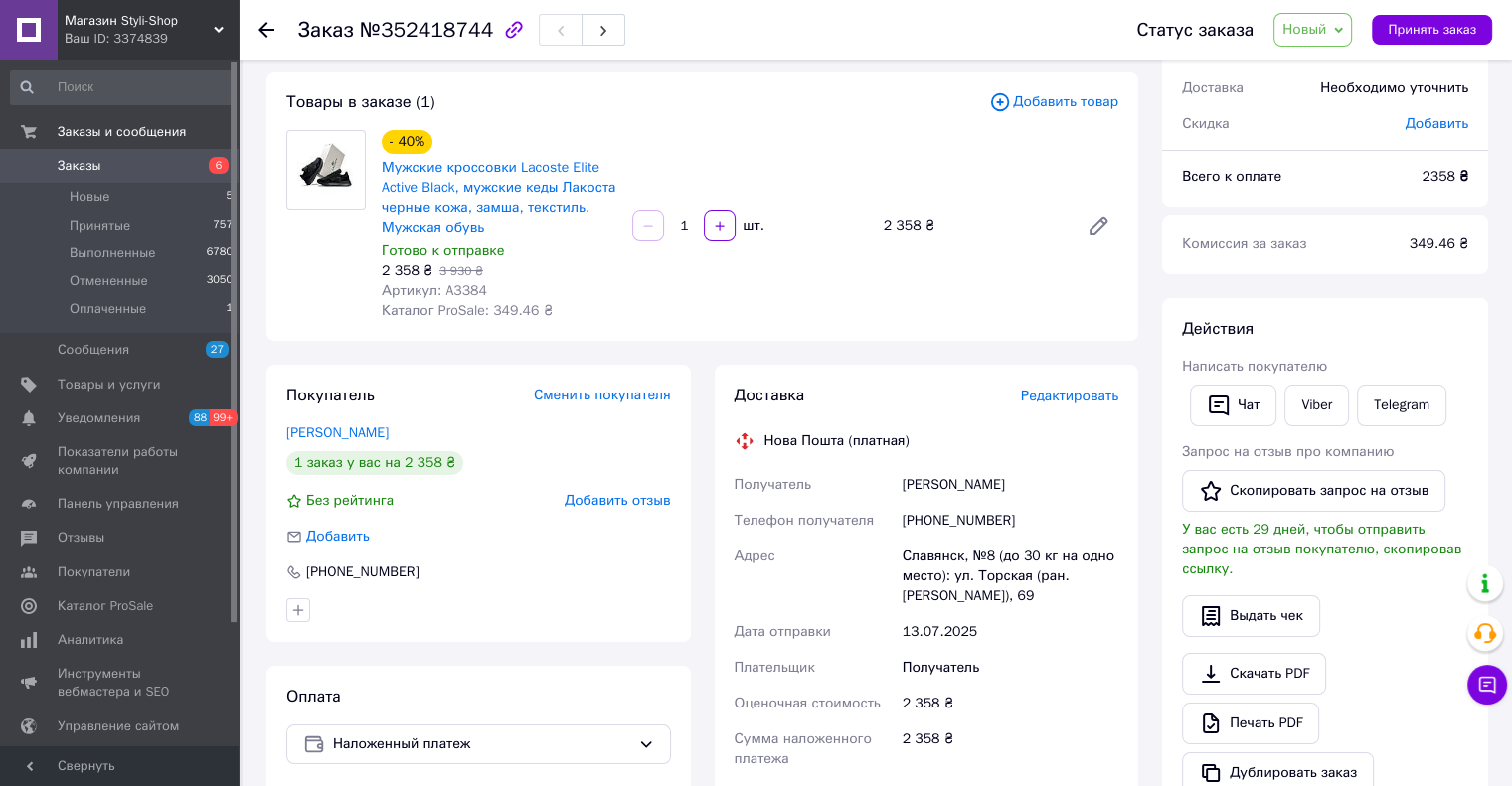 click on "2 358 ₴   3 930 ₴" at bounding box center [499, 271] 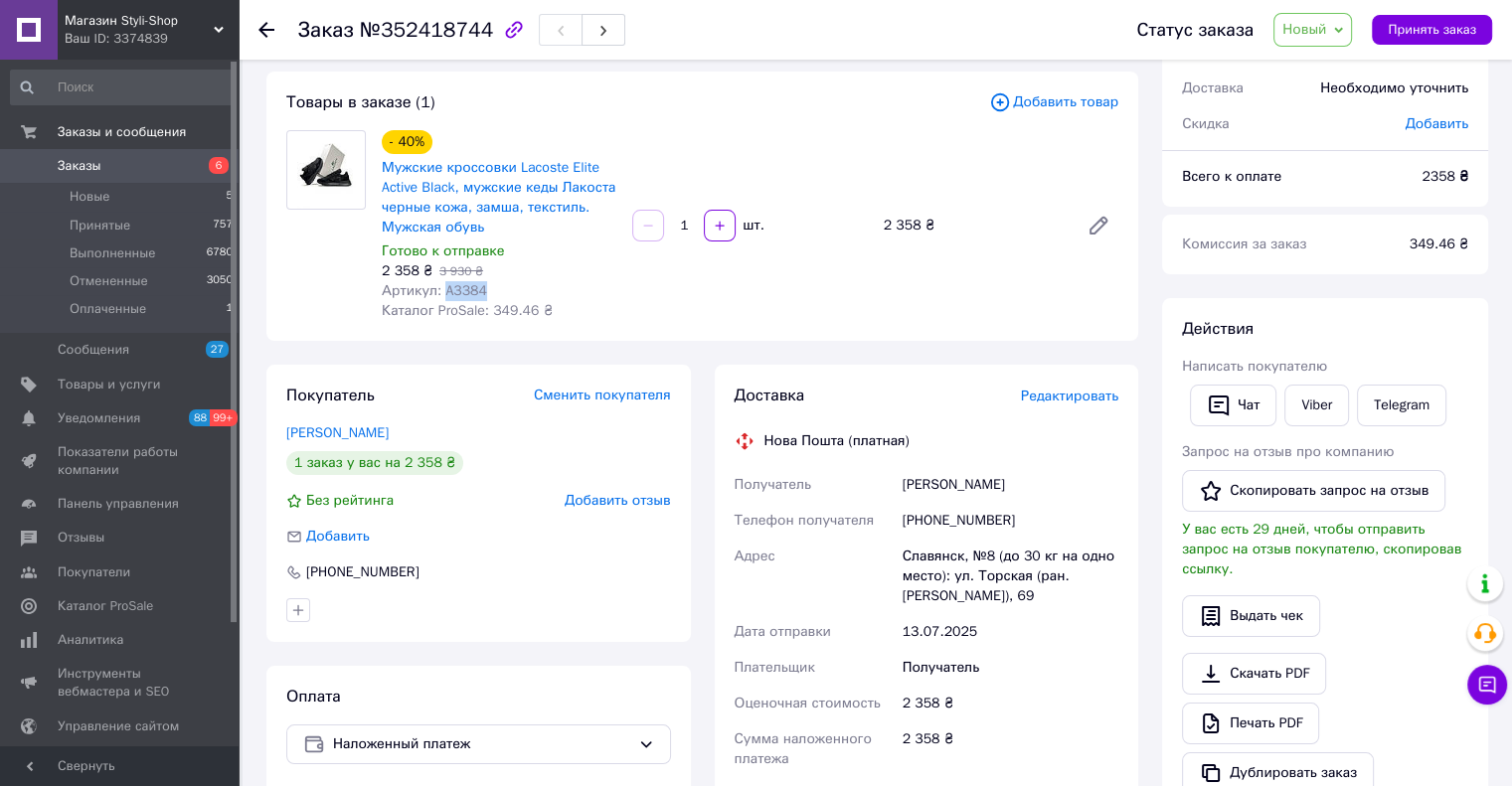 drag, startPoint x: 485, startPoint y: 293, endPoint x: 441, endPoint y: 293, distance: 44 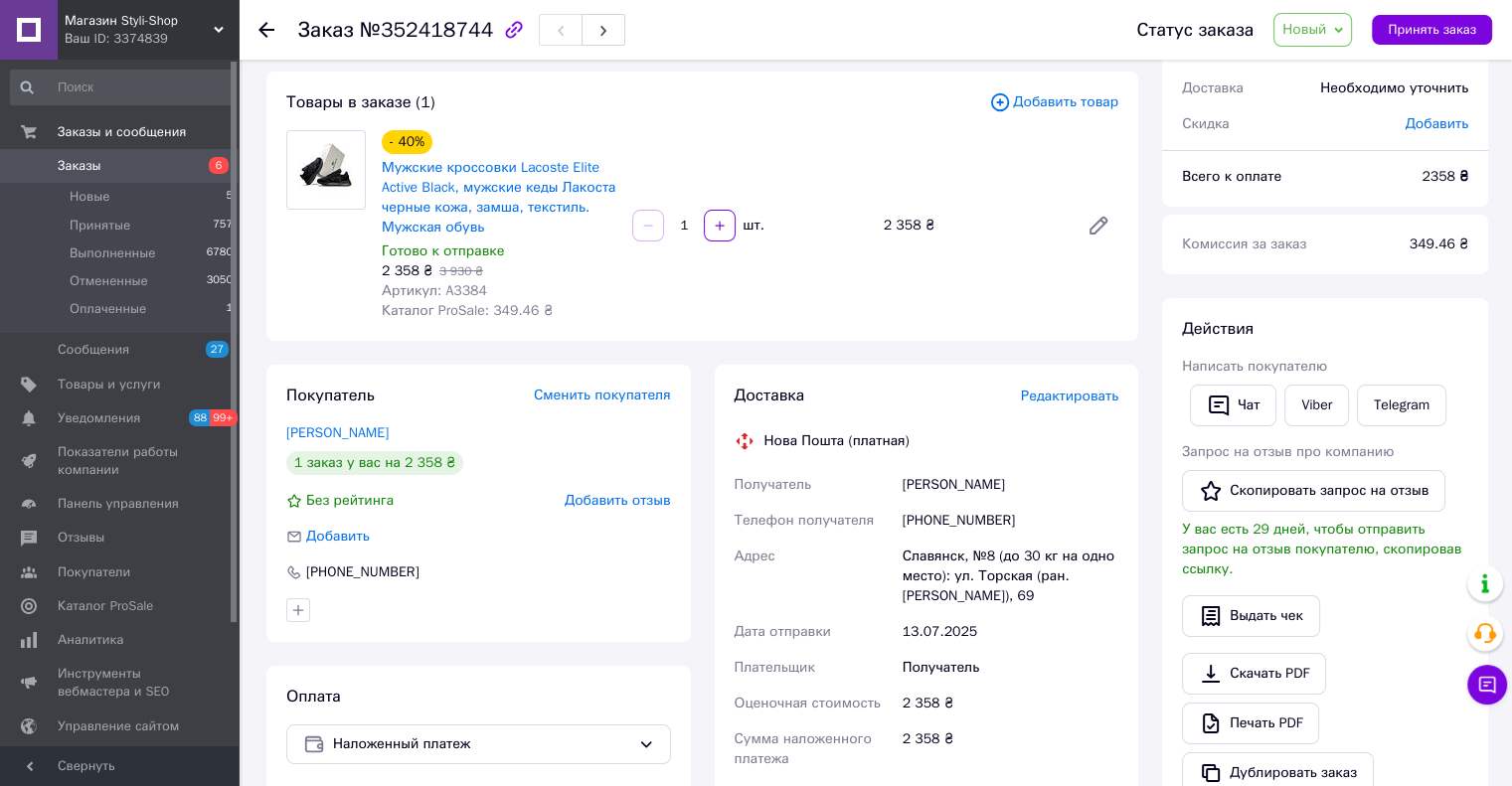 click on "2 358 ₴   3 930 ₴" at bounding box center (499, 271) 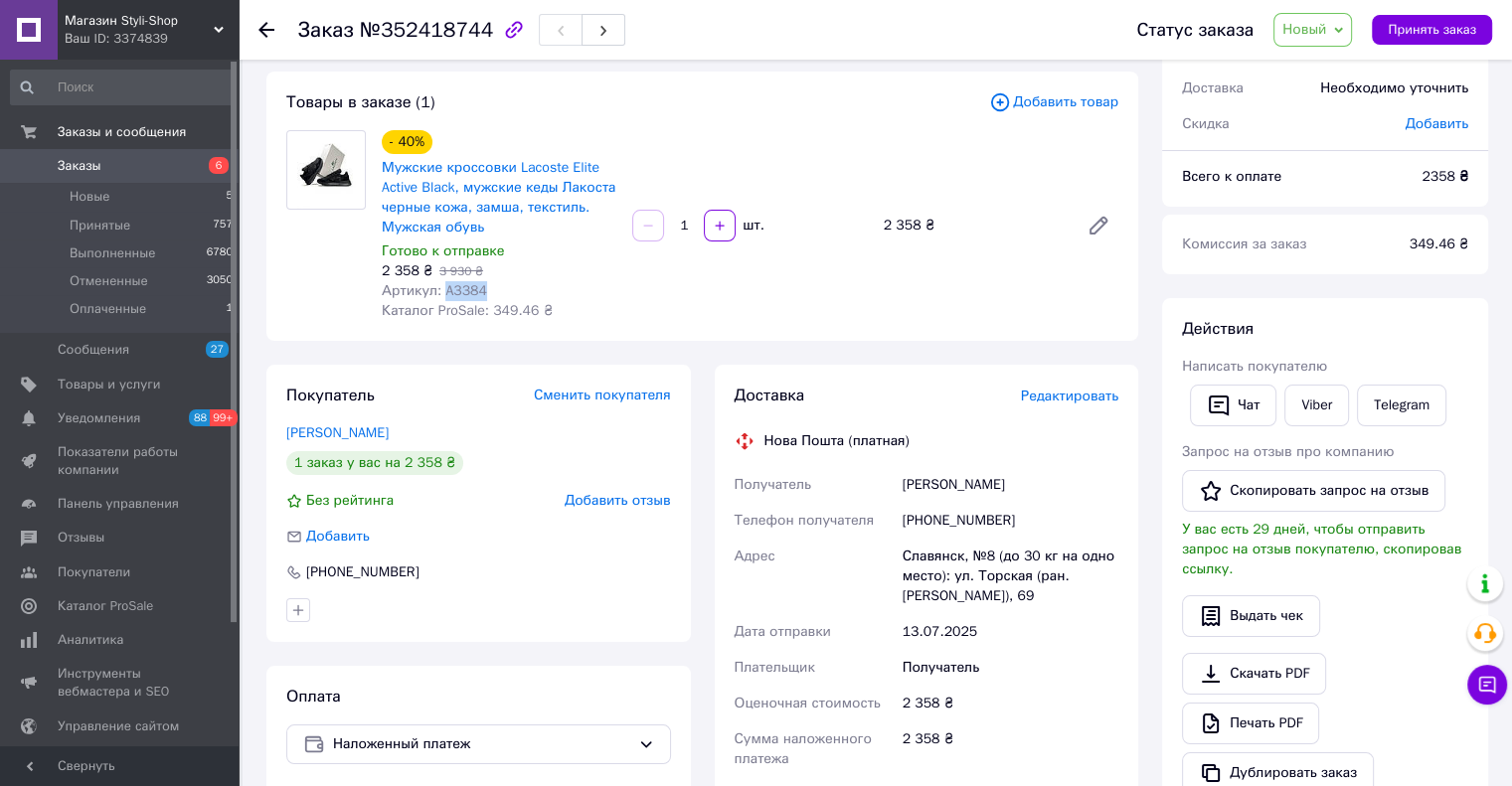 drag, startPoint x: 481, startPoint y: 295, endPoint x: 438, endPoint y: 295, distance: 43 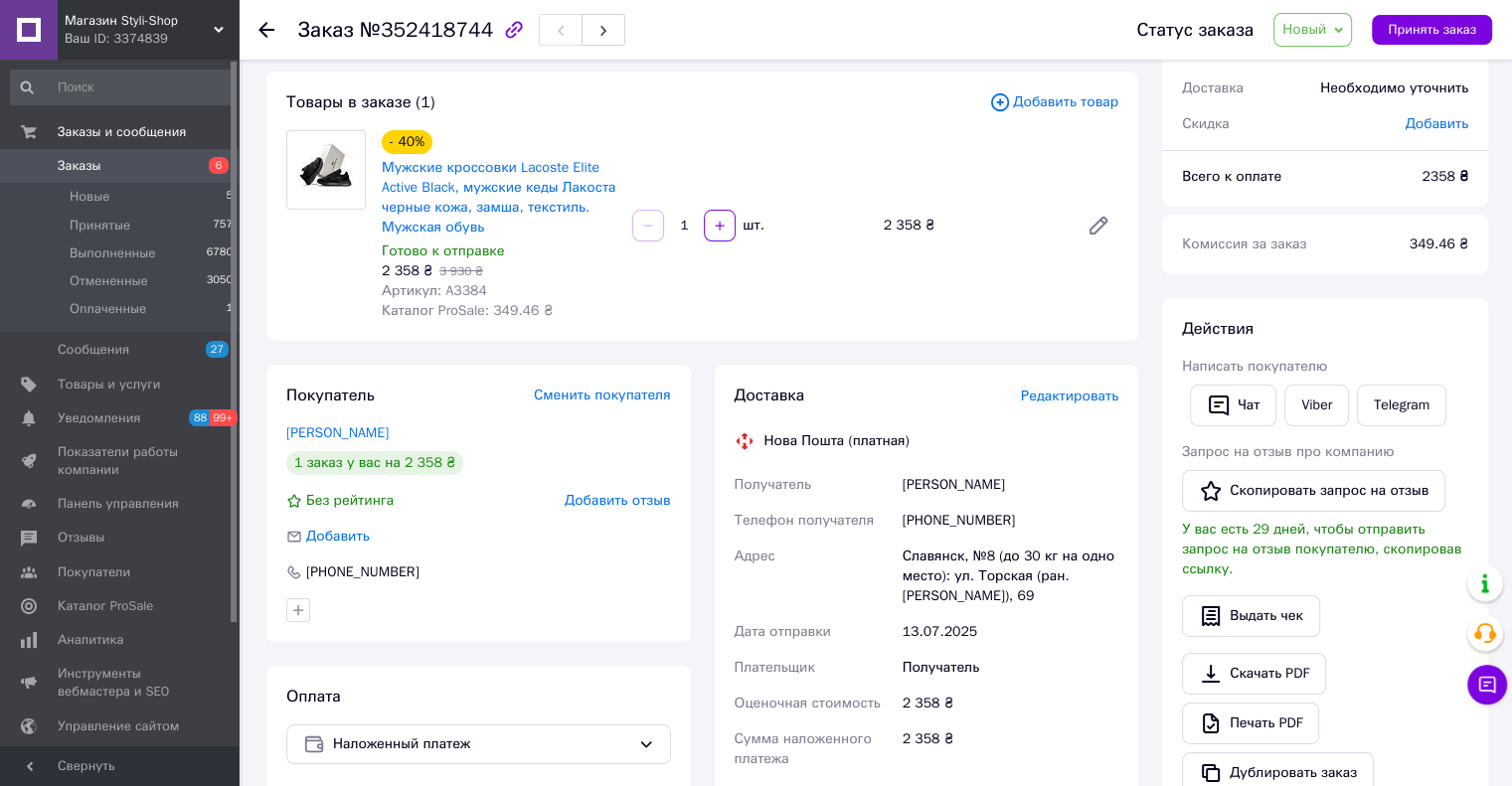 click on "Товары в заказе (1)" at bounding box center [637, 102] 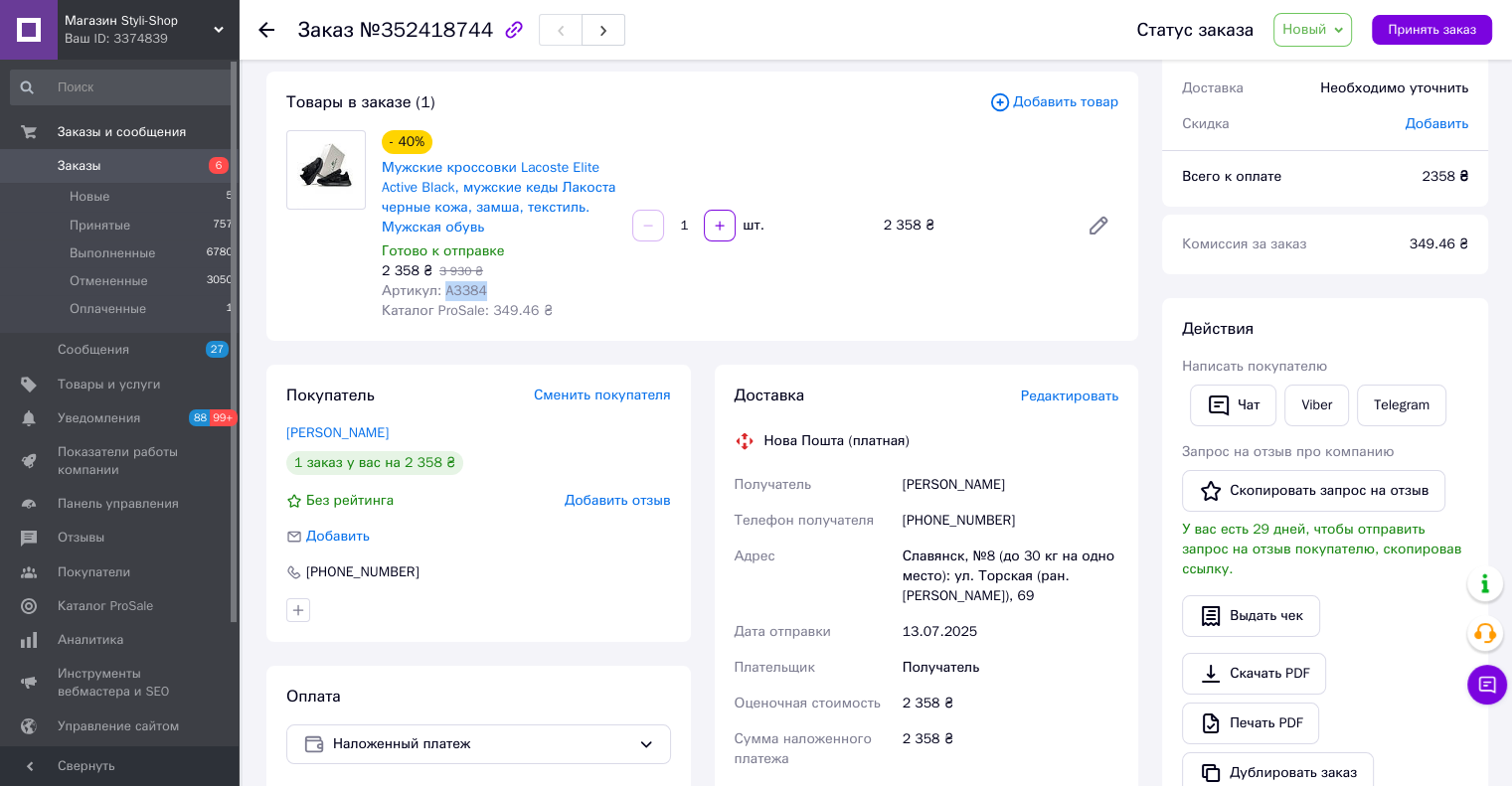 drag, startPoint x: 479, startPoint y: 288, endPoint x: 481, endPoint y: 245, distance: 43.046487 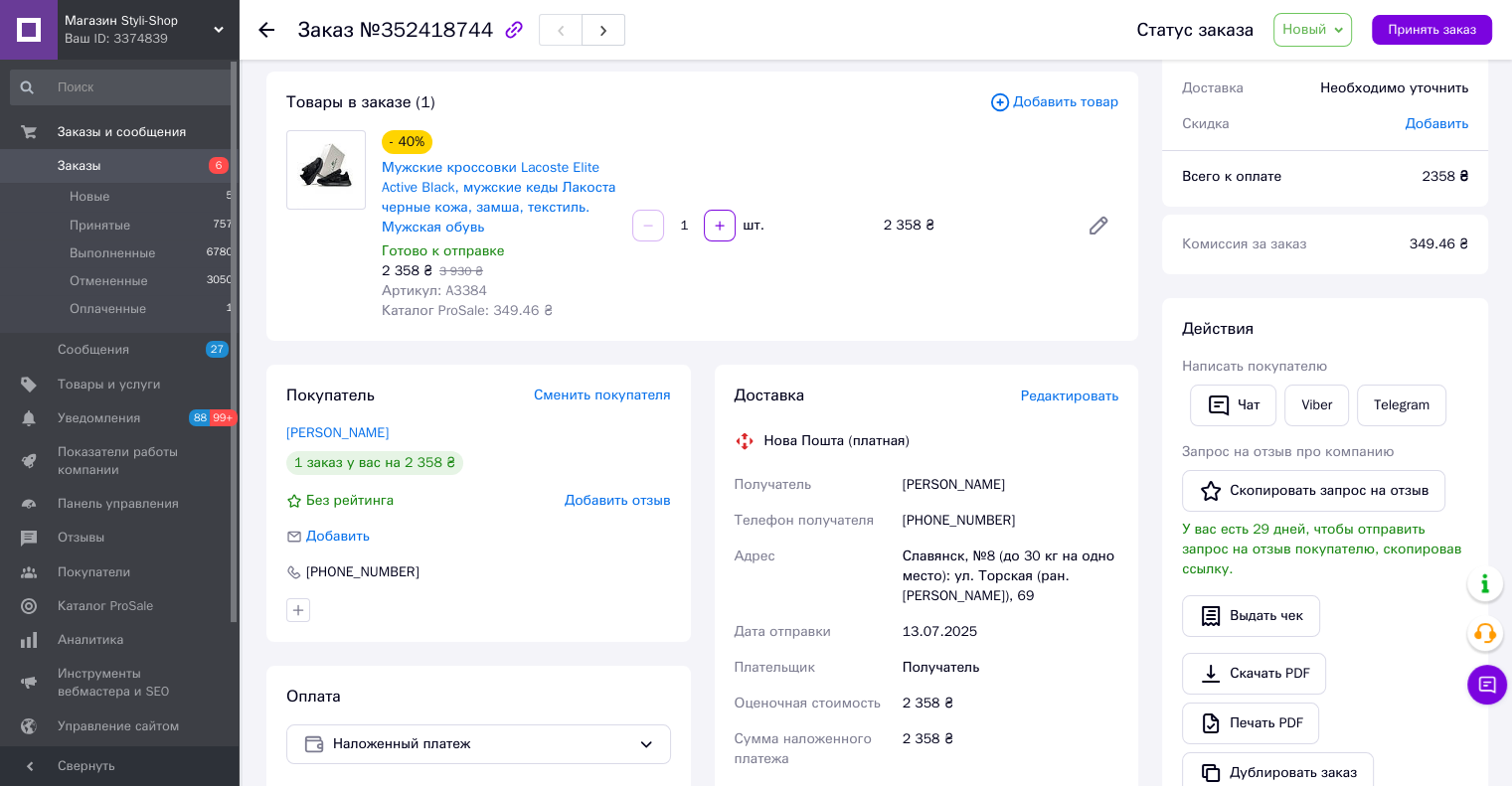 click on "Товары в заказе (1)" at bounding box center (637, 102) 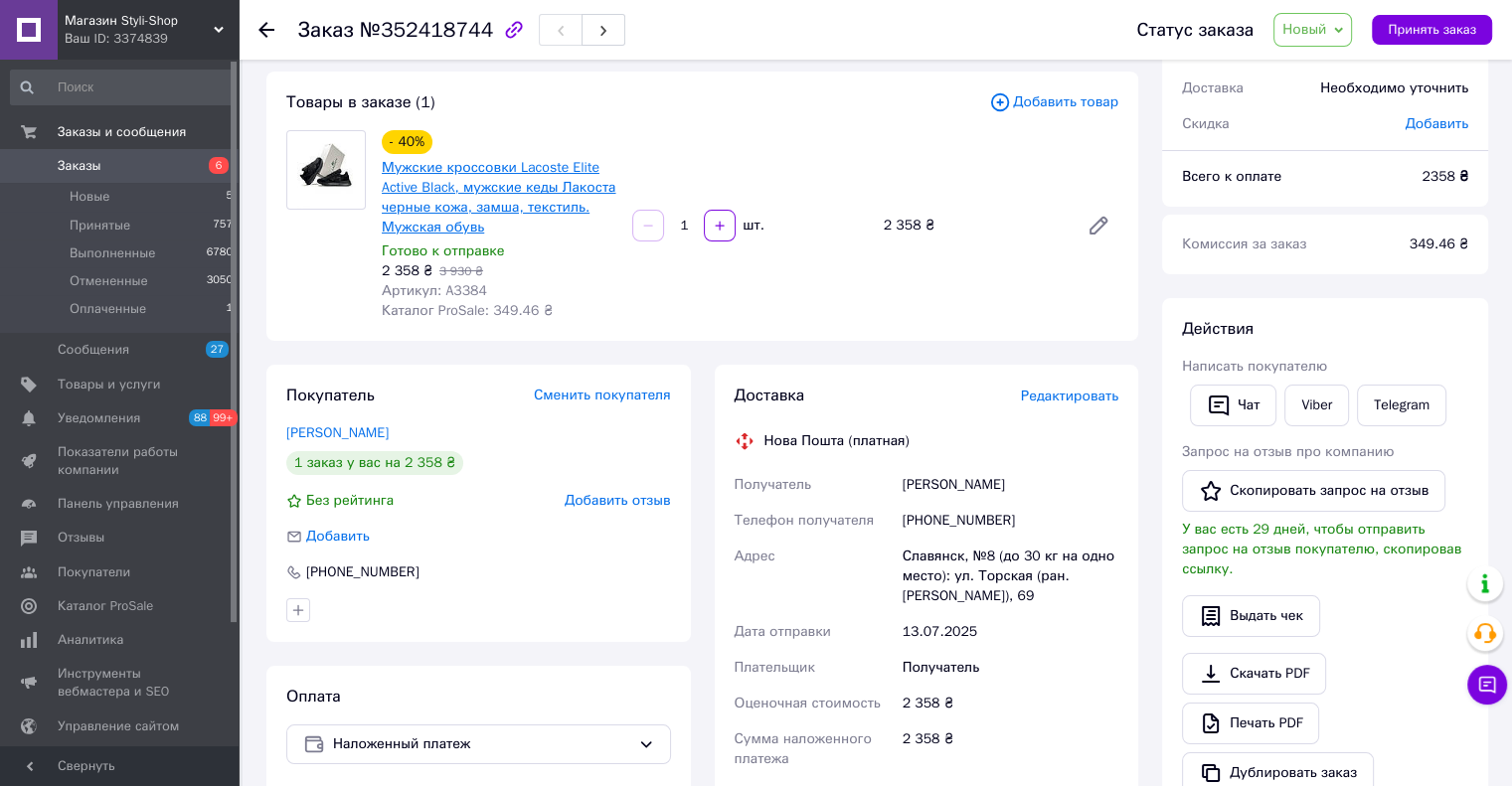 click on "Мужские кроссовки Lacoste Elite Active Black, мужские кеды Лакоста черные кожа, замша, текстиль. Мужская обувь" at bounding box center (498, 197) 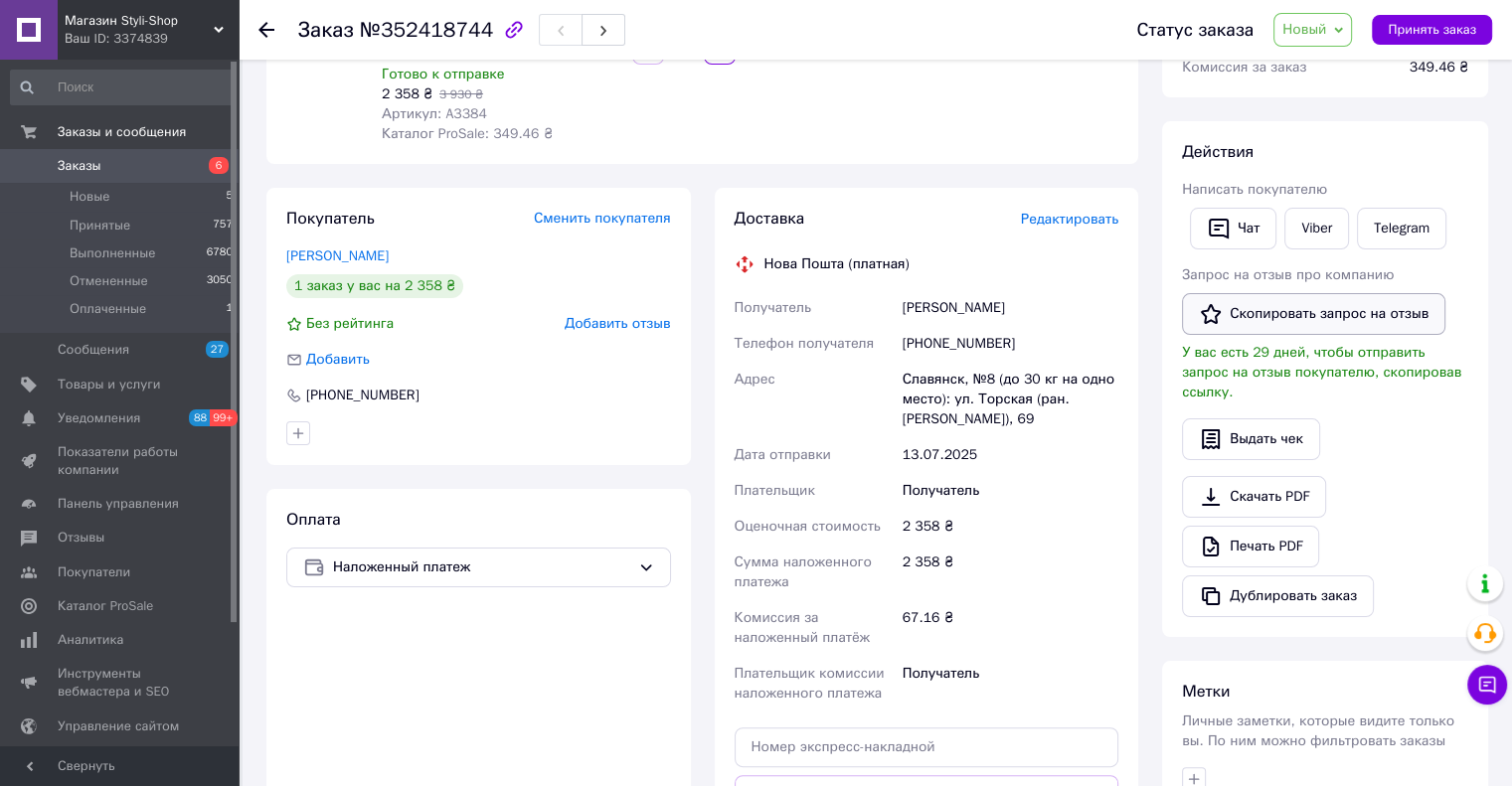 scroll, scrollTop: 298, scrollLeft: 0, axis: vertical 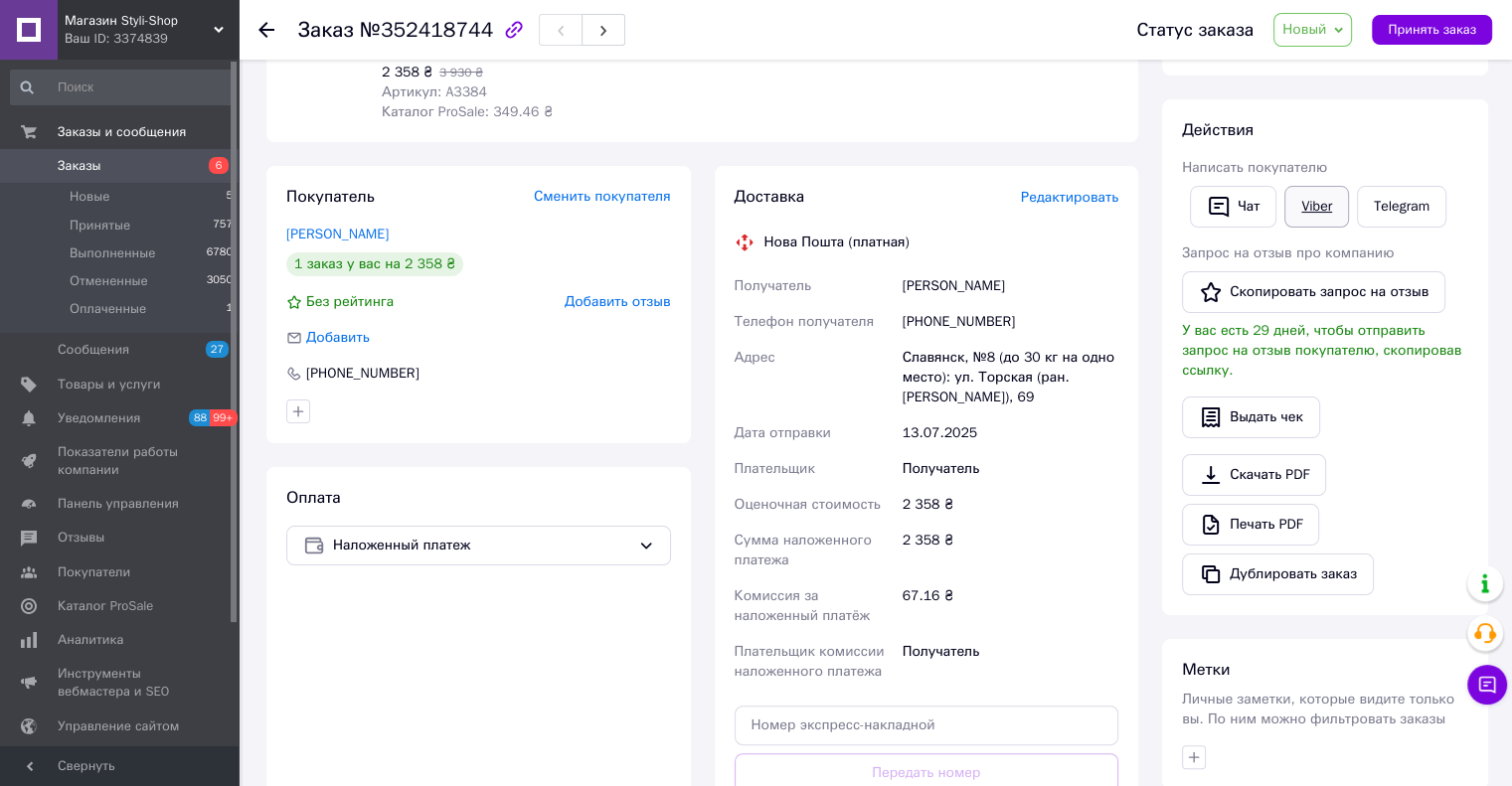 click on "Viber" at bounding box center [1316, 207] 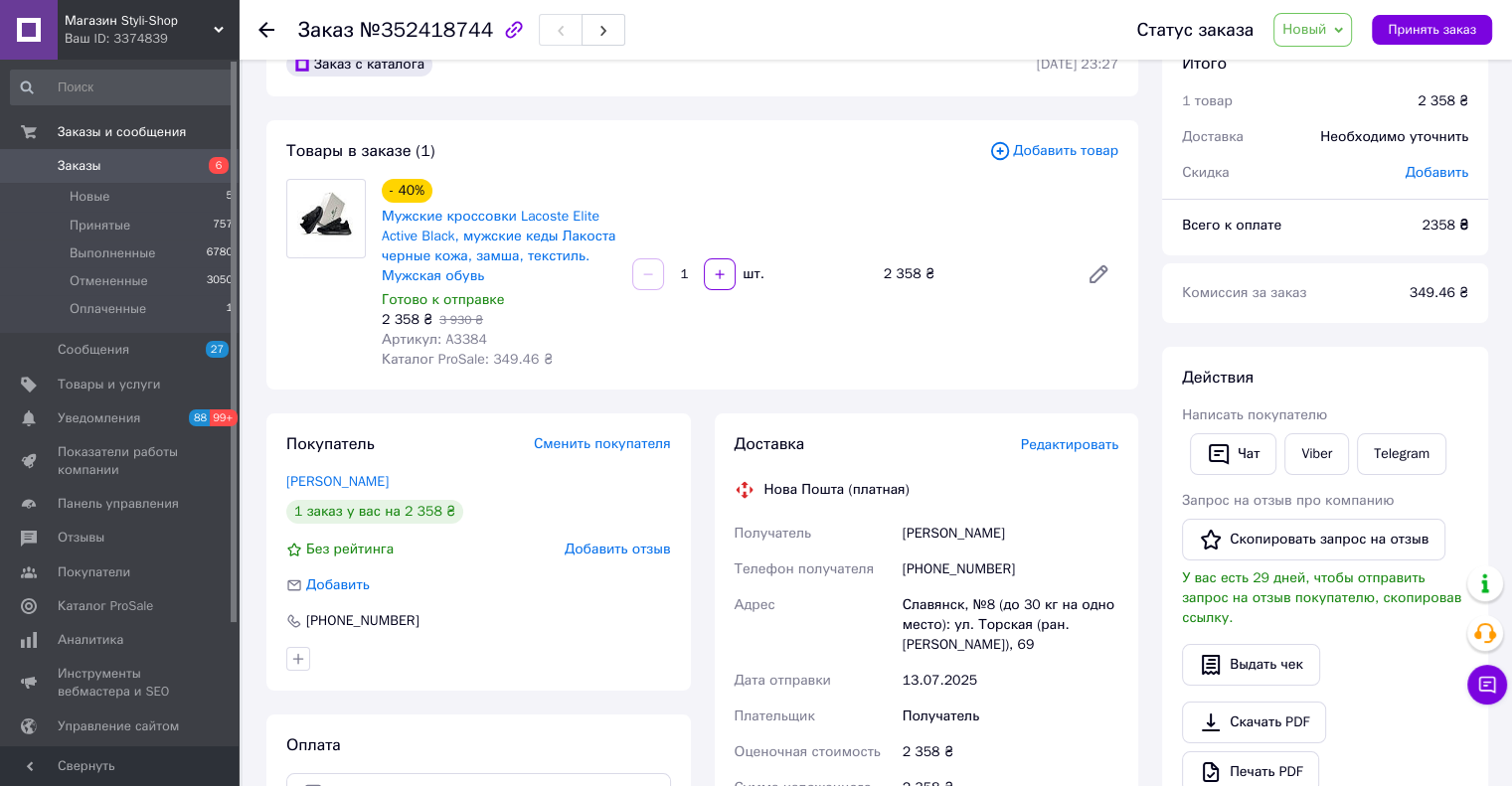 scroll, scrollTop: 99, scrollLeft: 0, axis: vertical 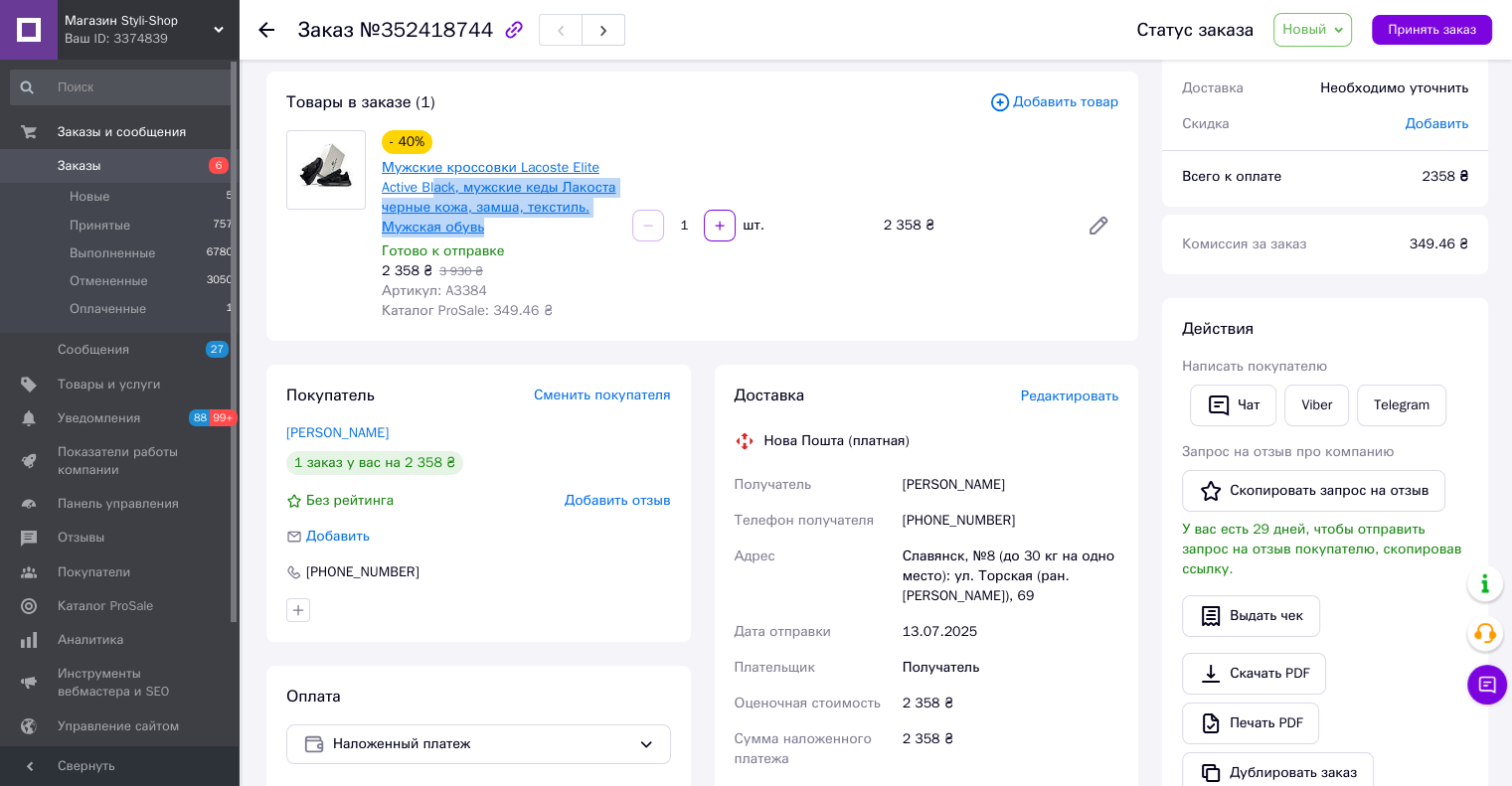 drag, startPoint x: 509, startPoint y: 234, endPoint x: 433, endPoint y: 183, distance: 91.525953 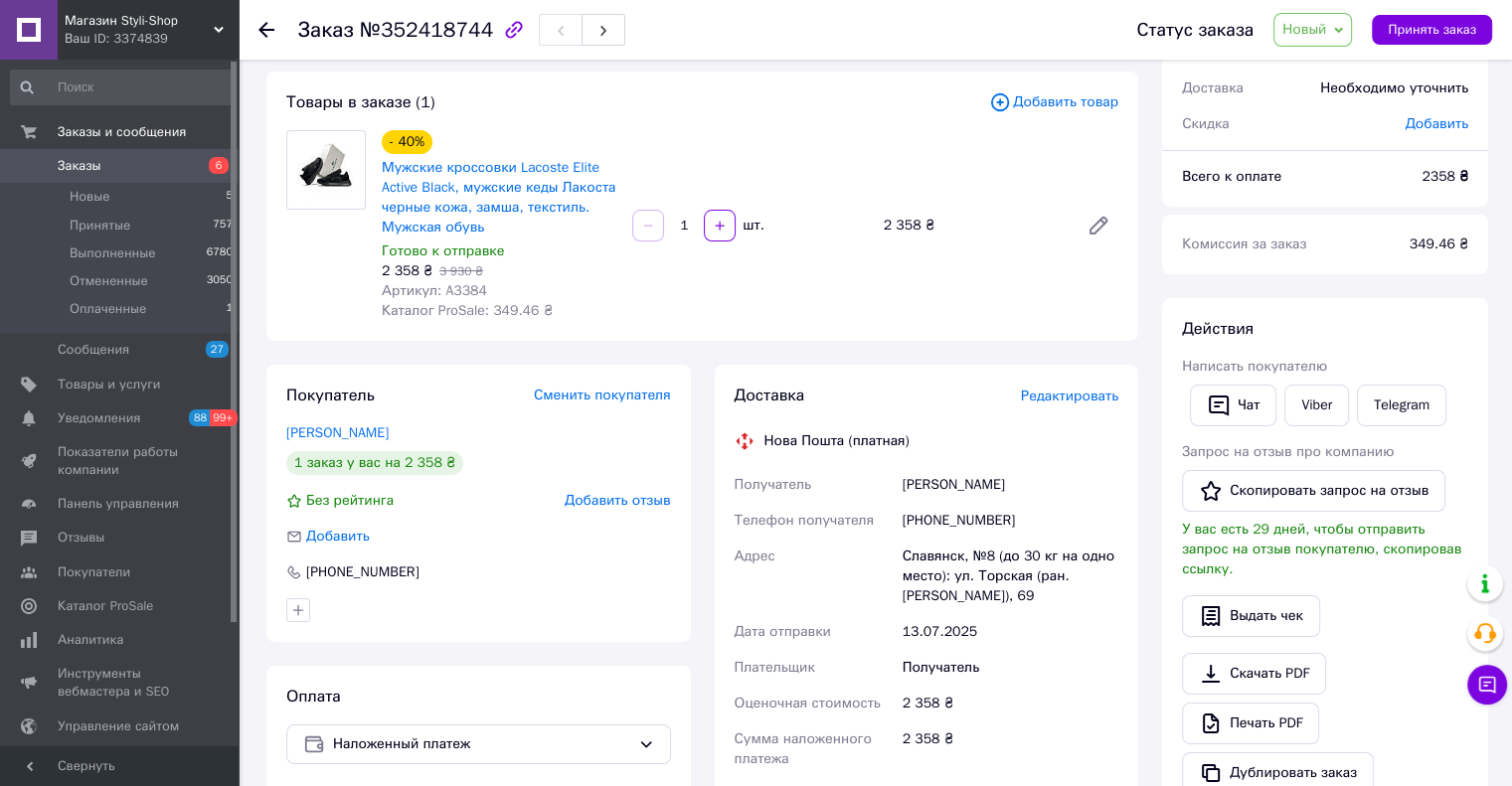 drag, startPoint x: 509, startPoint y: 115, endPoint x: 666, endPoint y: 117, distance: 157.01274 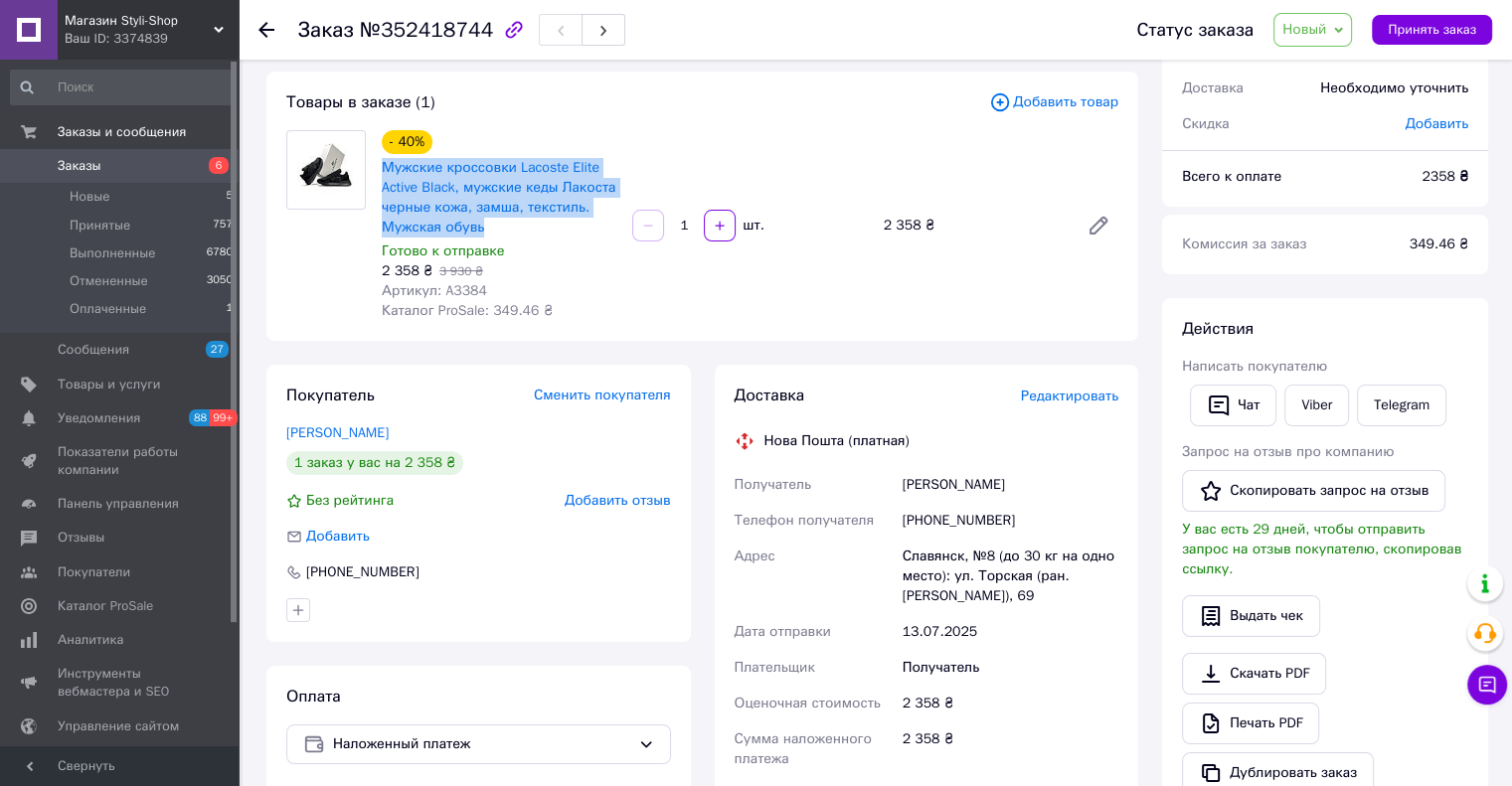 drag, startPoint x: 504, startPoint y: 236, endPoint x: 378, endPoint y: 173, distance: 140.87228 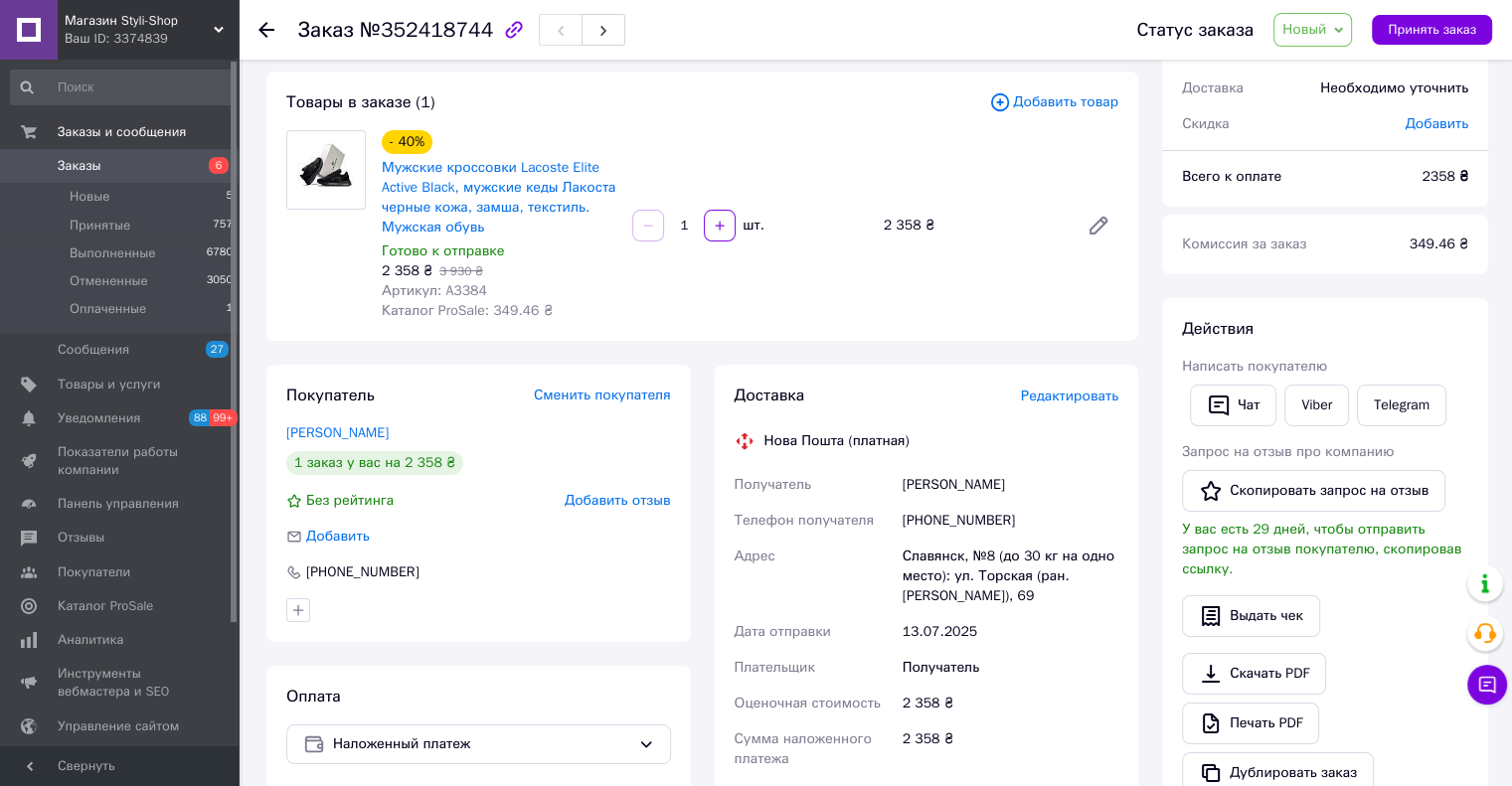 click on "Товары в заказе (1)" at bounding box center (637, 102) 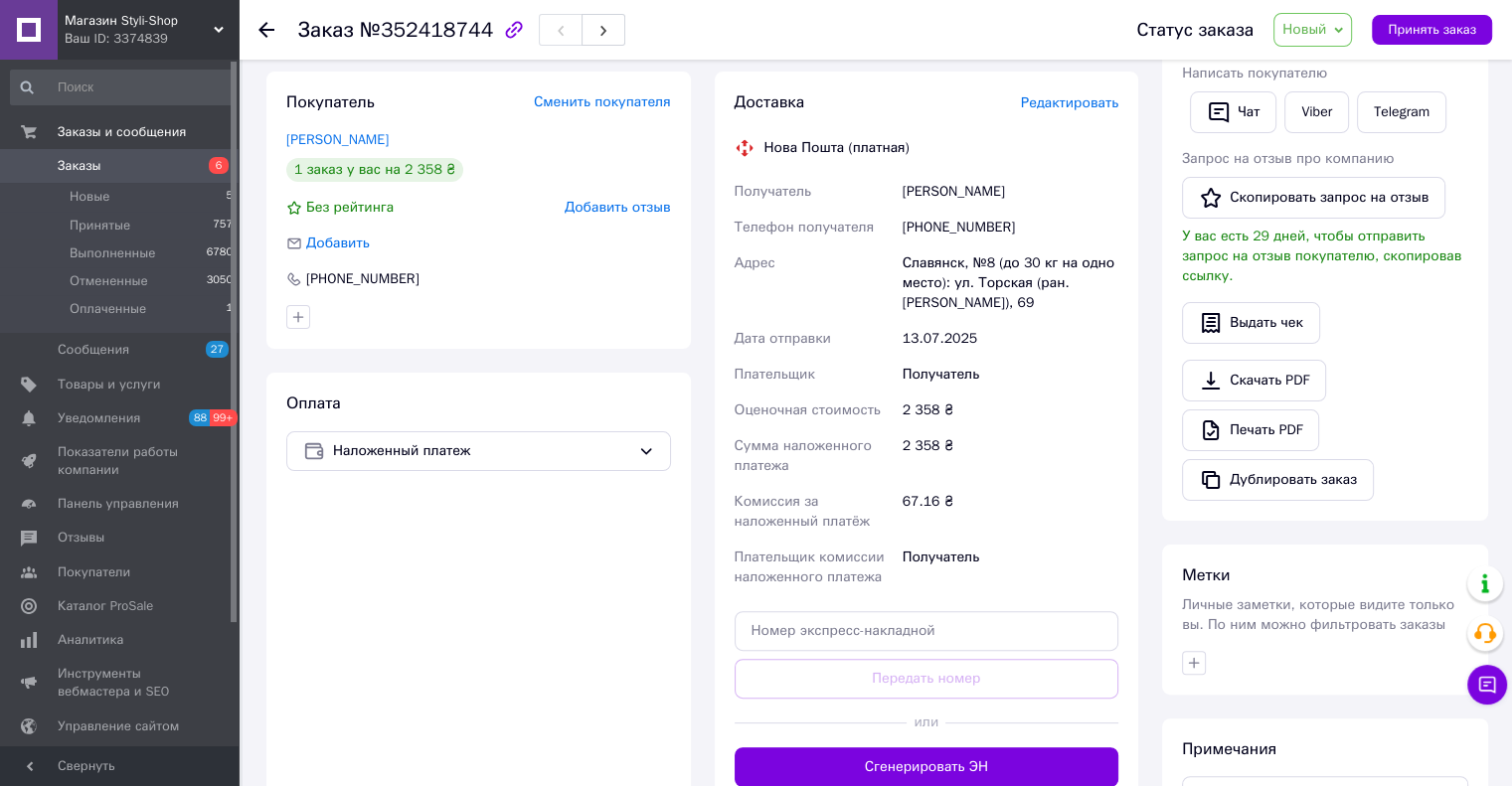 scroll, scrollTop: 397, scrollLeft: 0, axis: vertical 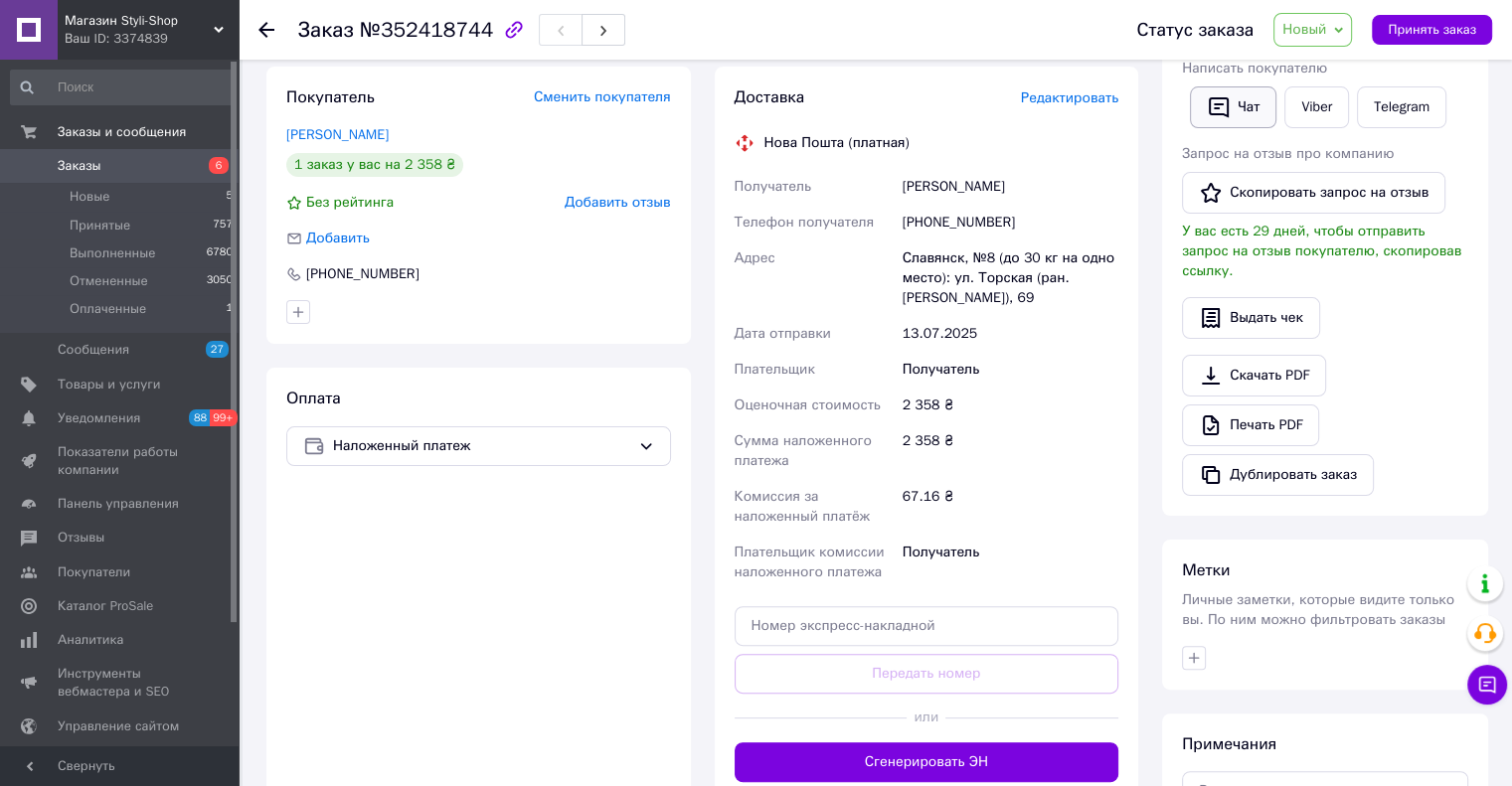 click 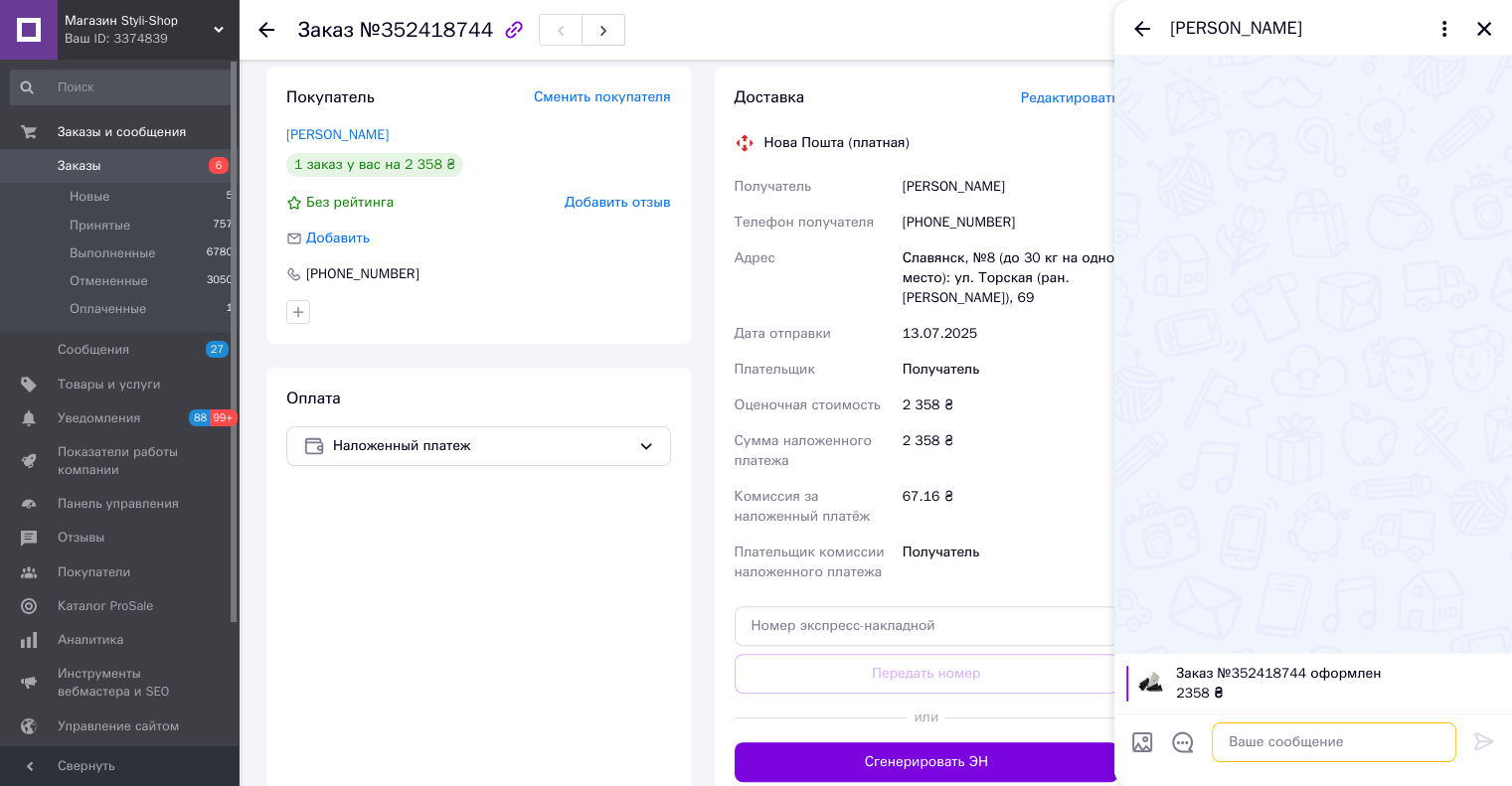 click at bounding box center [1334, 742] 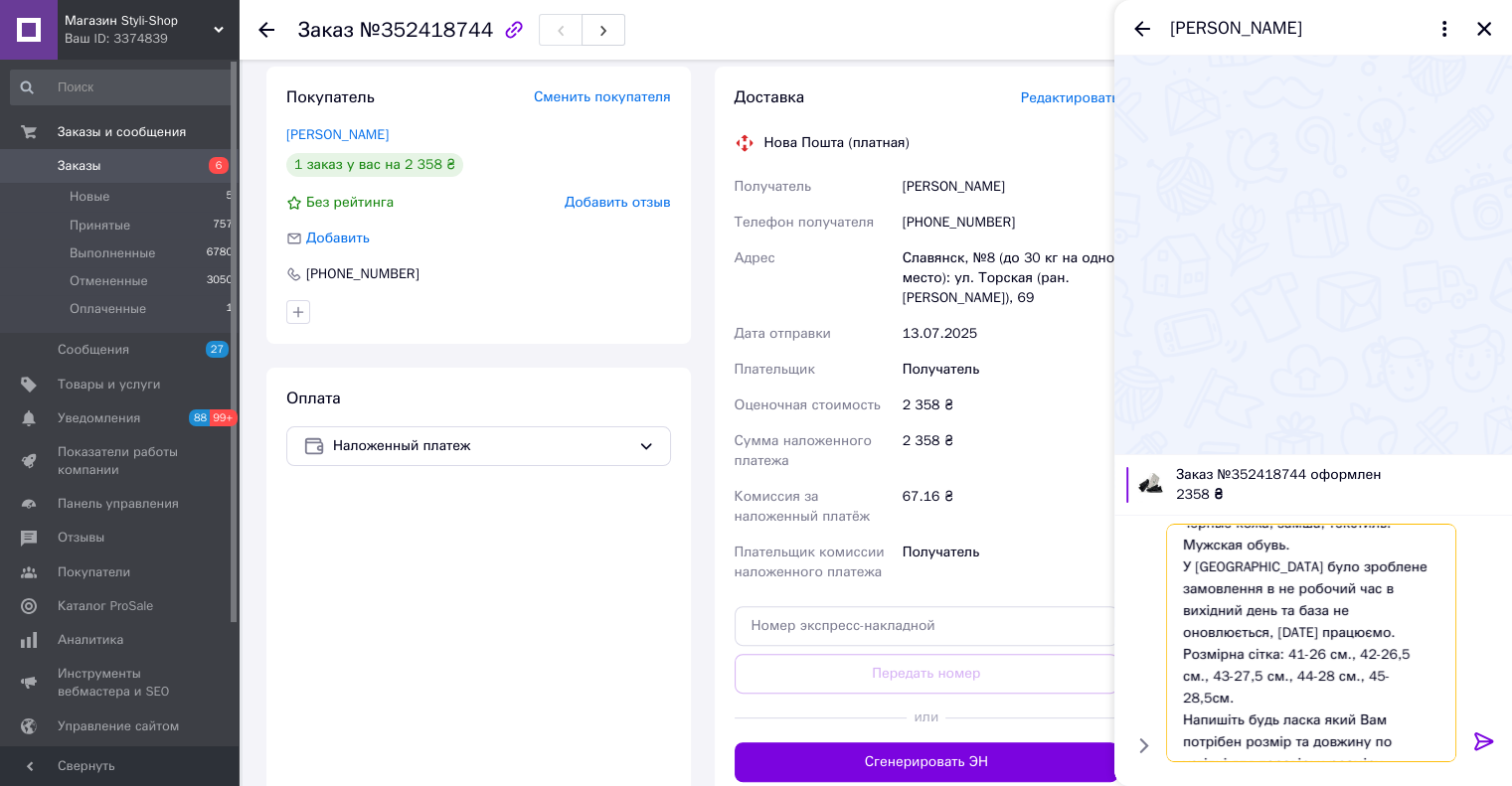 scroll, scrollTop: 128, scrollLeft: 0, axis: vertical 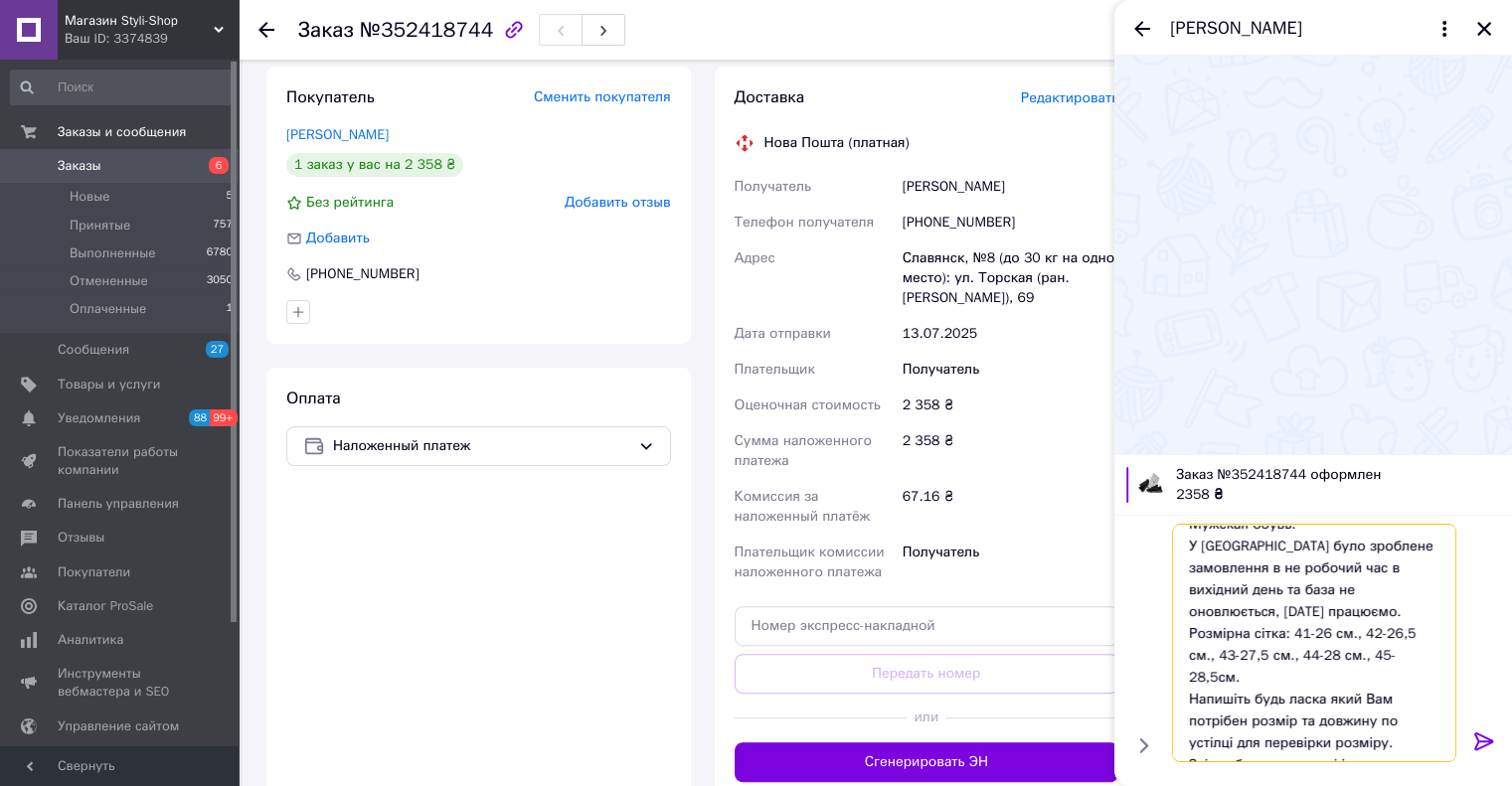 type on "Доброго дня. Інтернет-магазин Styli-Shop. За Вашим замовленням на  Мужские кроссовки Lacoste Elite Active Black, мужские кеды Лакоста черные кожа, замша, текстиль. Мужская обувь.
У Вас було зроблене замовлення в не робочий час в вихідний день та база не оновлюється, завтра працюємо.
Розмірна сітка: 41-26 см., 42-26,5 см., 43-27,5 см., 44-28 см., 45-28,5см.
Напишіть будь ласка який Вам потрібен розмір та довжину по устілці для перевірки розміру.
Звірте будь ласка дані і ми оформимо замовлення" 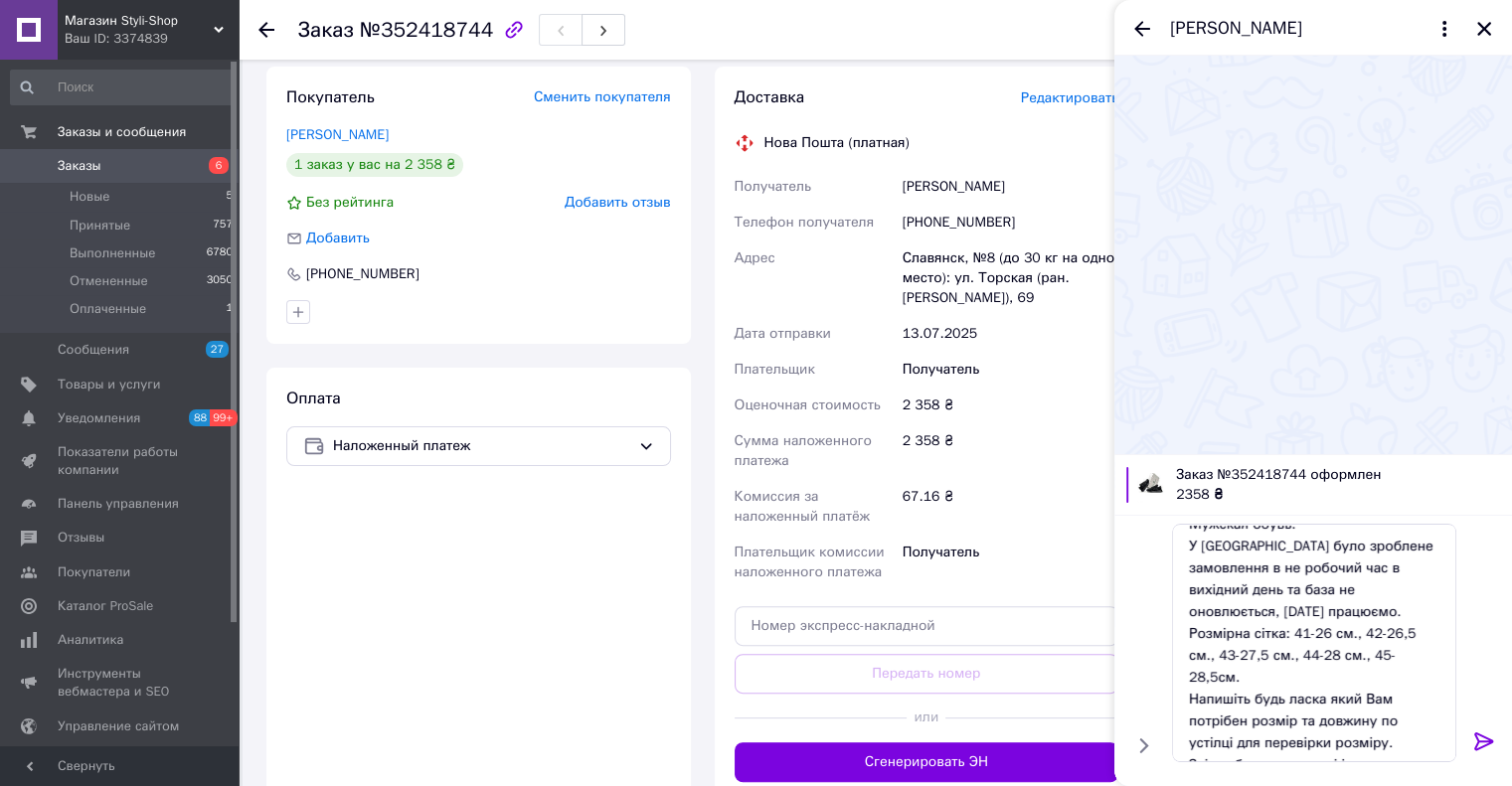drag, startPoint x: 1487, startPoint y: 742, endPoint x: 1459, endPoint y: 697, distance: 53 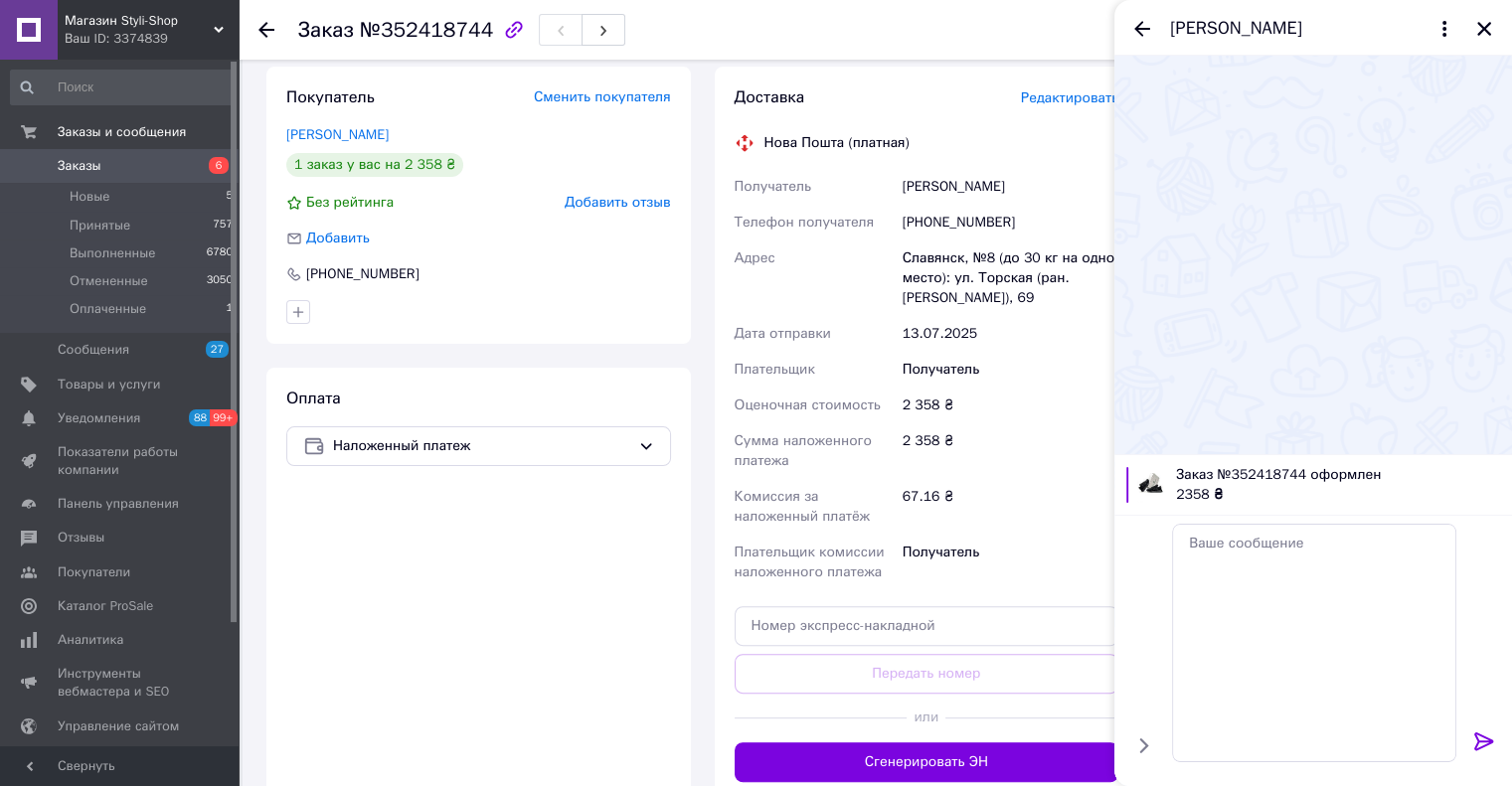 scroll, scrollTop: 0, scrollLeft: 0, axis: both 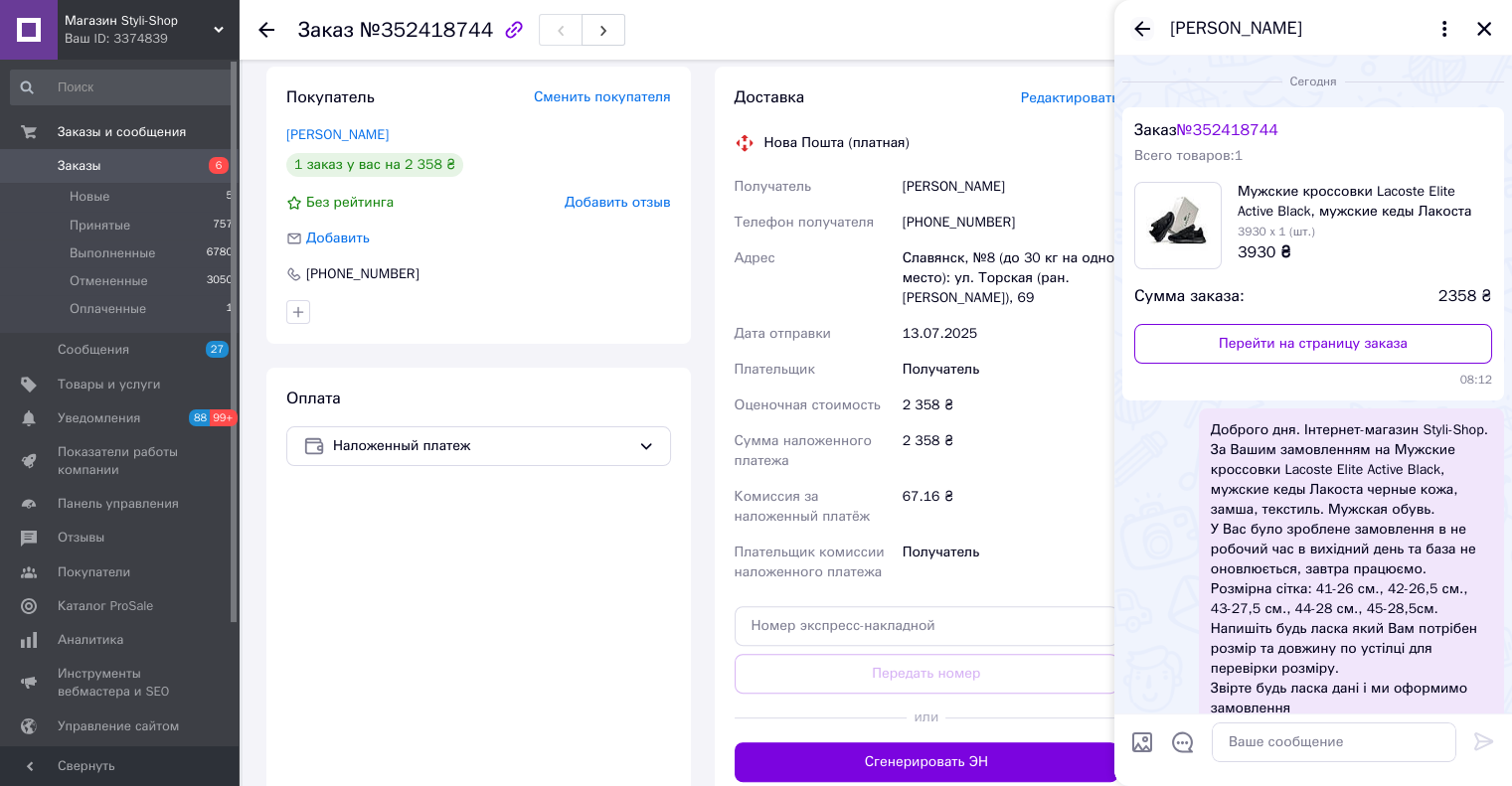 click 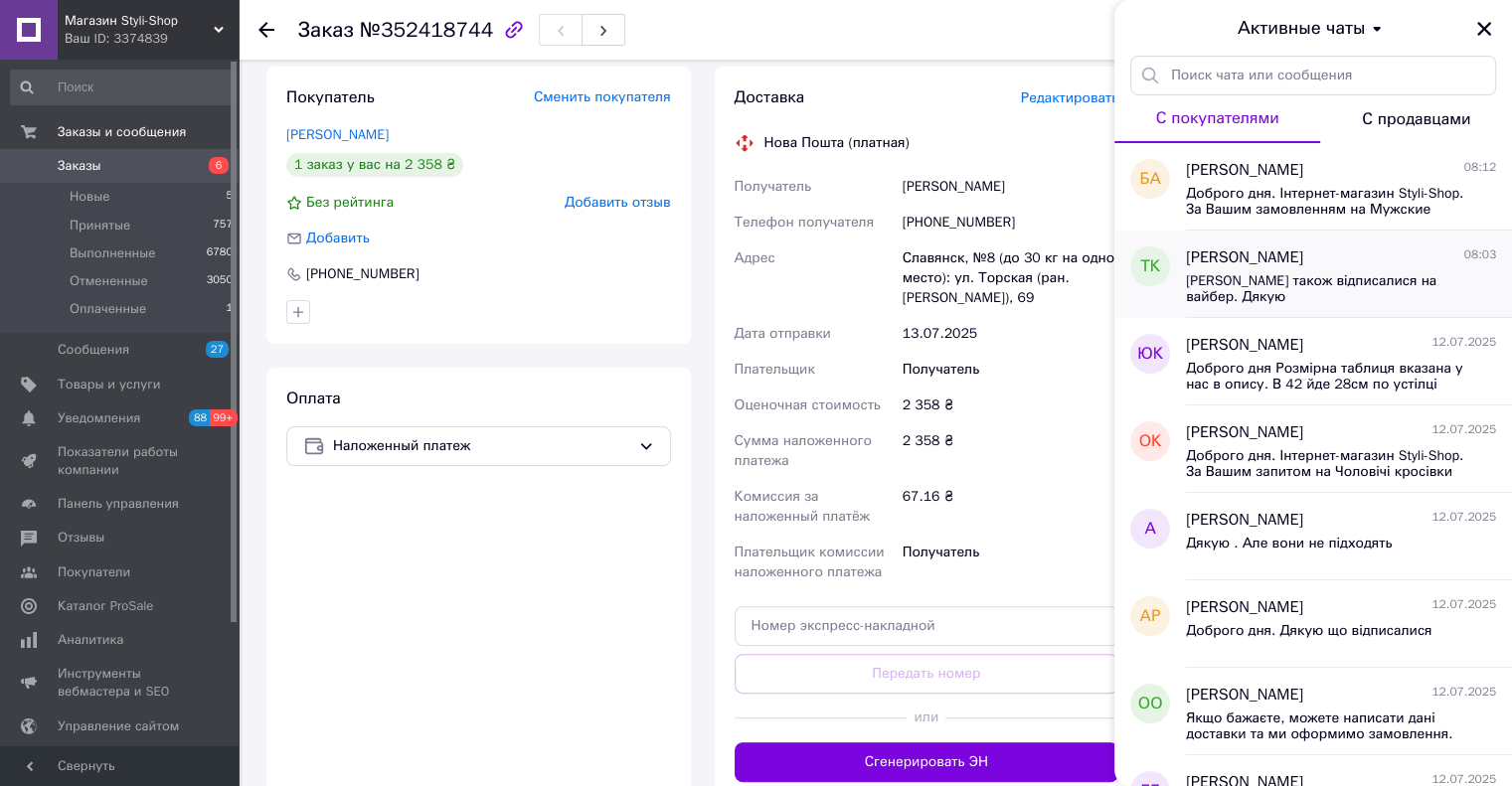 click on "Ми Вам також відписалися на вайбер. Дякую" at bounding box center [1327, 289] 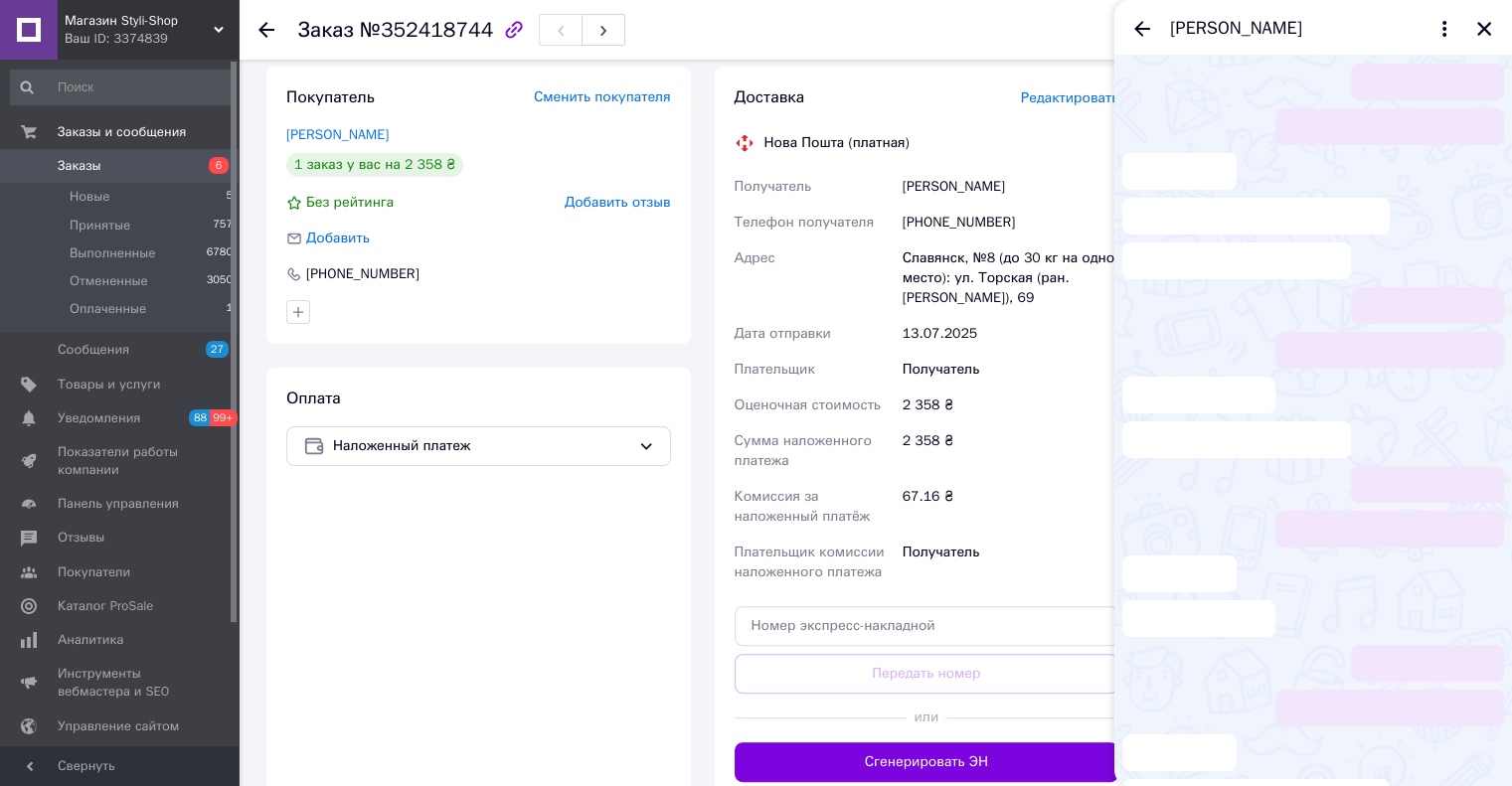 scroll, scrollTop: 137, scrollLeft: 0, axis: vertical 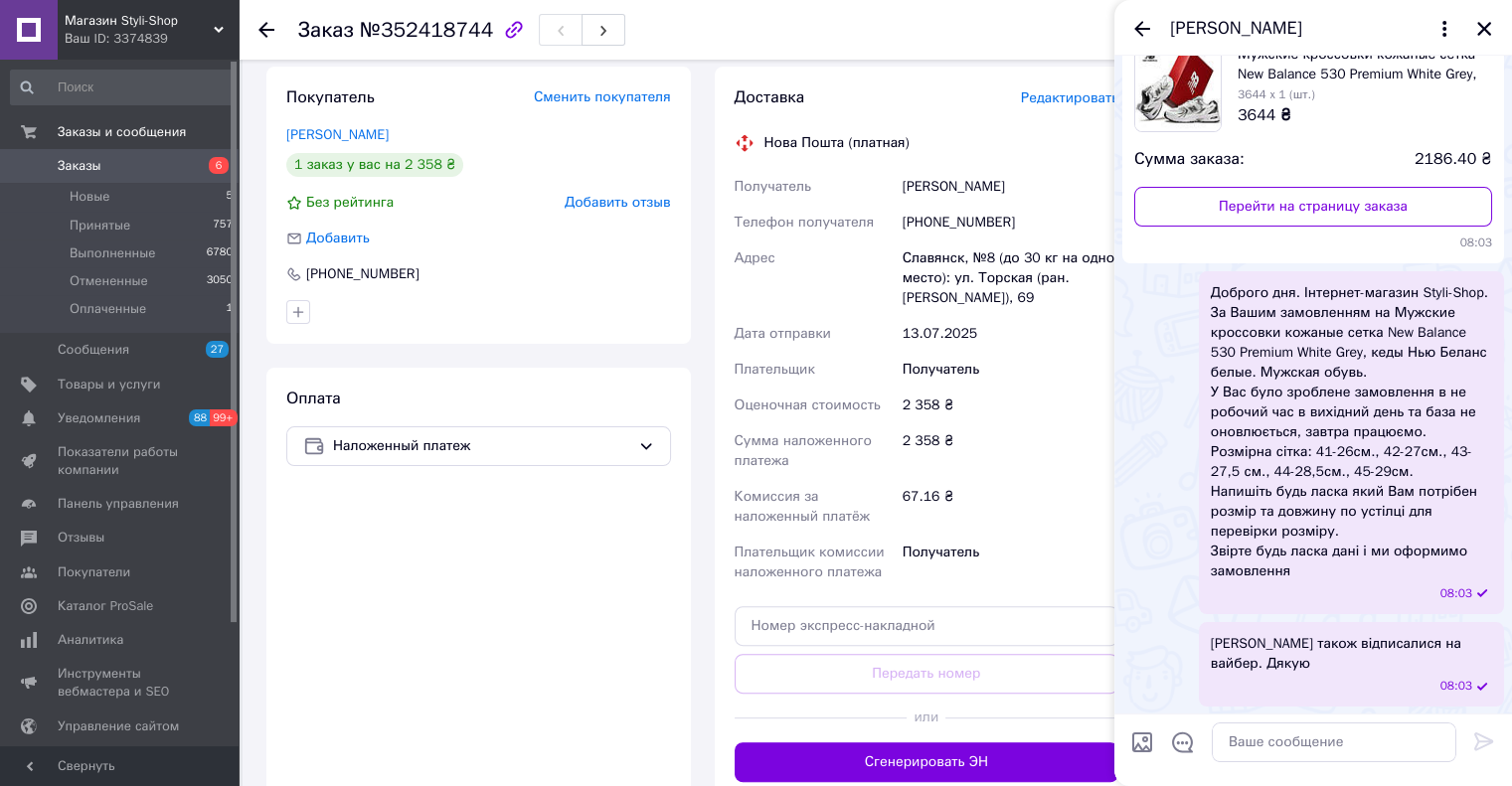 click on "Ми Вам також відписалися на вайбер. Дякую" at bounding box center [1351, 654] 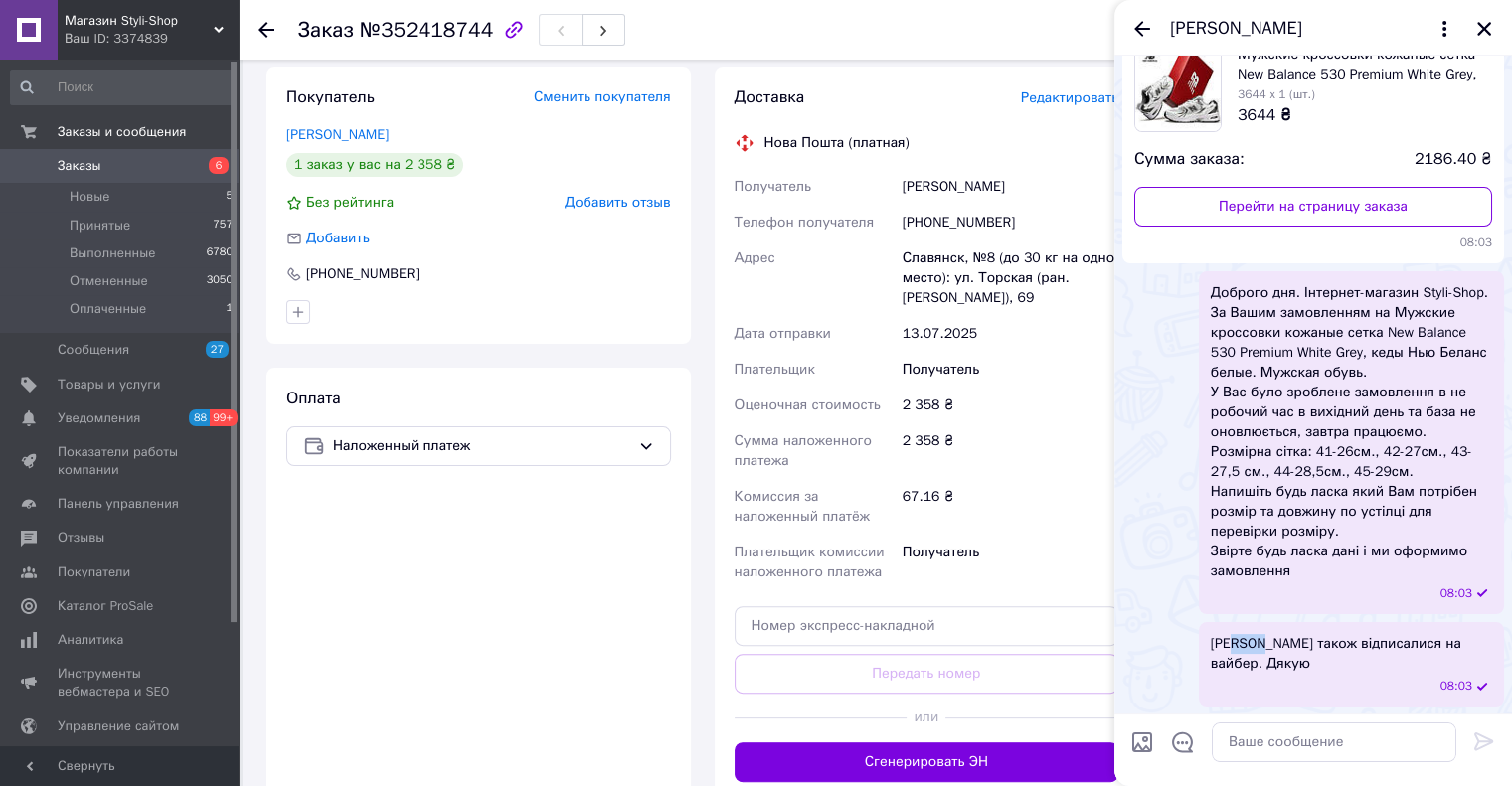 click on "Ми Вам також відписалися на вайбер. Дякую" at bounding box center (1351, 654) 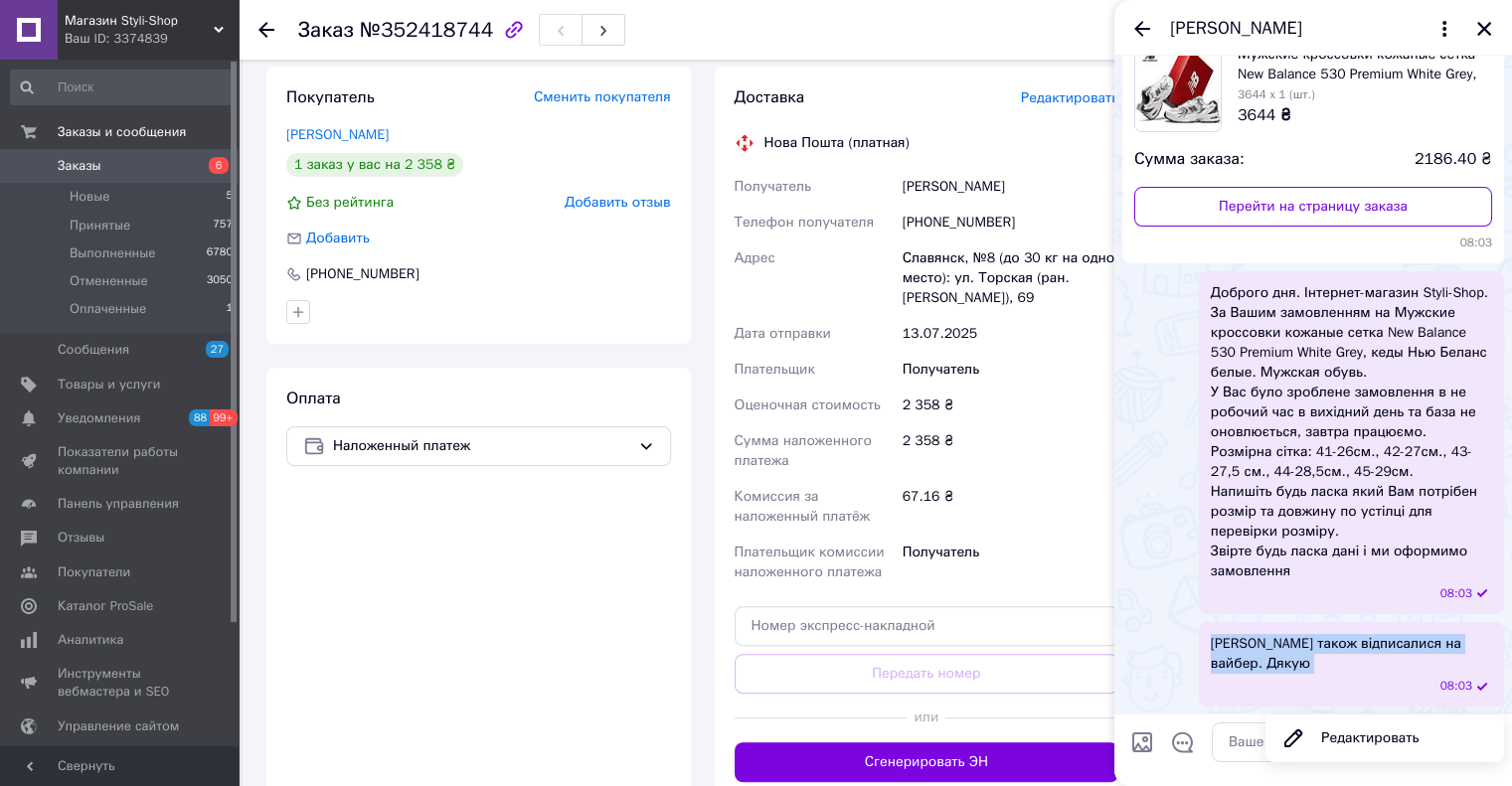 click on "Ми Вам також відписалися на вайбер. Дякую" at bounding box center (1351, 654) 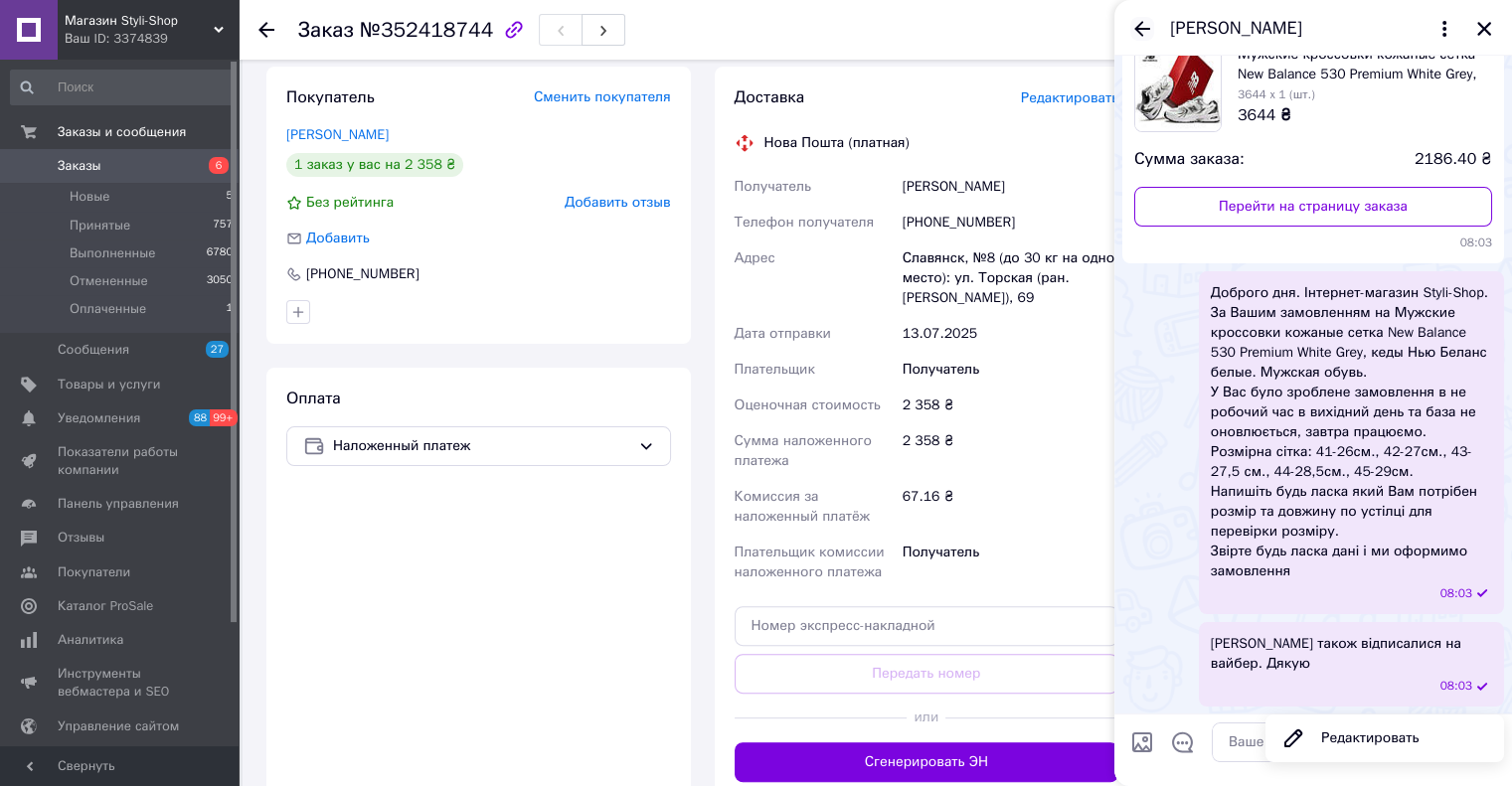 click 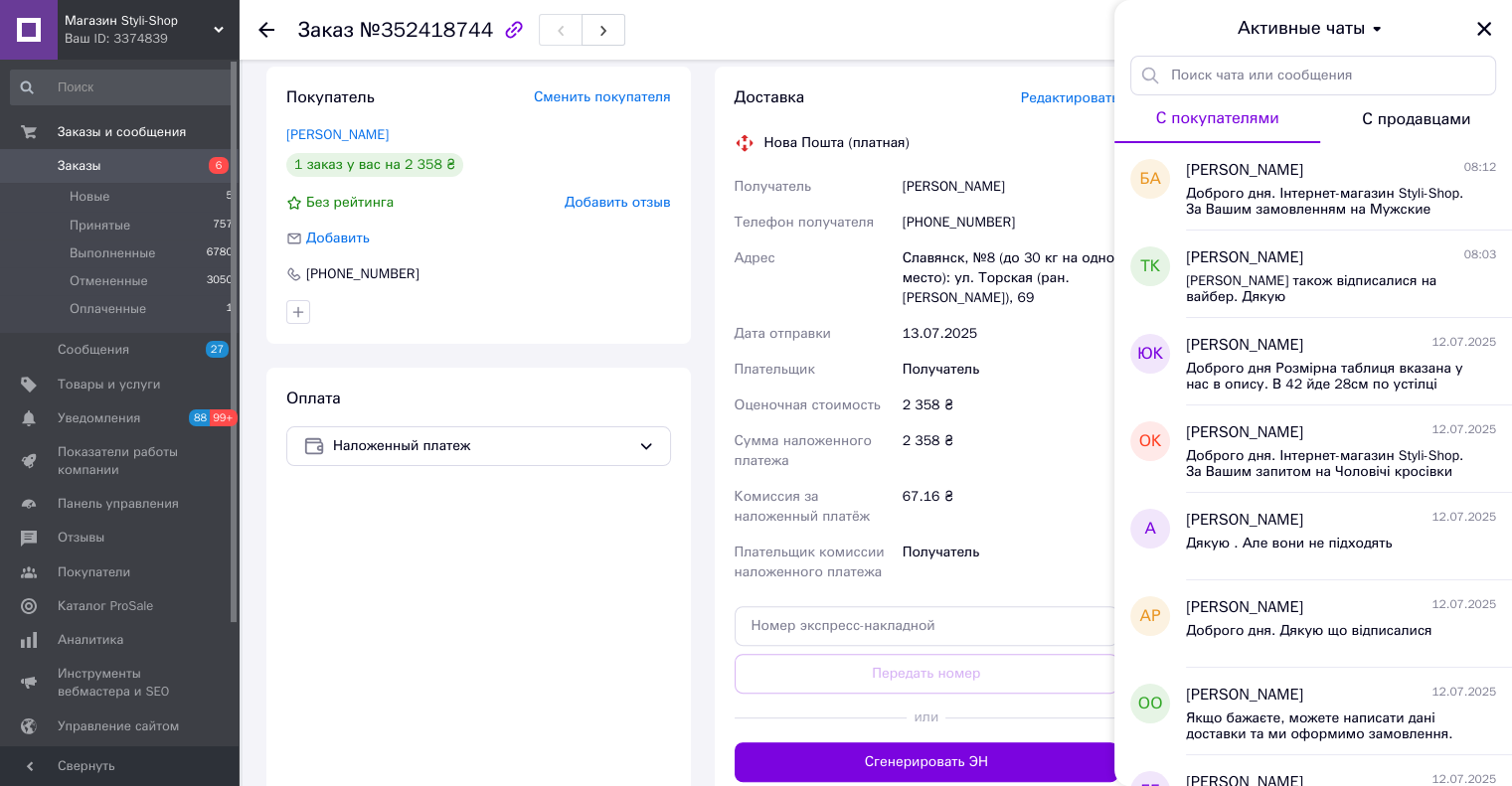 click on "Активные чаты" at bounding box center [1313, 28] 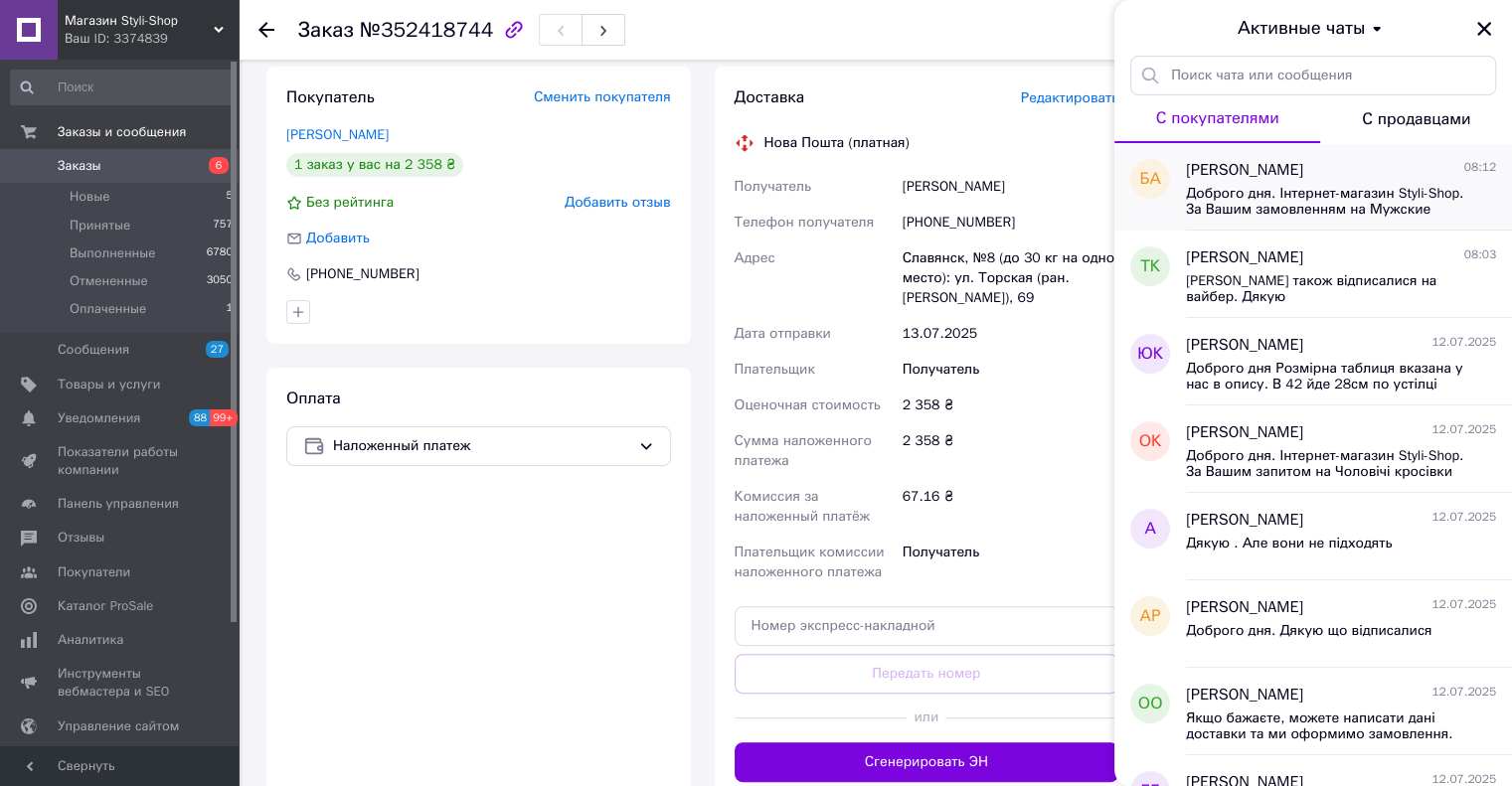 click on "Доброго дня. Інтернет-магазин Styli-Shop. За Вашим замовленням на  Мужские кроссовки Lacoste Elite Active Black, мужские кеды Лакоста черные кожа, замша, текстиль. Мужская обувь.
У Вас було зроблене замовлення в не робочий час в вихідний день та база не оновлюється, завтра працюємо.
Розмірна сітка: 41-26 см., 42-26,5 см., 43-27,5 см., 44-28 см., 45-28,5см.
Напишіть будь ласка який Вам потрібен розмір та довжину по устілці для перевірки розміру.
Звірте будь ласка дані і ми оформимо замовлення" at bounding box center (1327, 202) 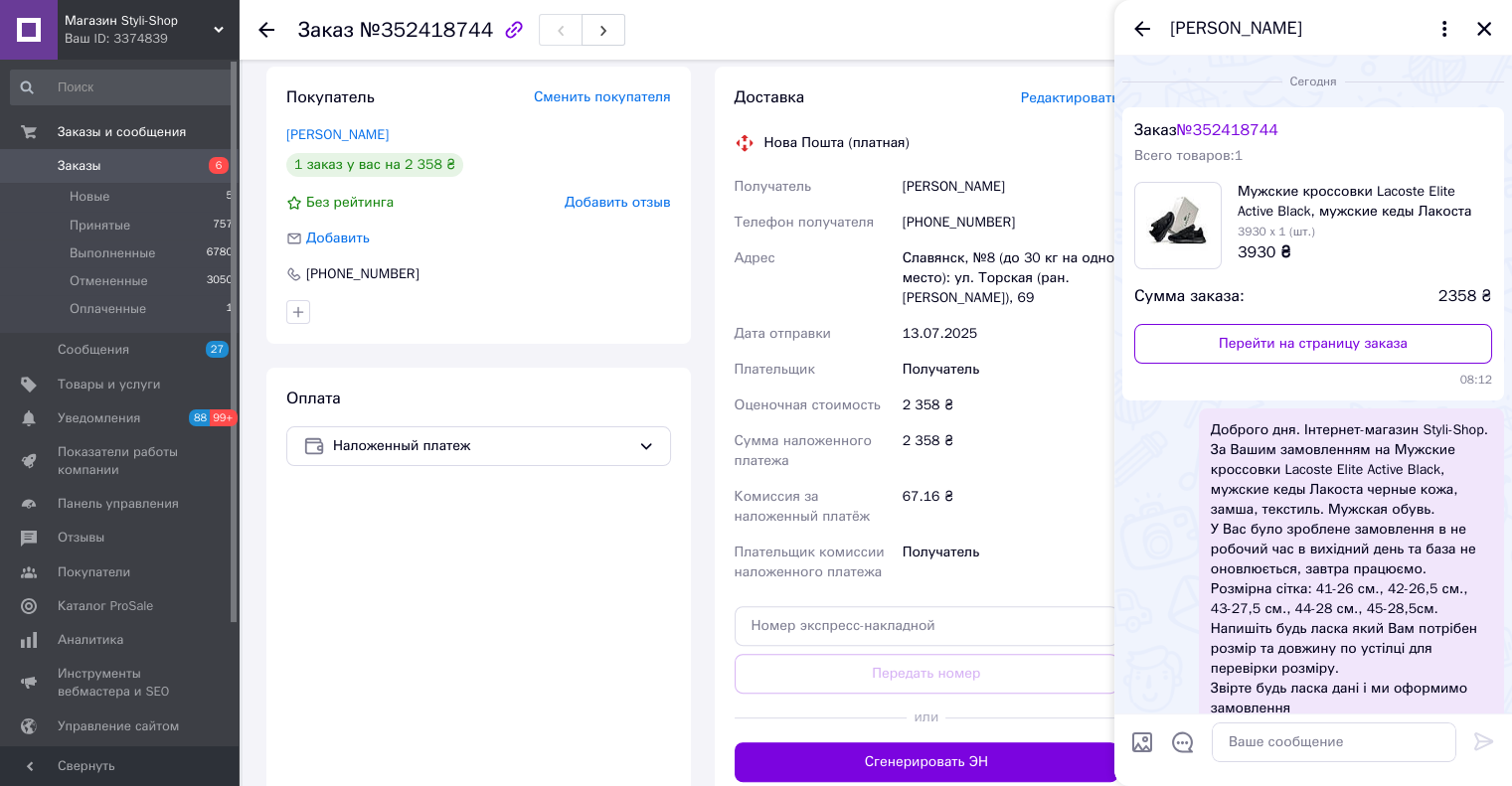 scroll, scrollTop: 45, scrollLeft: 0, axis: vertical 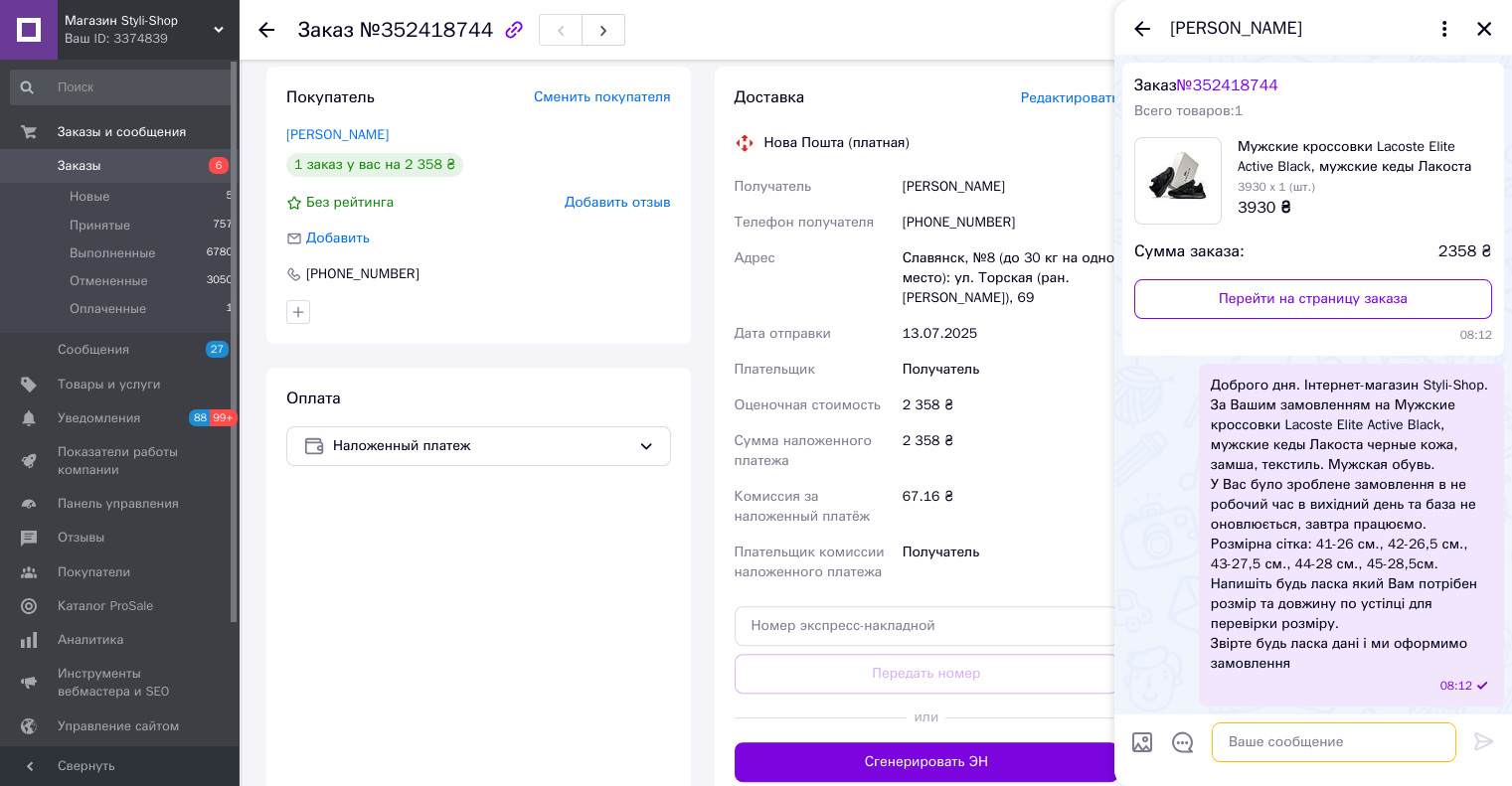 click at bounding box center (1334, 742) 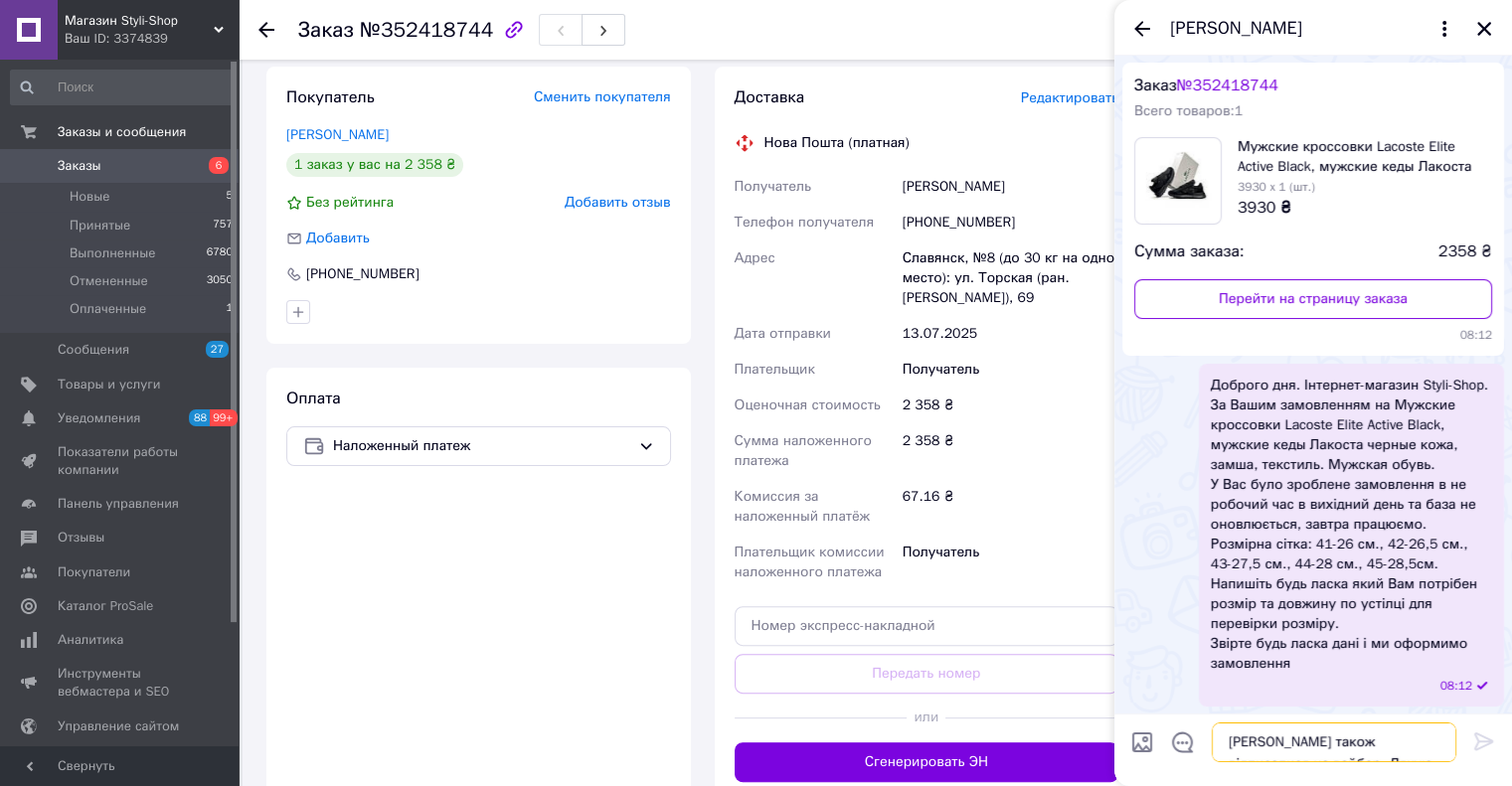 scroll, scrollTop: 13, scrollLeft: 0, axis: vertical 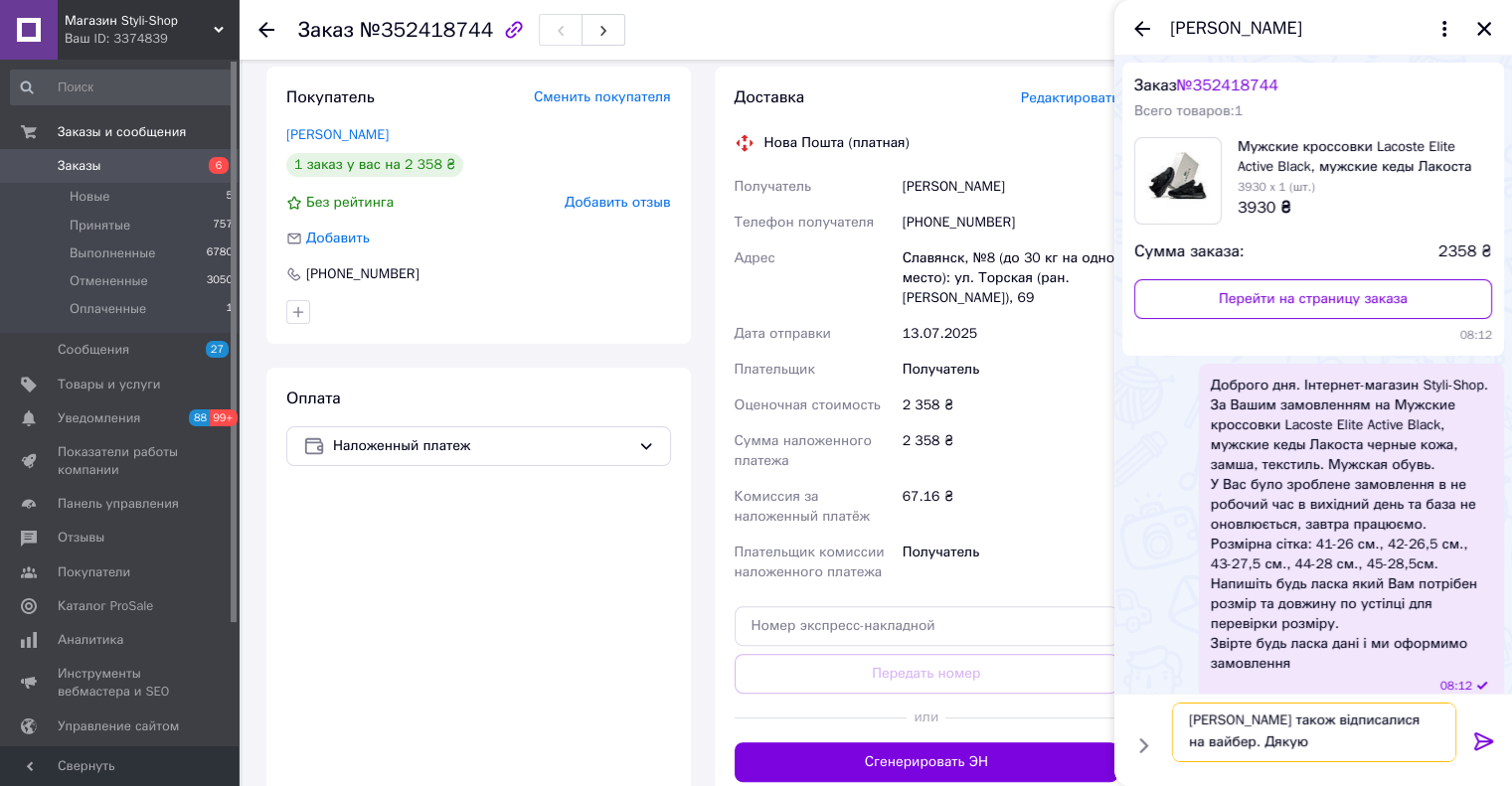 type on "Ми Вам також відписалися на вайбер. Дякую" 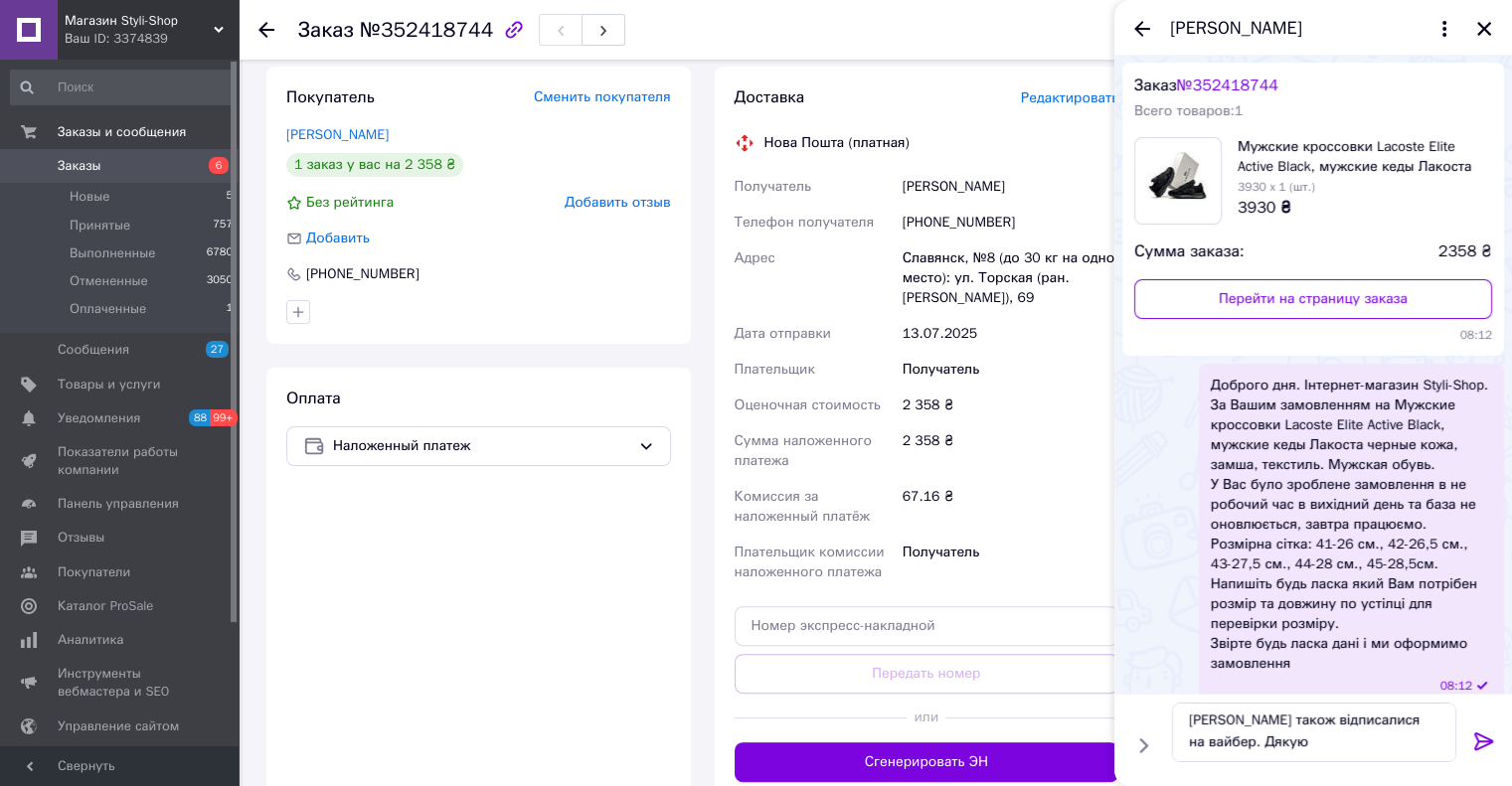 click 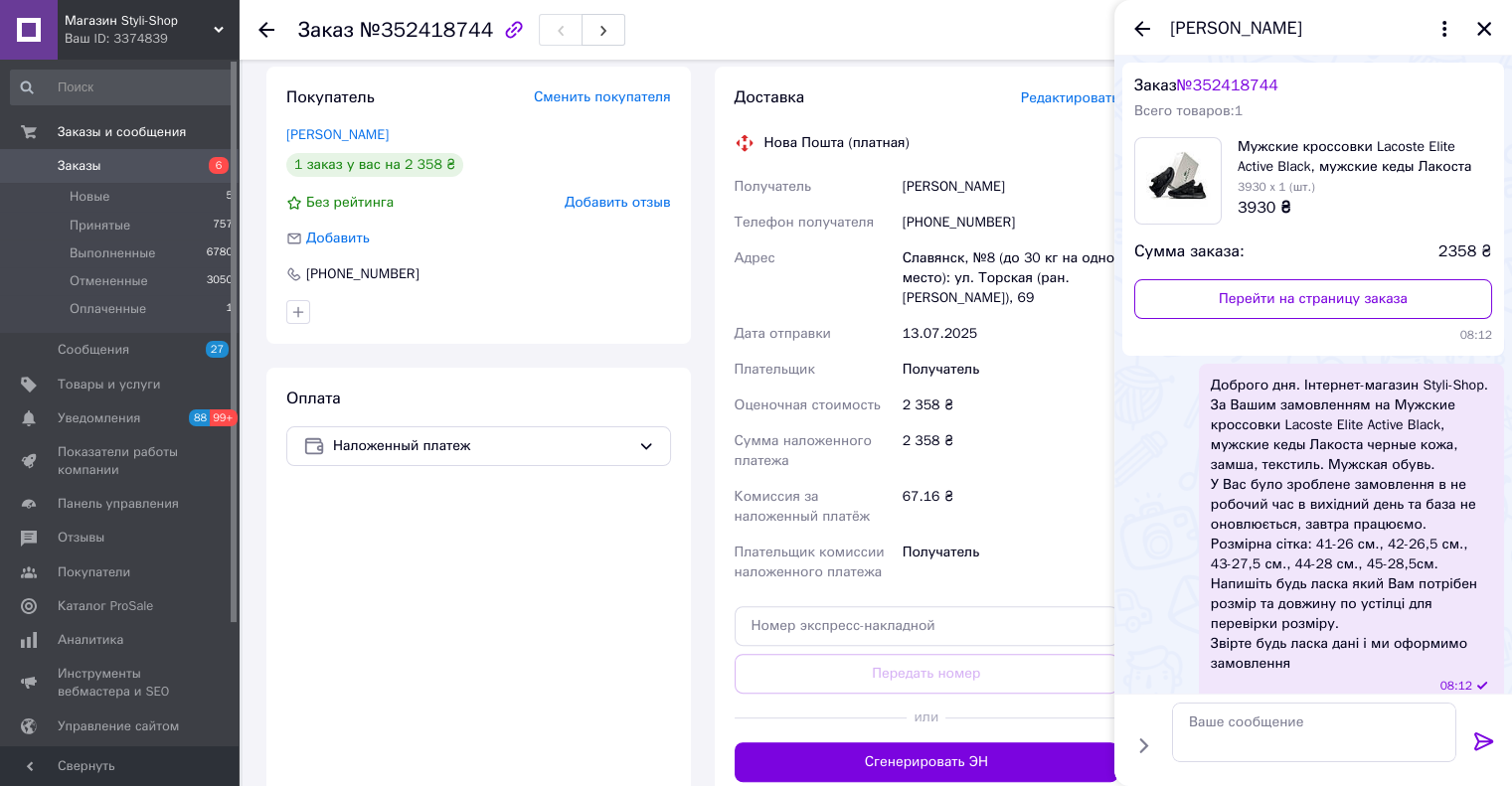 scroll, scrollTop: 0, scrollLeft: 0, axis: both 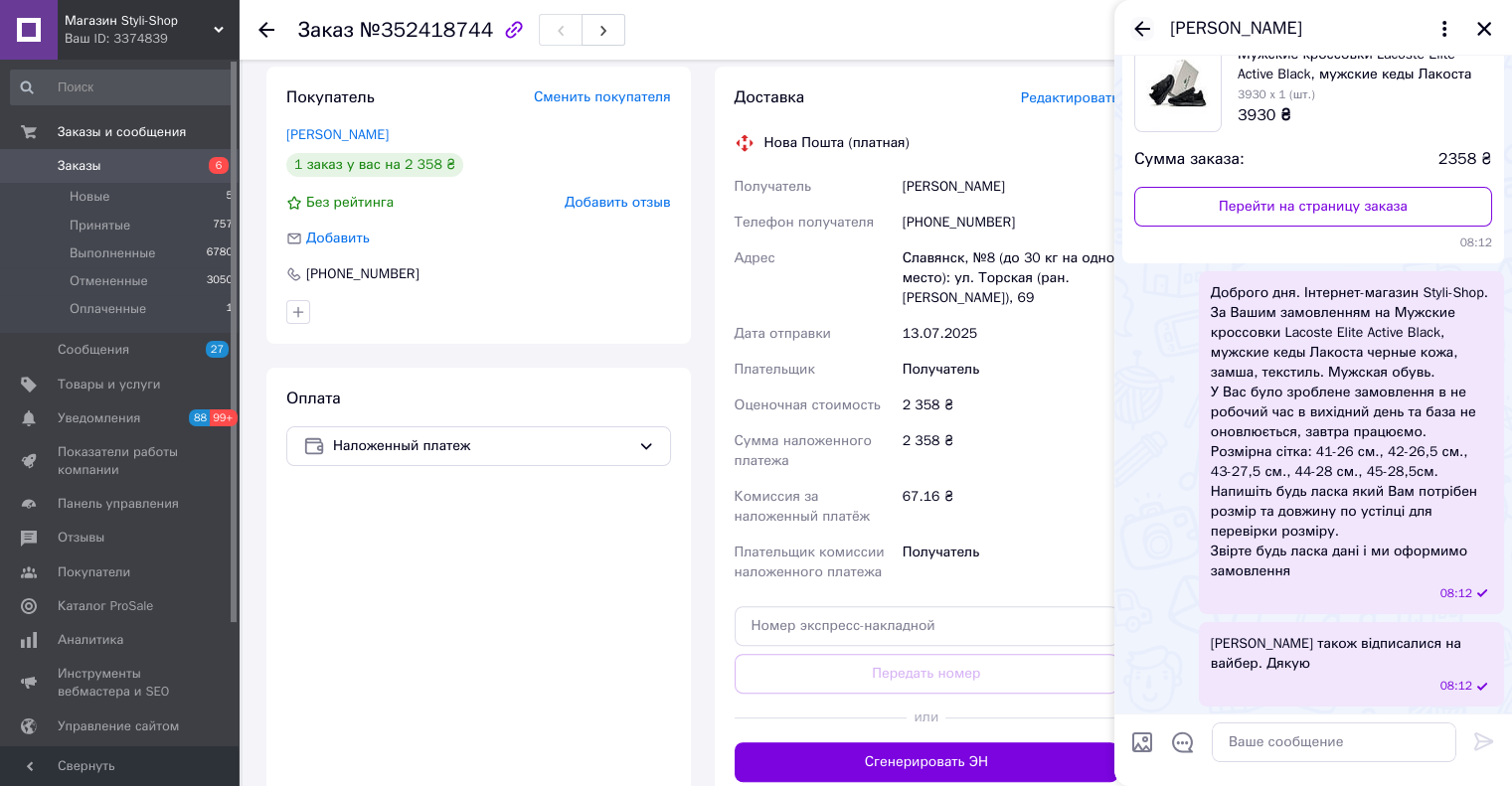 click 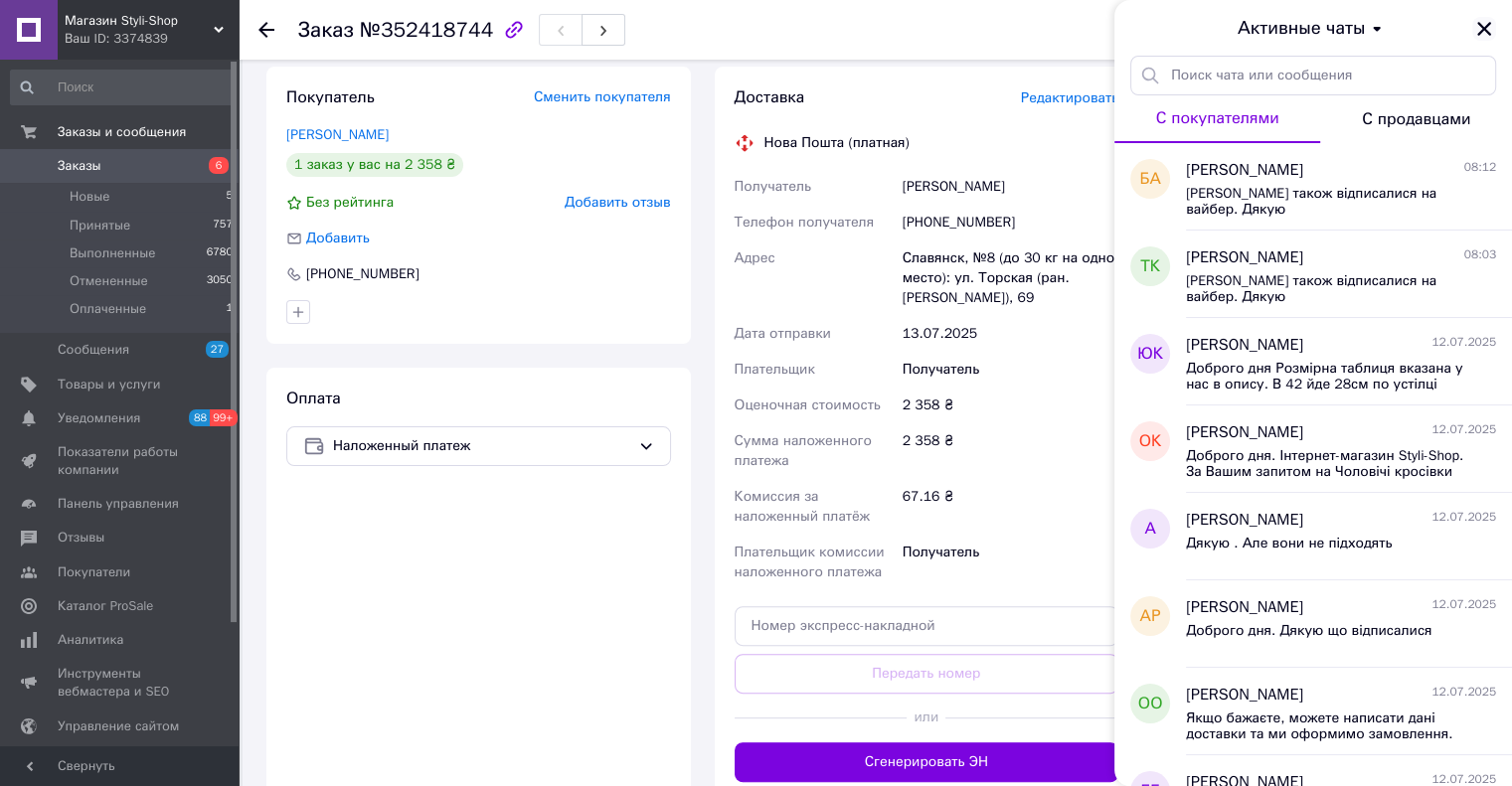 drag, startPoint x: 1481, startPoint y: 26, endPoint x: 1451, endPoint y: 165, distance: 142.2006 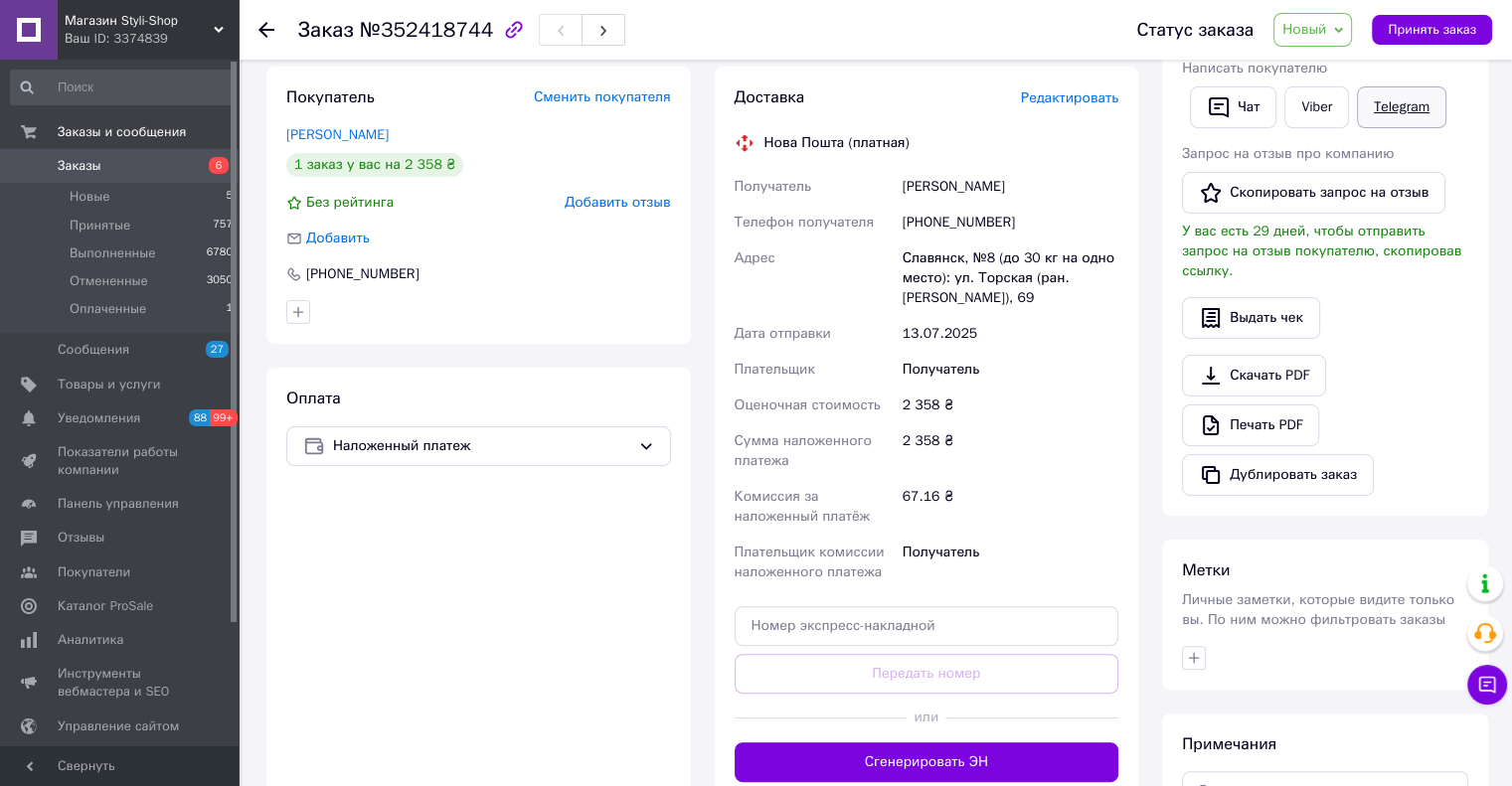 click on "Telegram" at bounding box center [1402, 107] 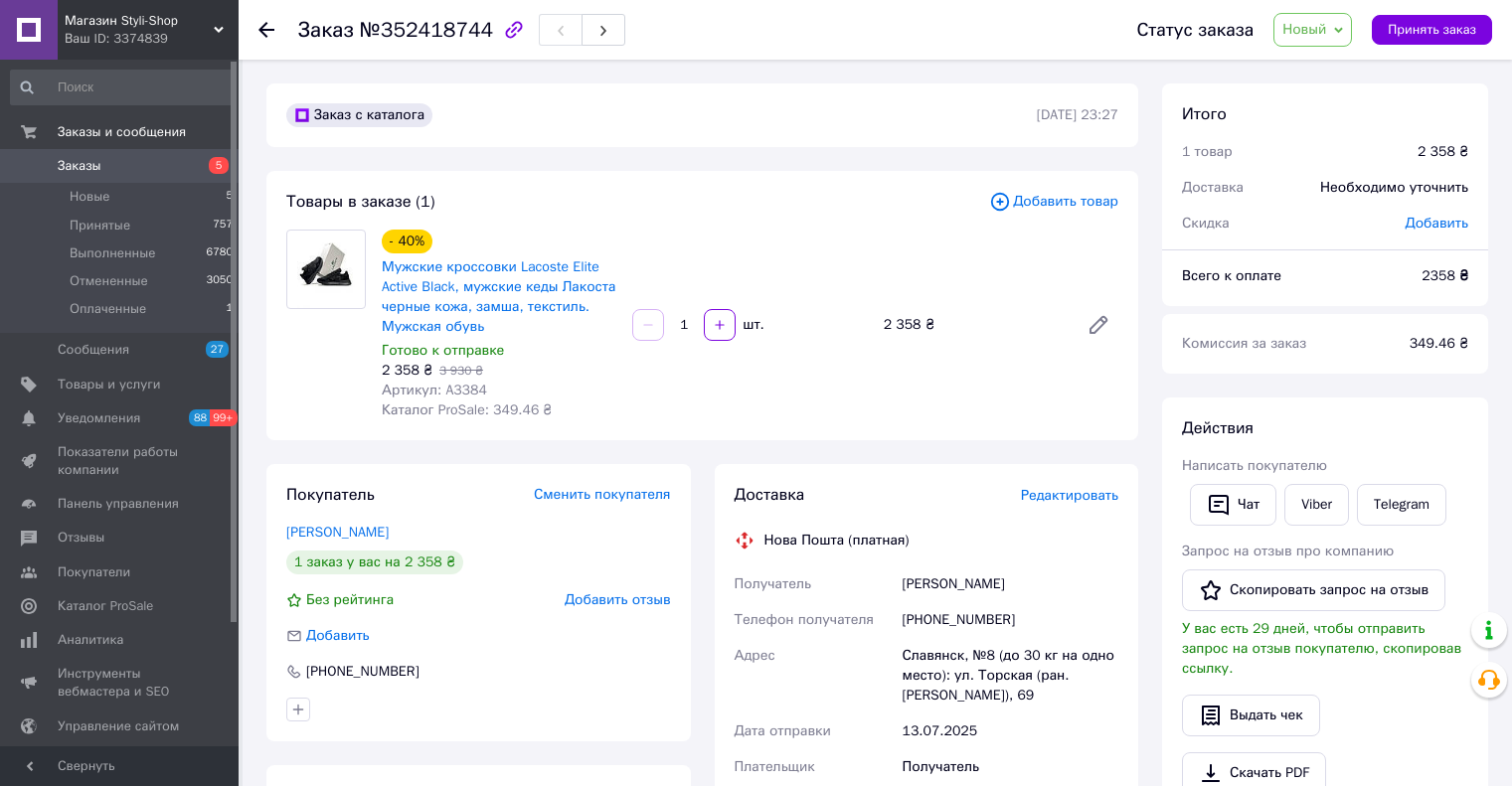 scroll, scrollTop: 397, scrollLeft: 0, axis: vertical 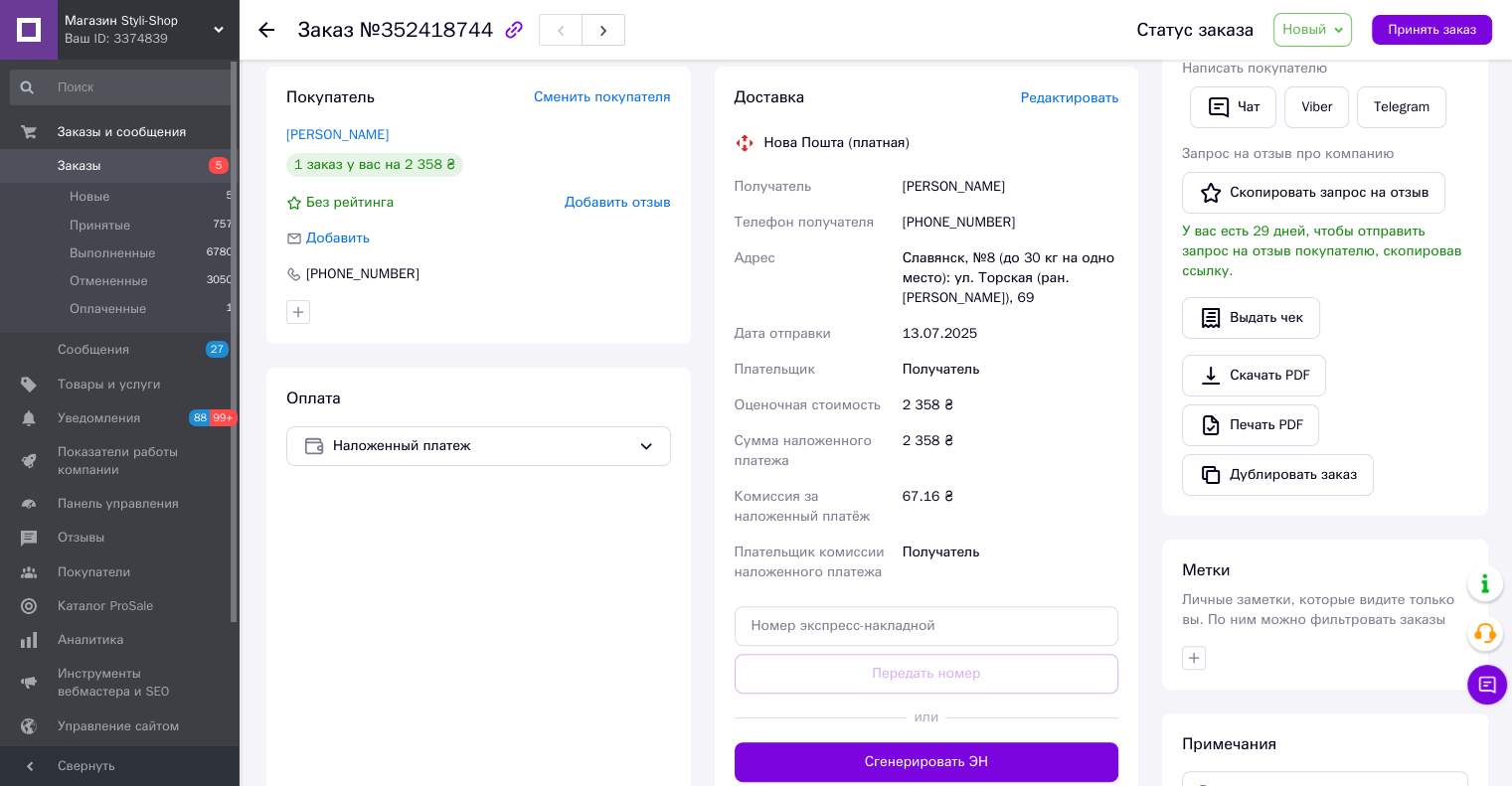click 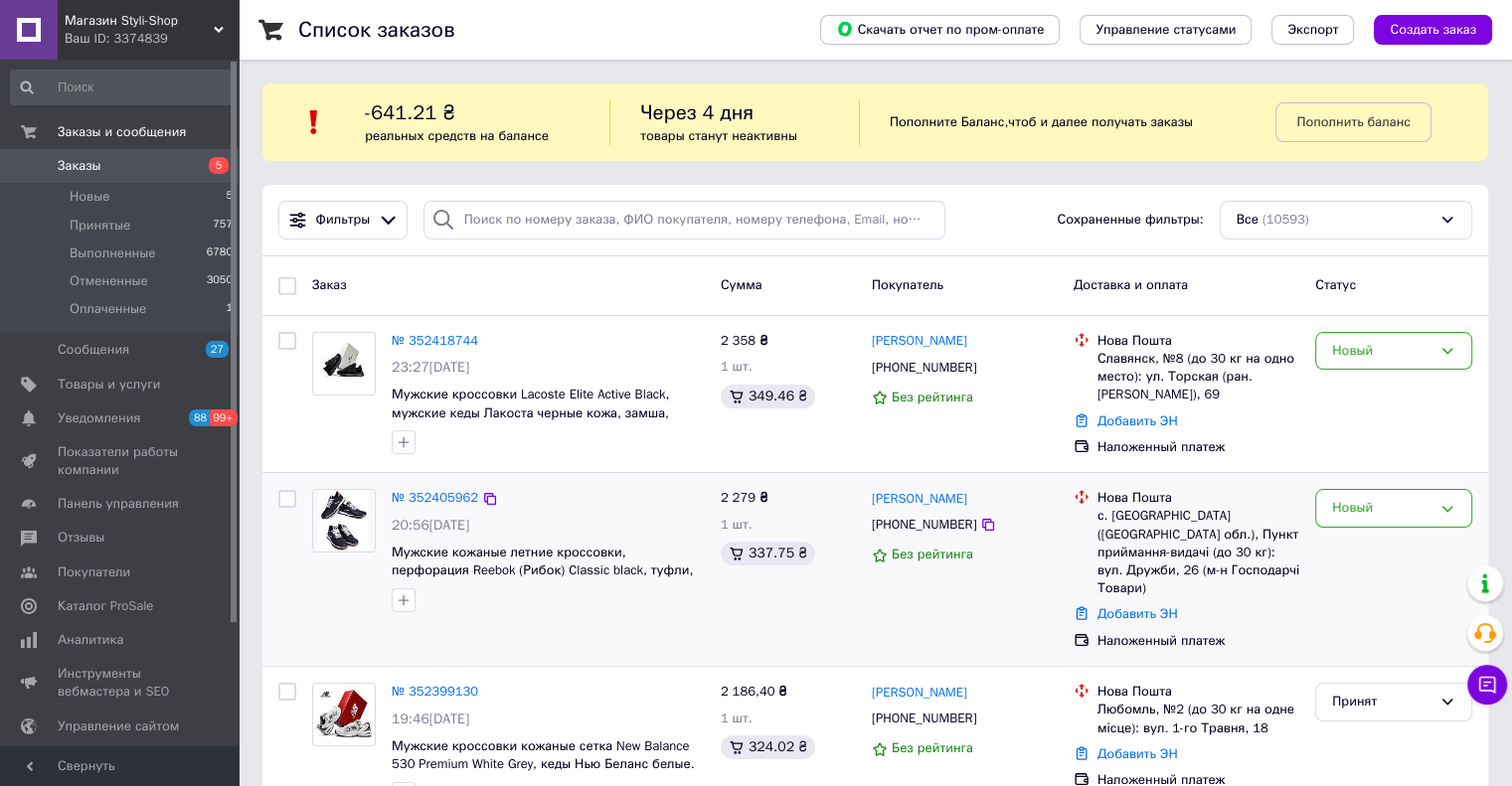 scroll, scrollTop: 99, scrollLeft: 0, axis: vertical 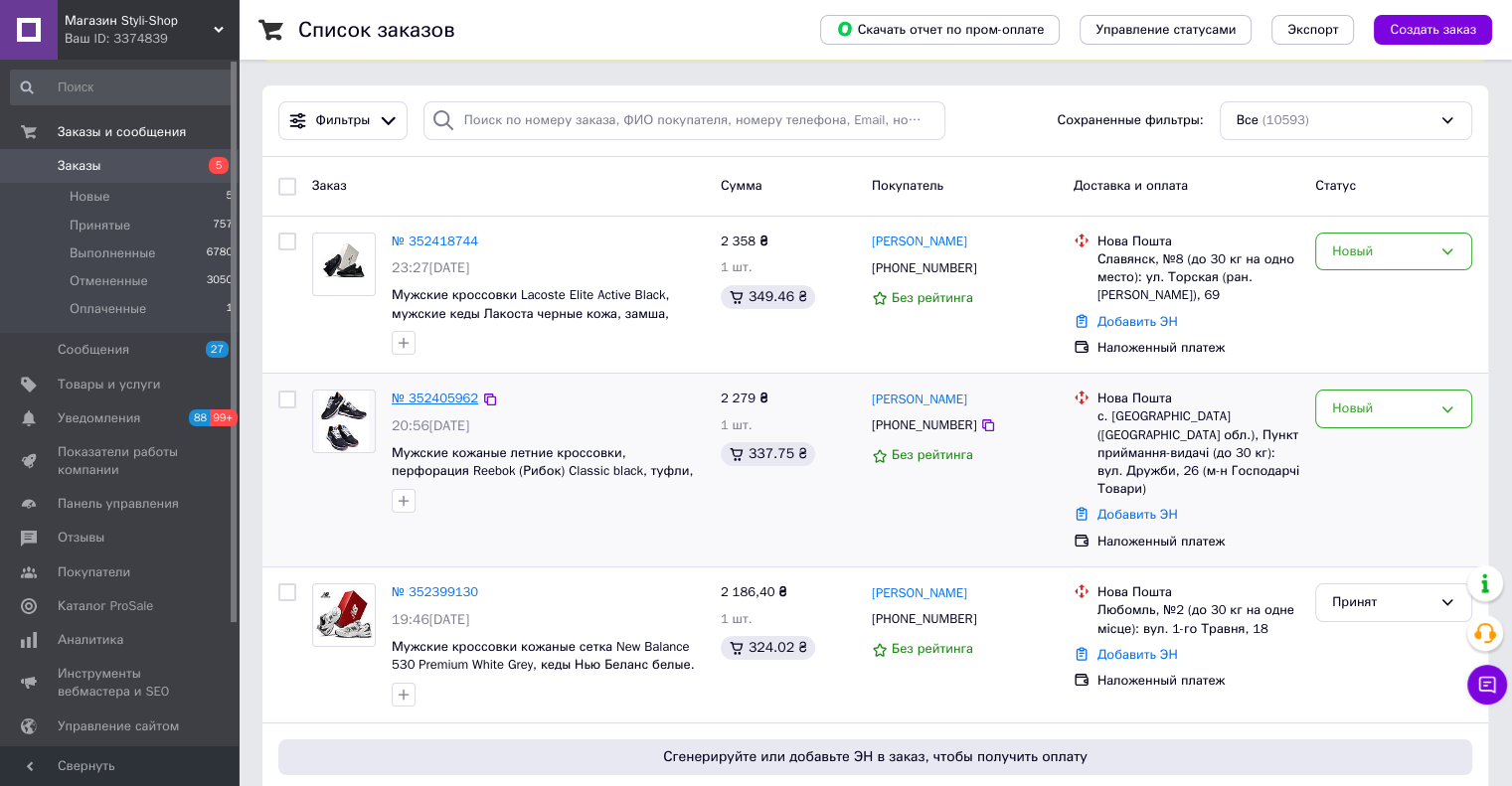 click on "№ 352405962" at bounding box center [434, 397] 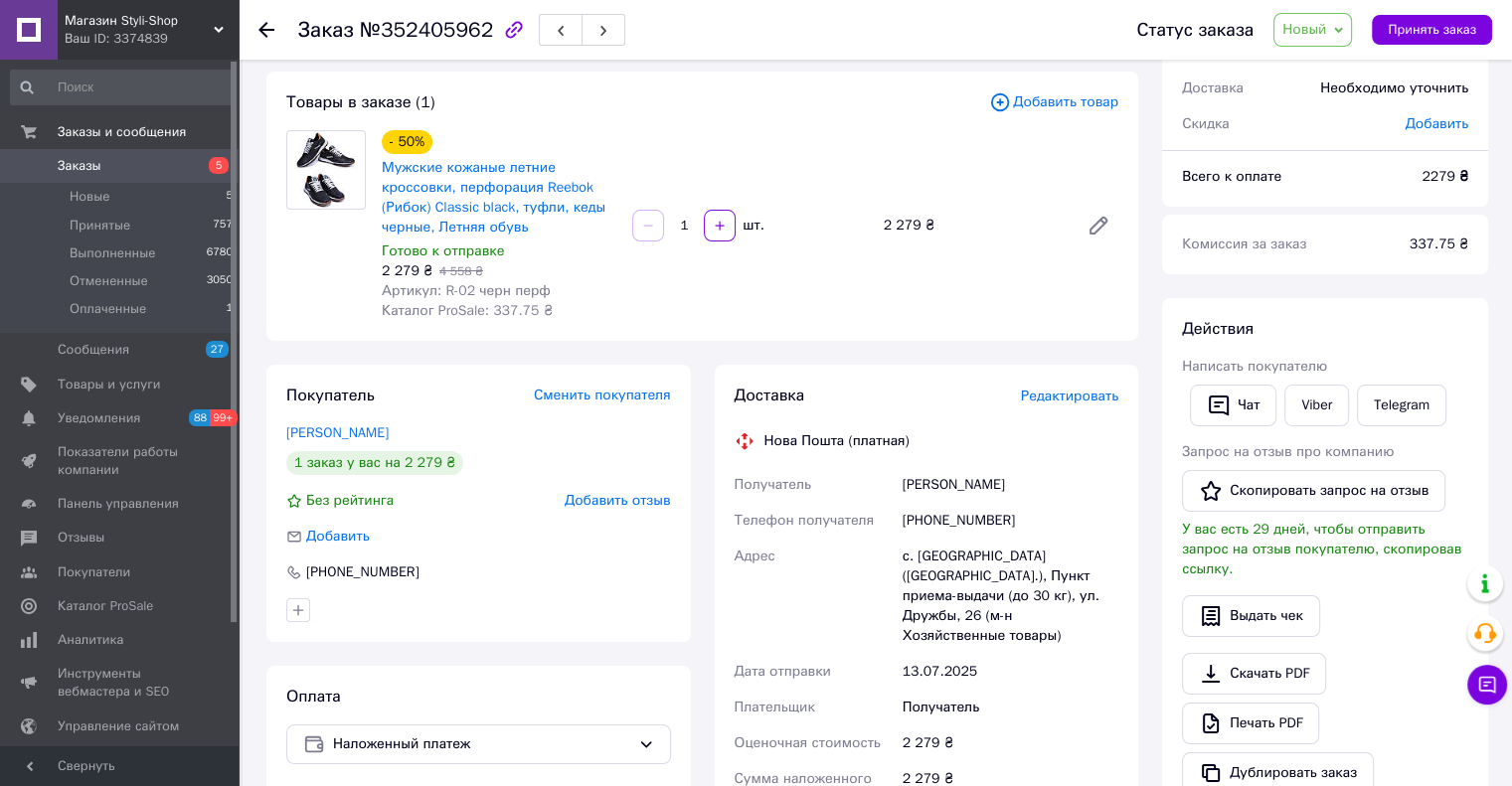 click on "Товары в заказе (1)" at bounding box center [637, 102] 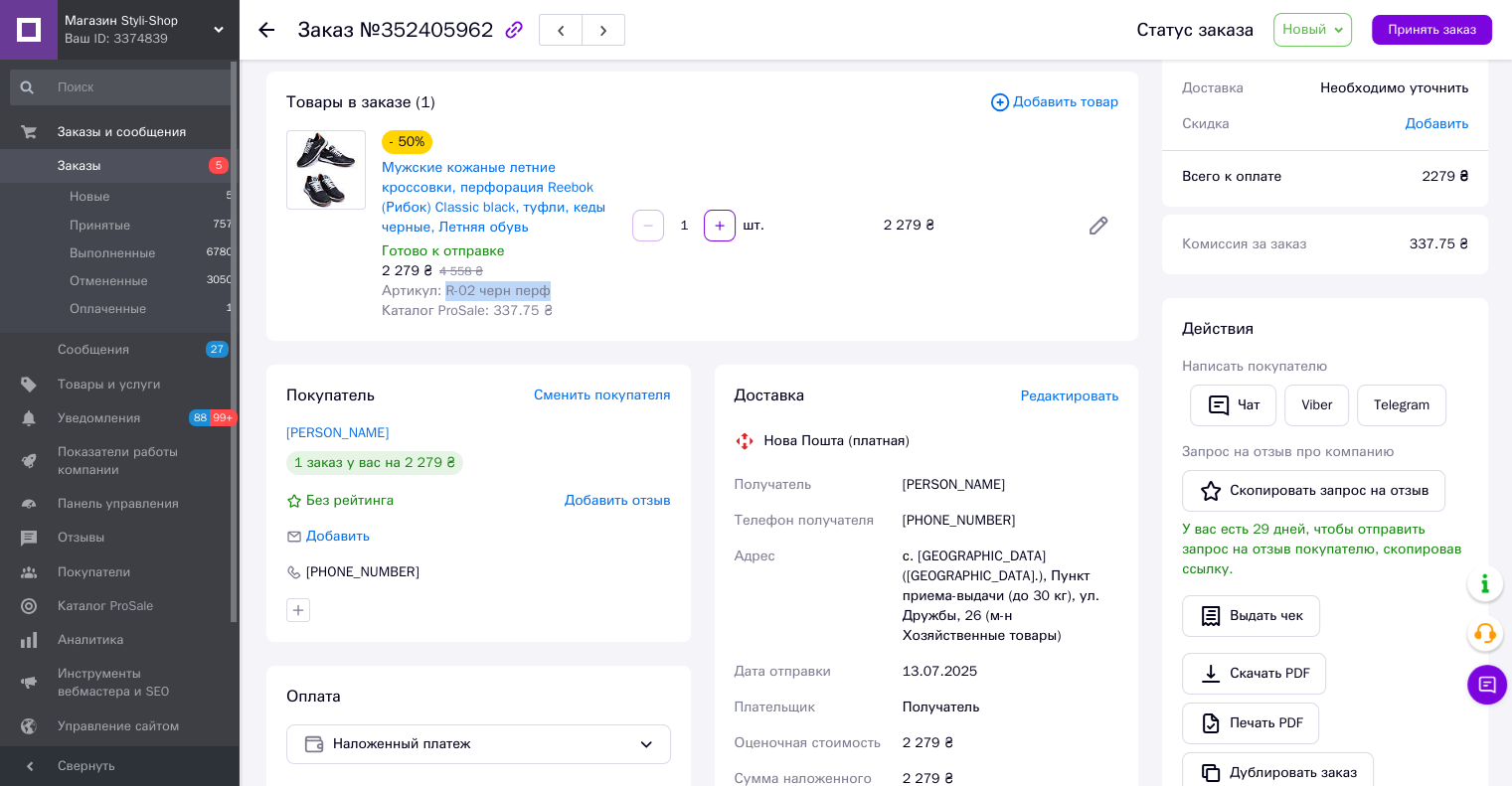 drag, startPoint x: 528, startPoint y: 293, endPoint x: 441, endPoint y: 291, distance: 87.02299 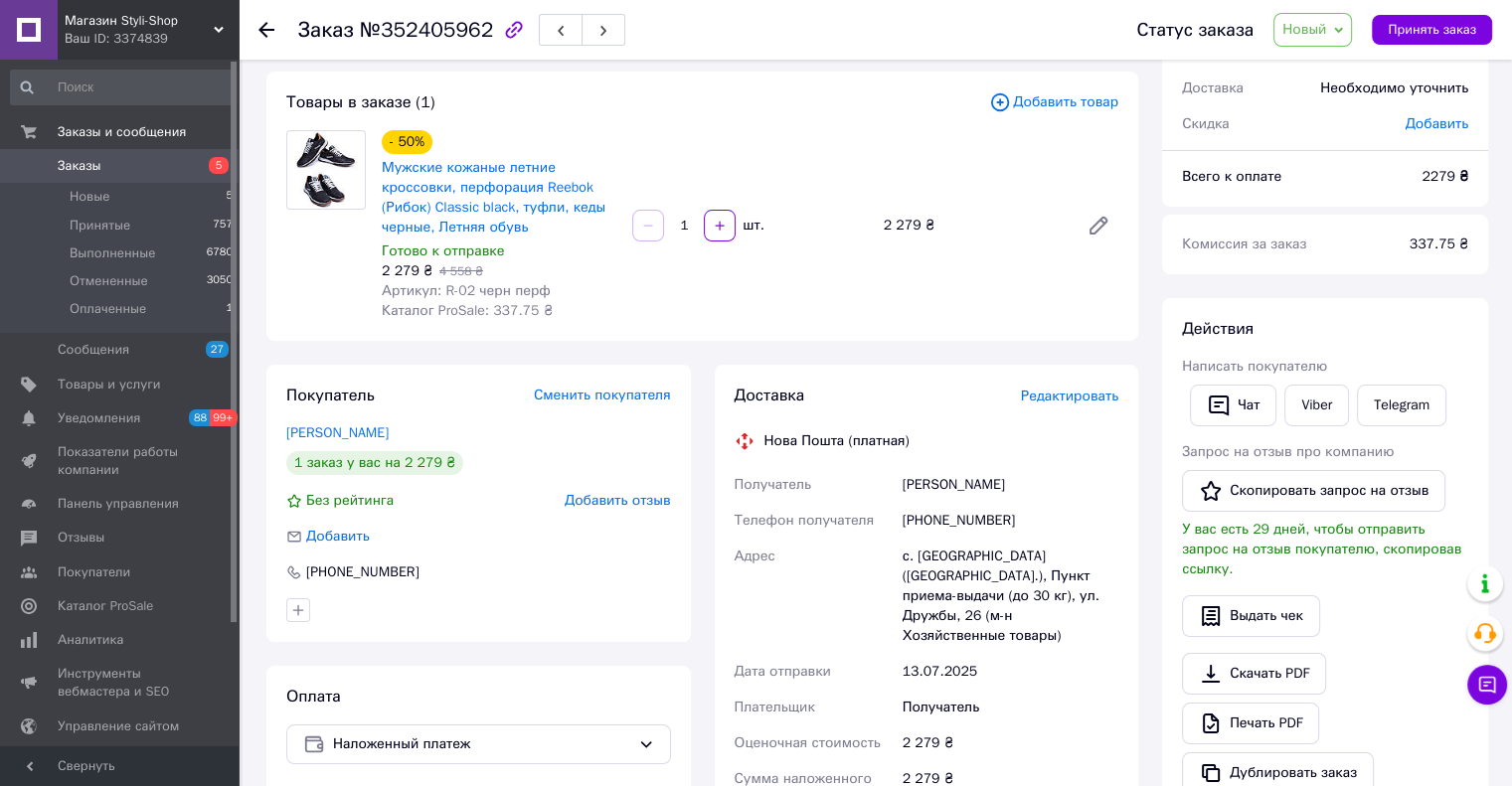 click on "Мужские кожаные летние кроссовки, перфорация Reebok (Рибок) Classic black, туфли, кеды черные, Летняя обувь" at bounding box center [499, 198] 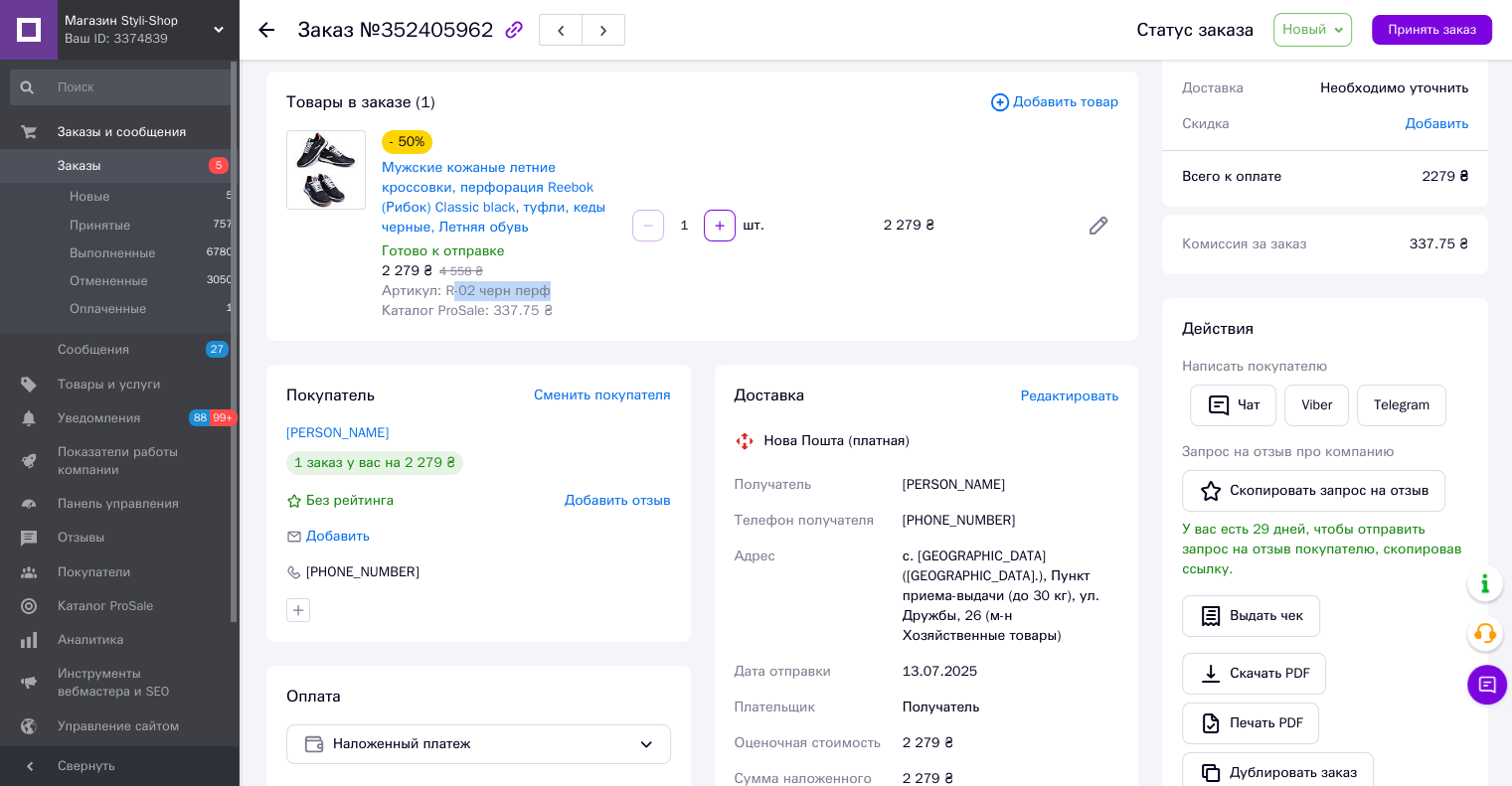drag, startPoint x: 501, startPoint y: 296, endPoint x: 445, endPoint y: 297, distance: 56.008928 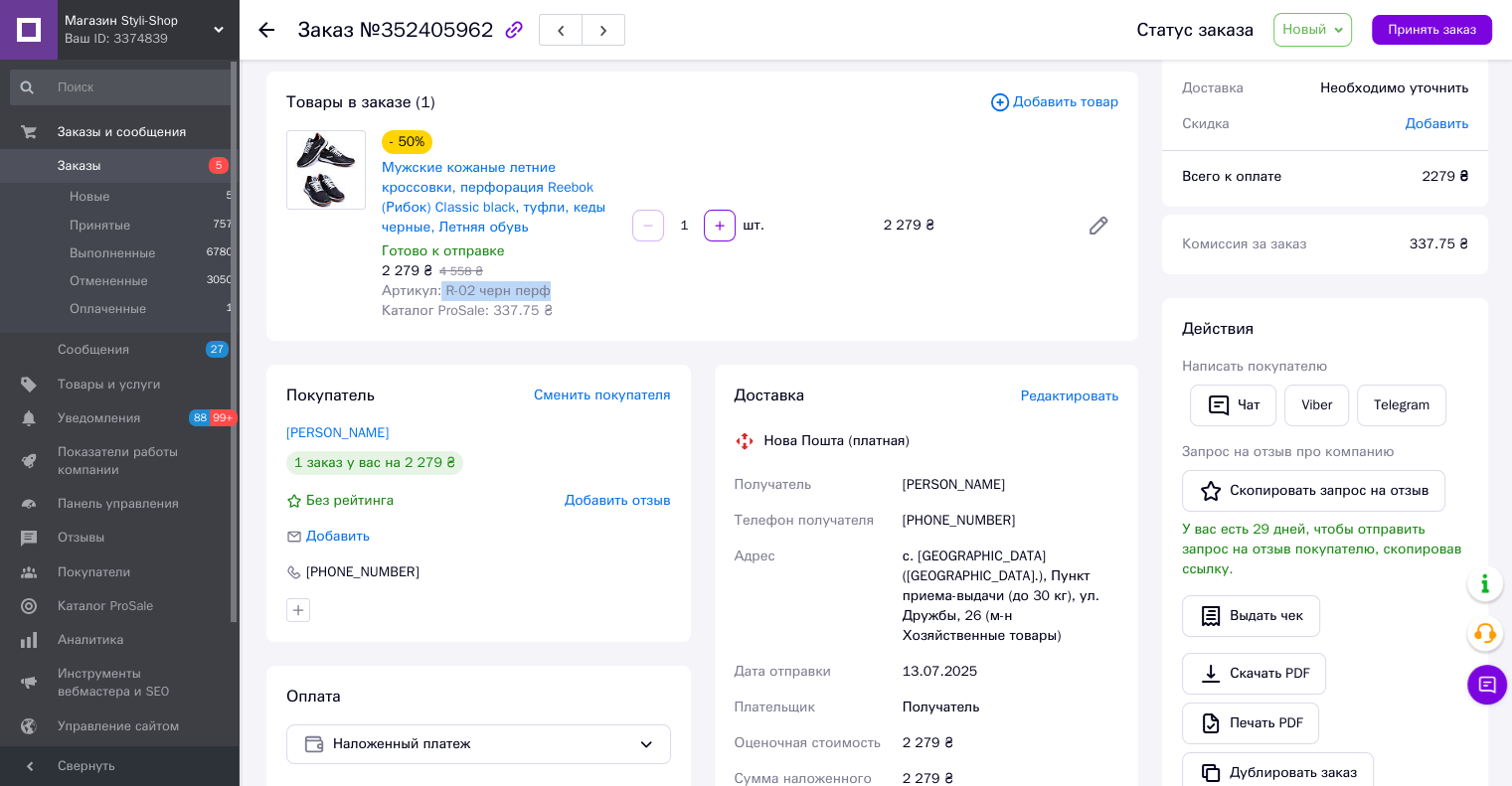 copy on "R-02 черн перф" 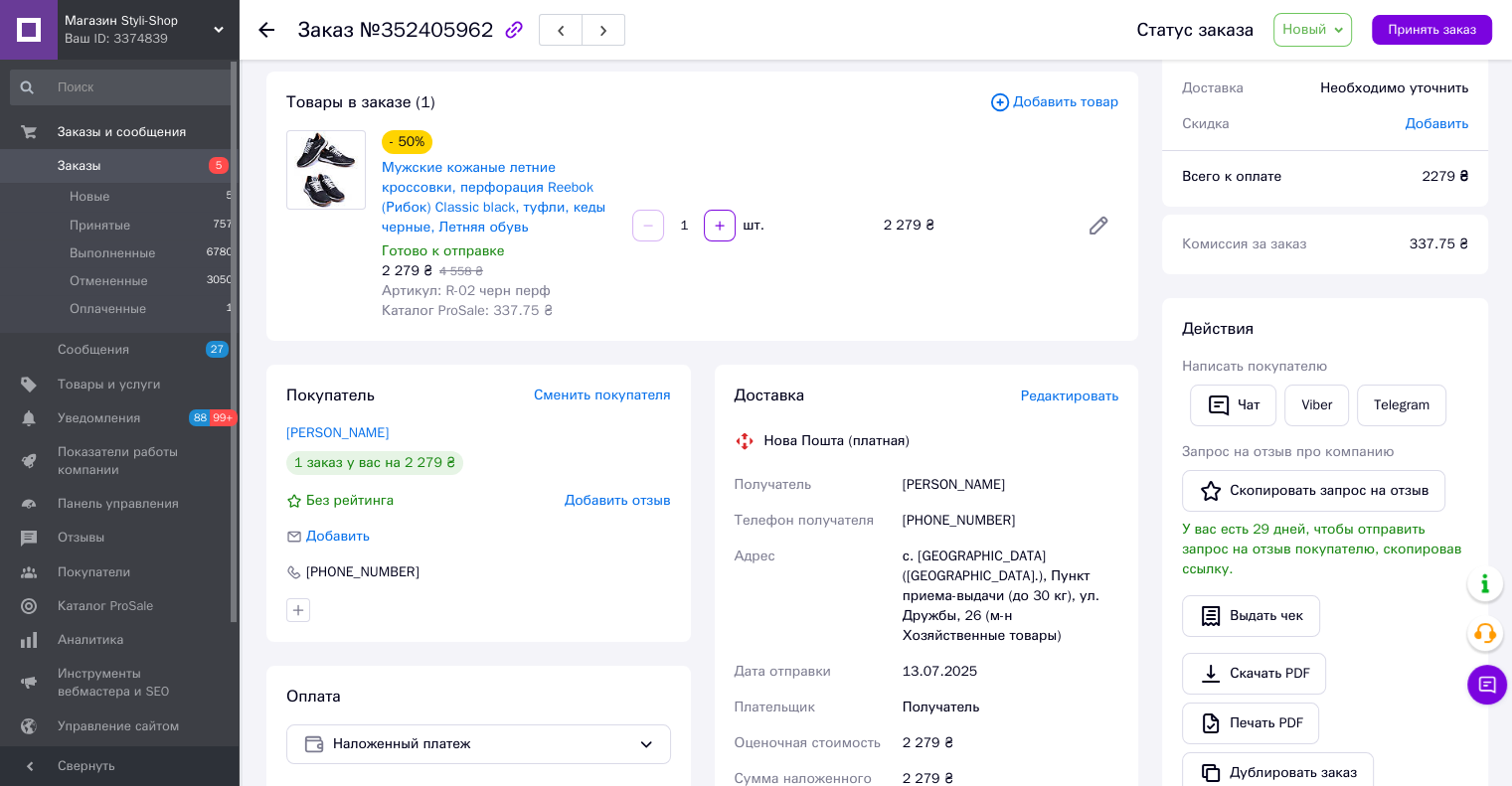 click on "2 279 ₴   4 558 ₴" at bounding box center [499, 271] 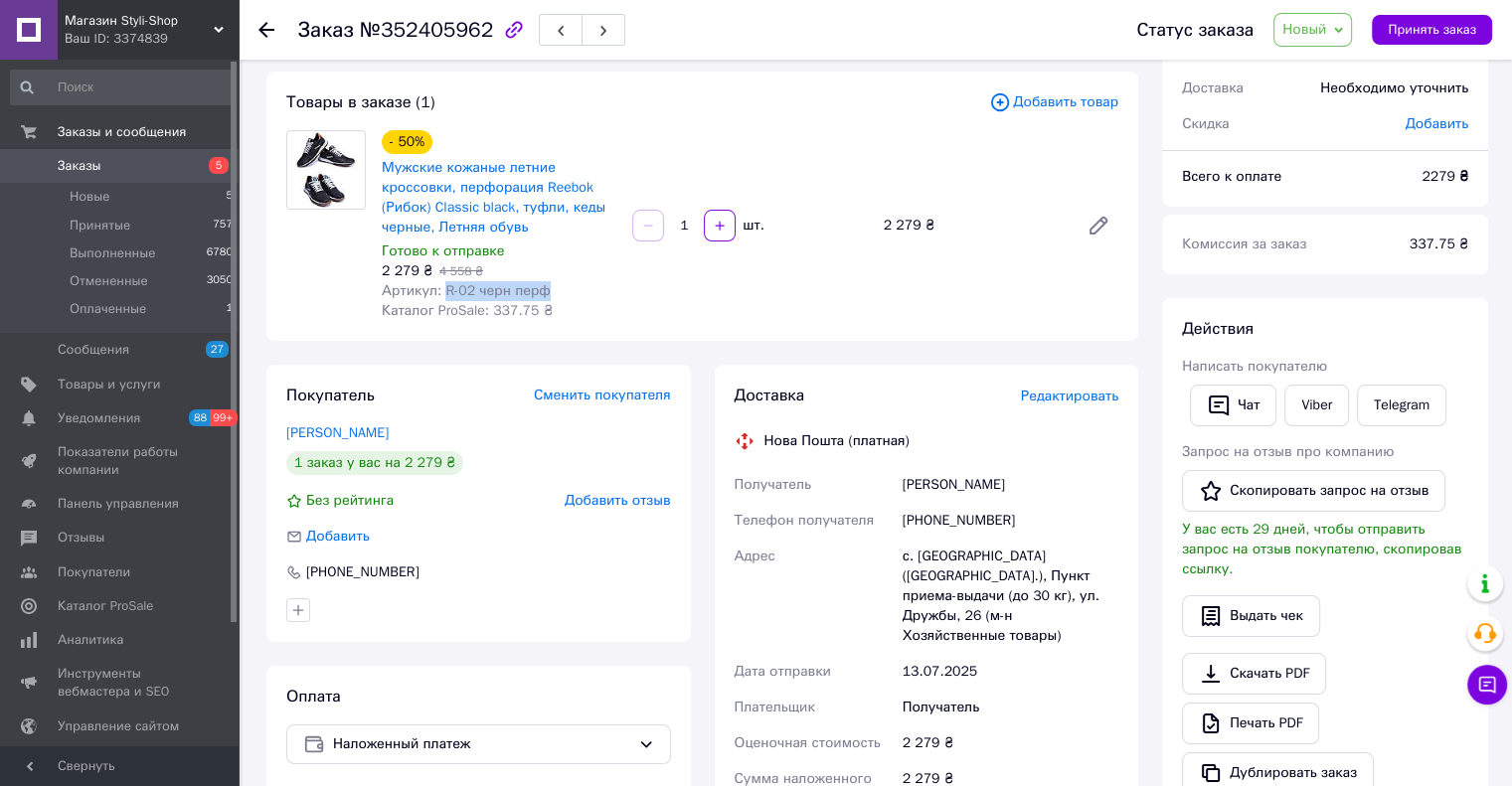 drag, startPoint x: 548, startPoint y: 293, endPoint x: 441, endPoint y: 293, distance: 107 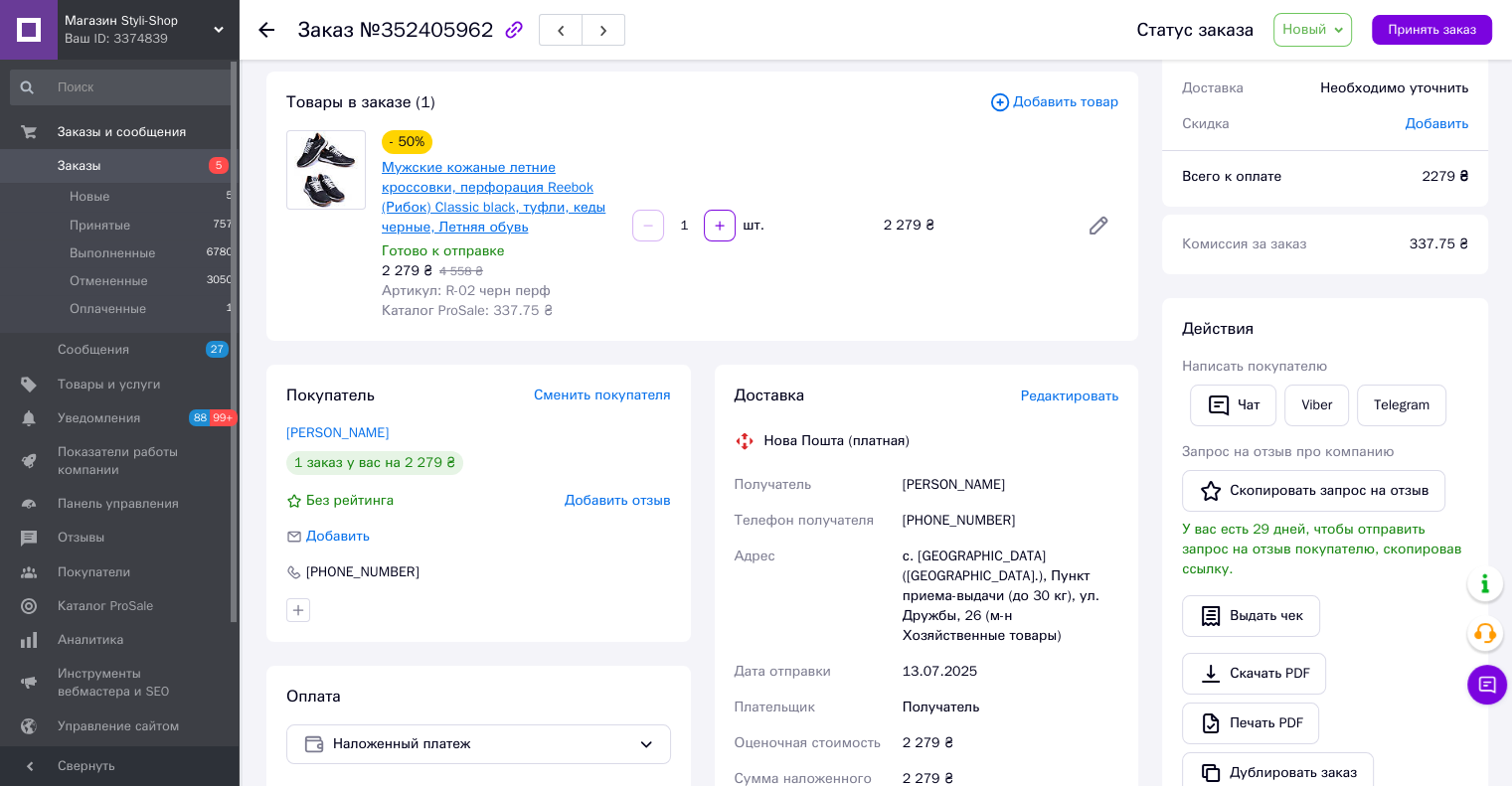 click on "Мужские кожаные летние кроссовки, перфорация Reebok (Рибок) Classic black, туфли, кеды черные, Летняя обувь" at bounding box center [493, 197] 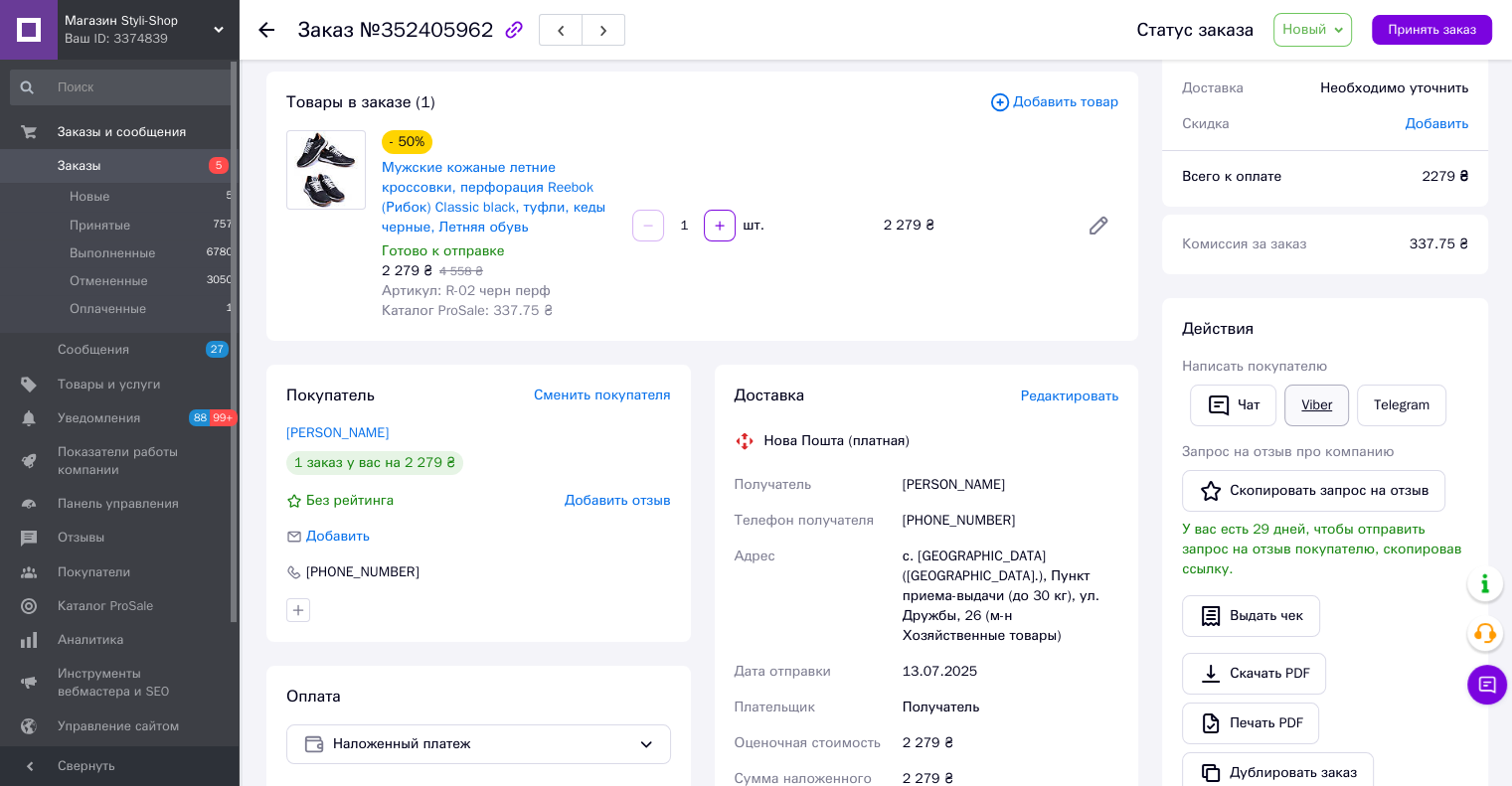 click on "Viber" at bounding box center (1316, 405) 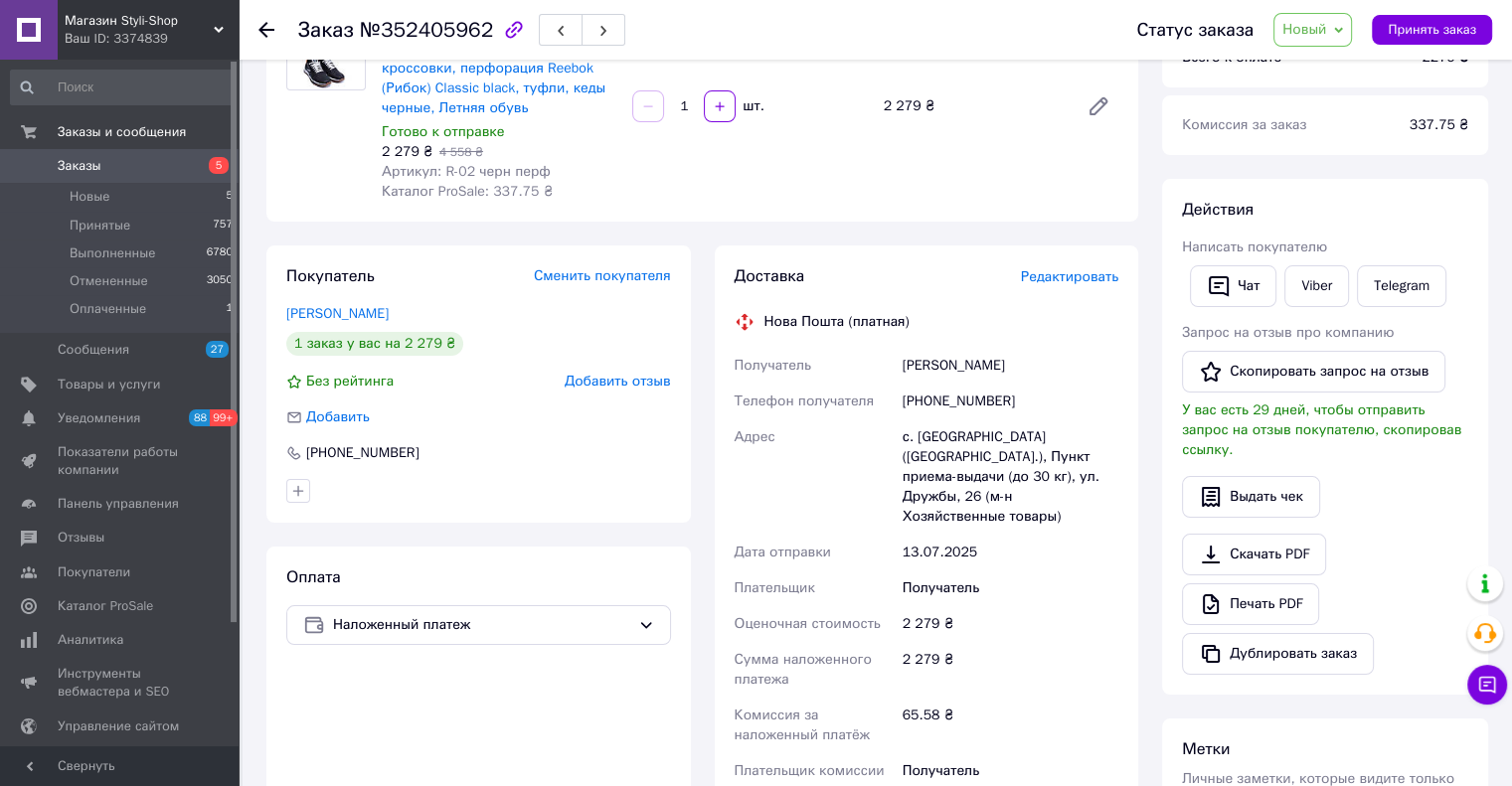 scroll, scrollTop: 298, scrollLeft: 0, axis: vertical 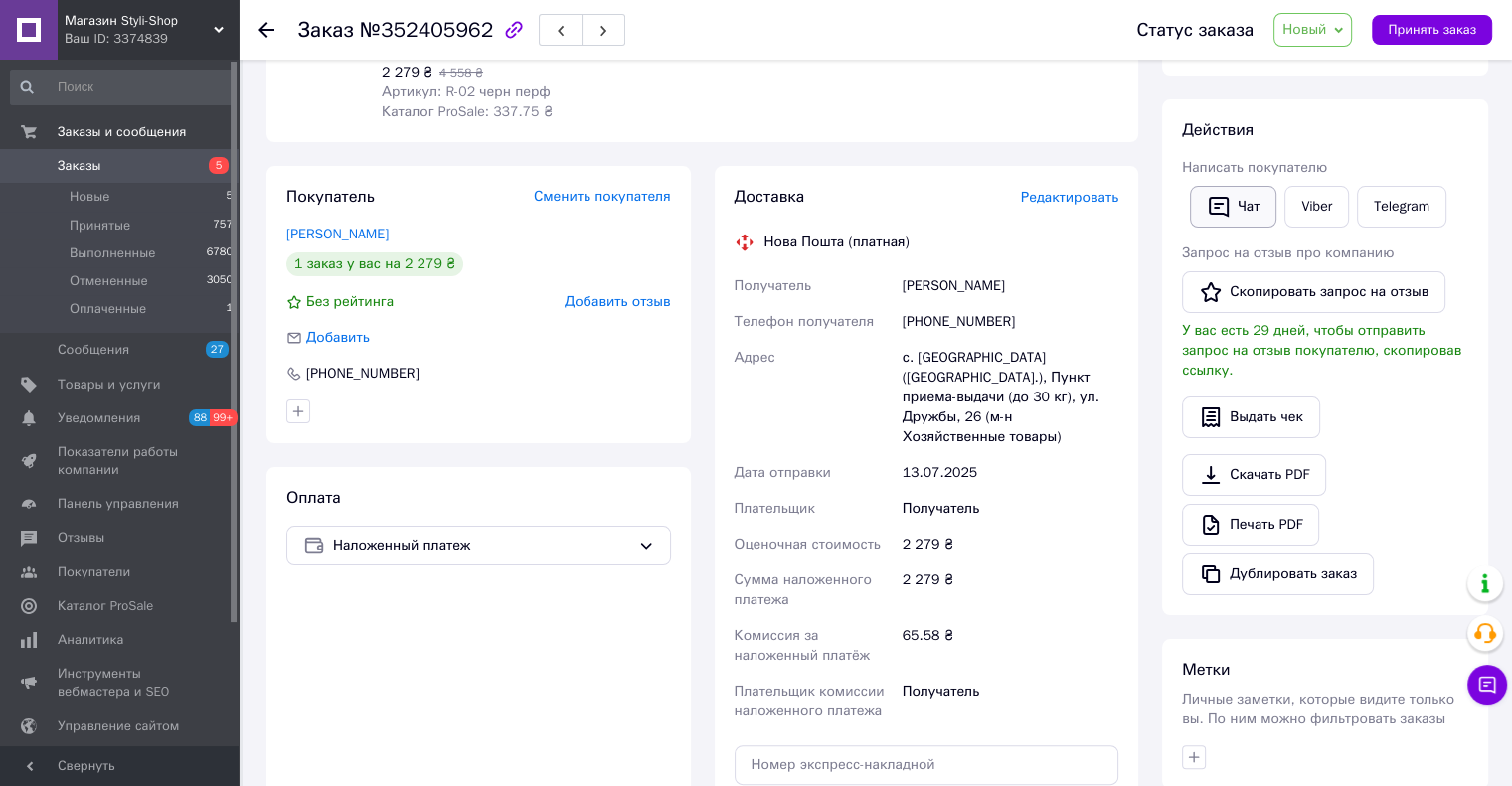 click on "Чат" at bounding box center [1233, 207] 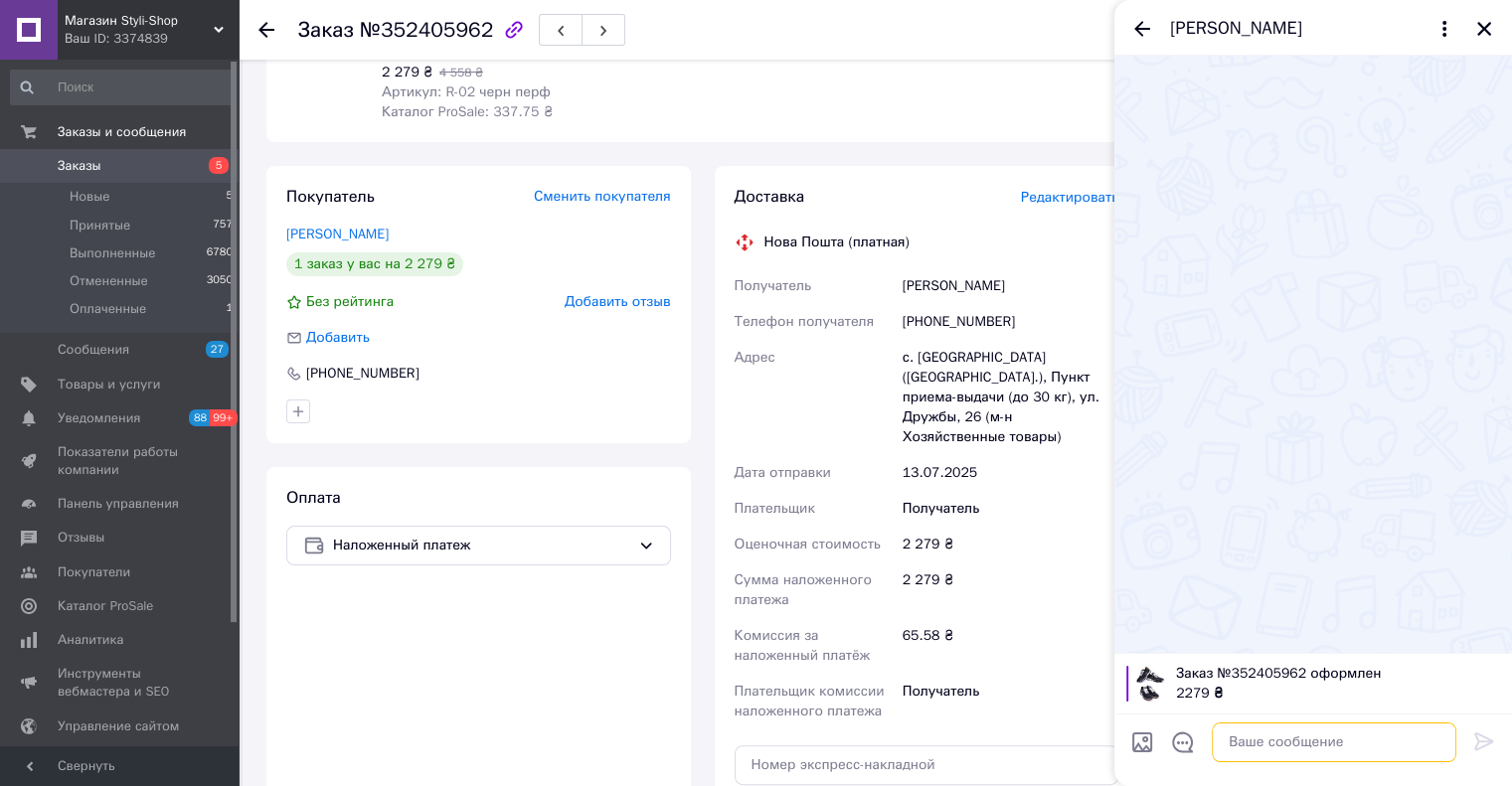 click at bounding box center [1334, 742] 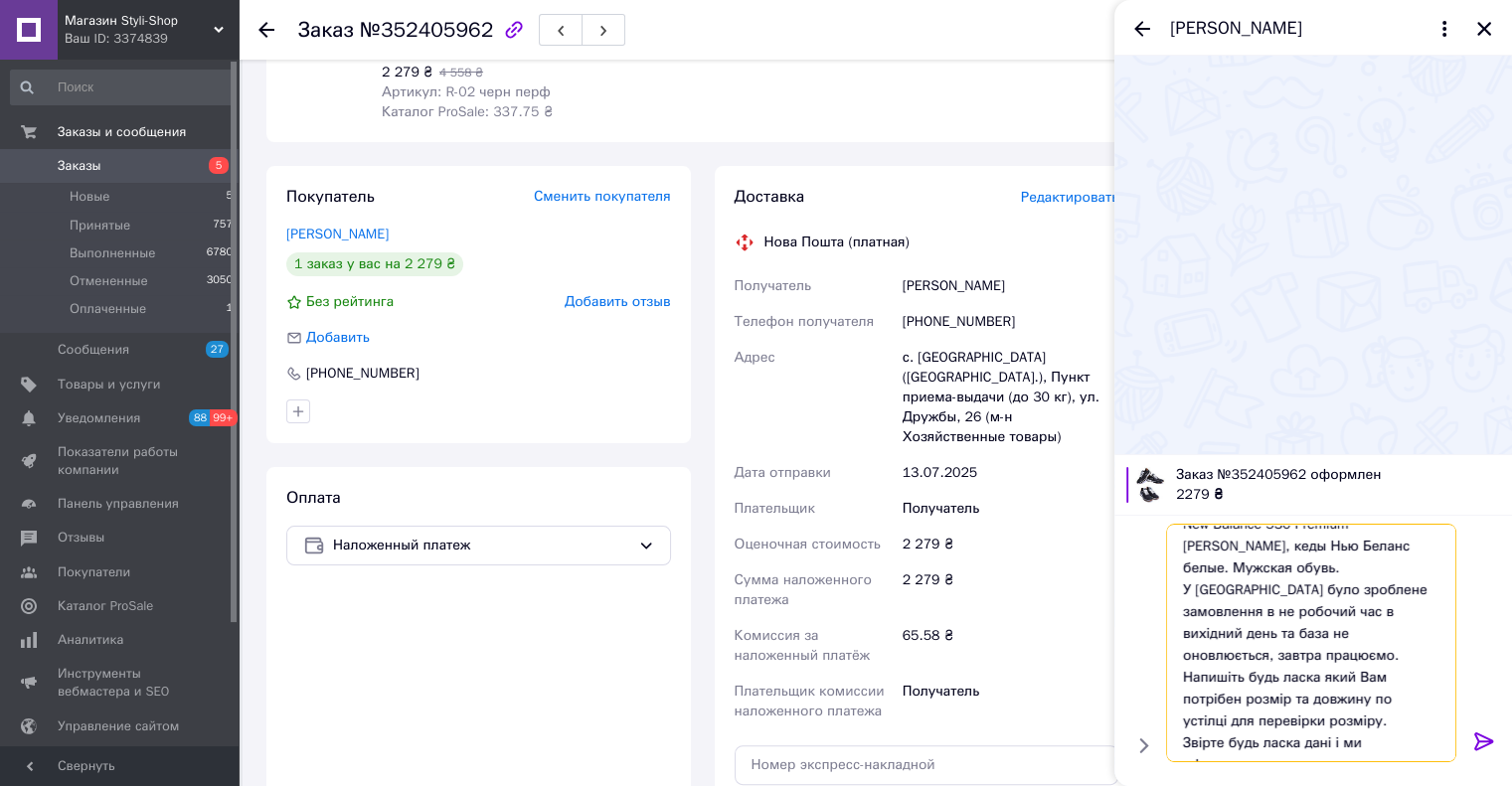 scroll, scrollTop: 84, scrollLeft: 0, axis: vertical 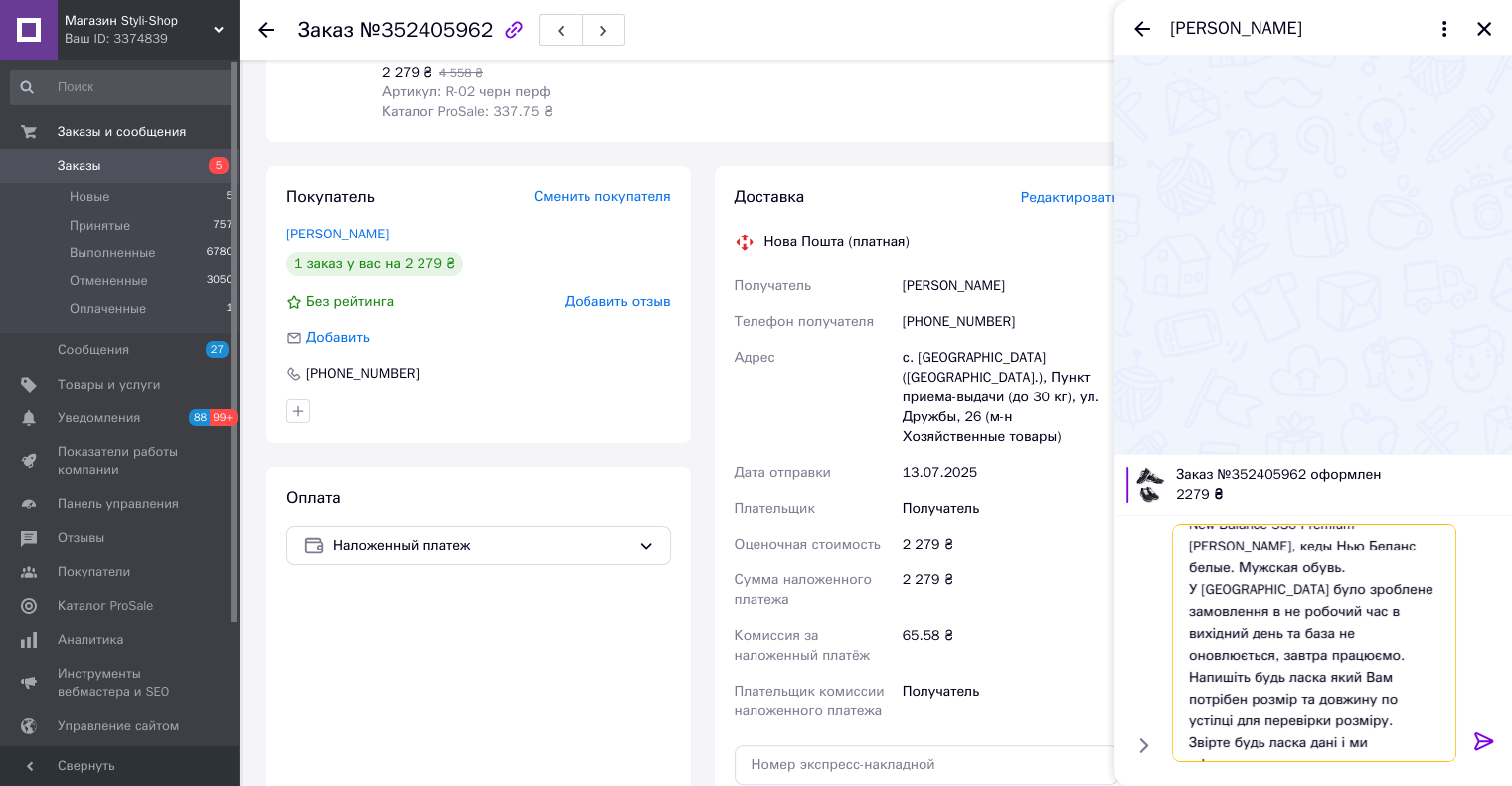 type on "Доброго дня. Інтернет-магазин Styli-Shop. За Вашим замовленням на  Мужские кроссовки кожаные сетка New Balance 530 Premium White Grey, кеды Нью Беланс белые. Мужская обувь.
У Вас було зроблене замовлення в не робочий час в вихідний день та база не оновлюється, завтра працюємо.
Напишіть будь ласка який Вам потрібен розмір та довжину по устілці для перевірки розміру.
Звірте будь ласка дані і ми оформимо замовлення" 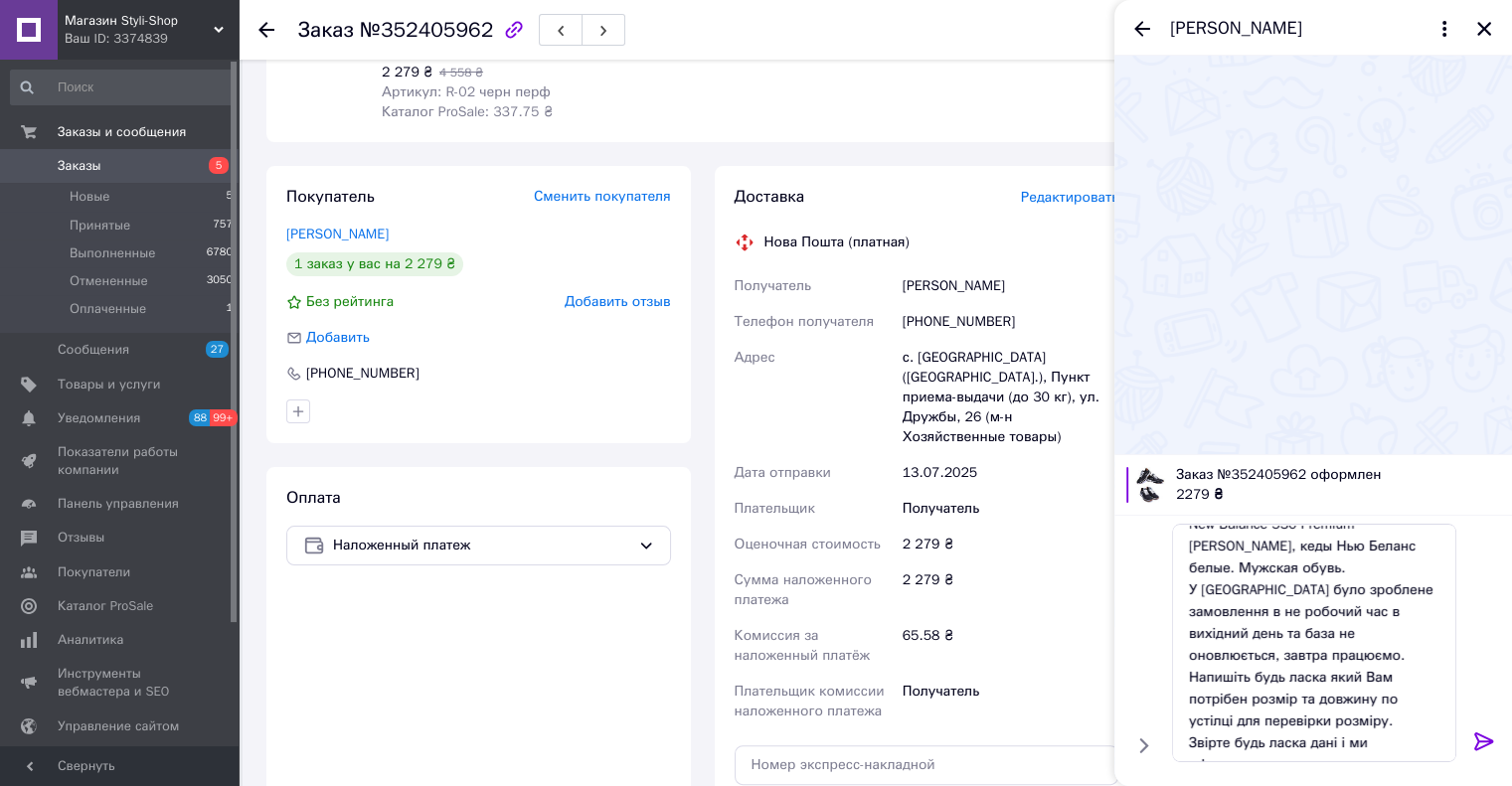 click 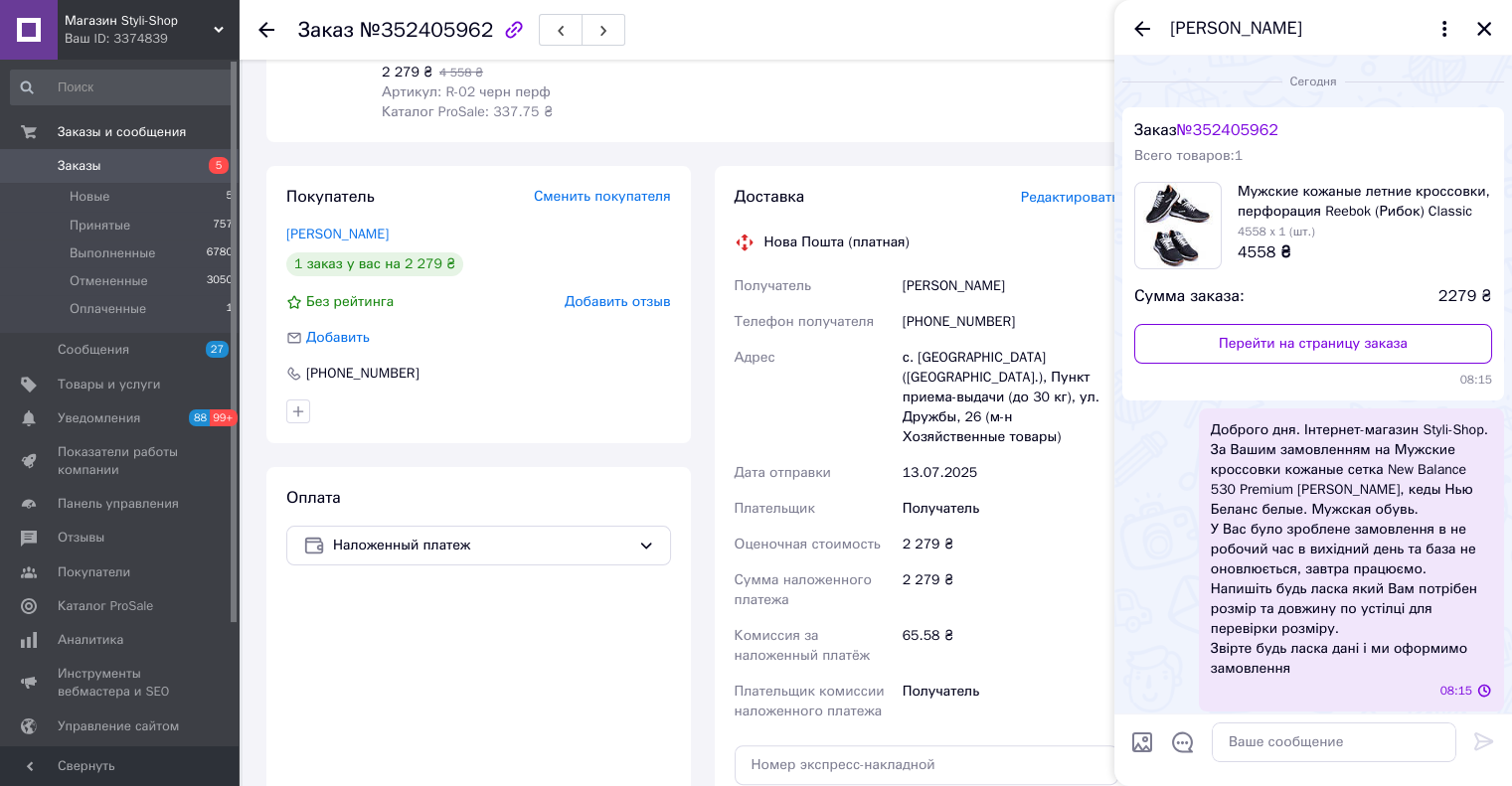 scroll, scrollTop: 0, scrollLeft: 0, axis: both 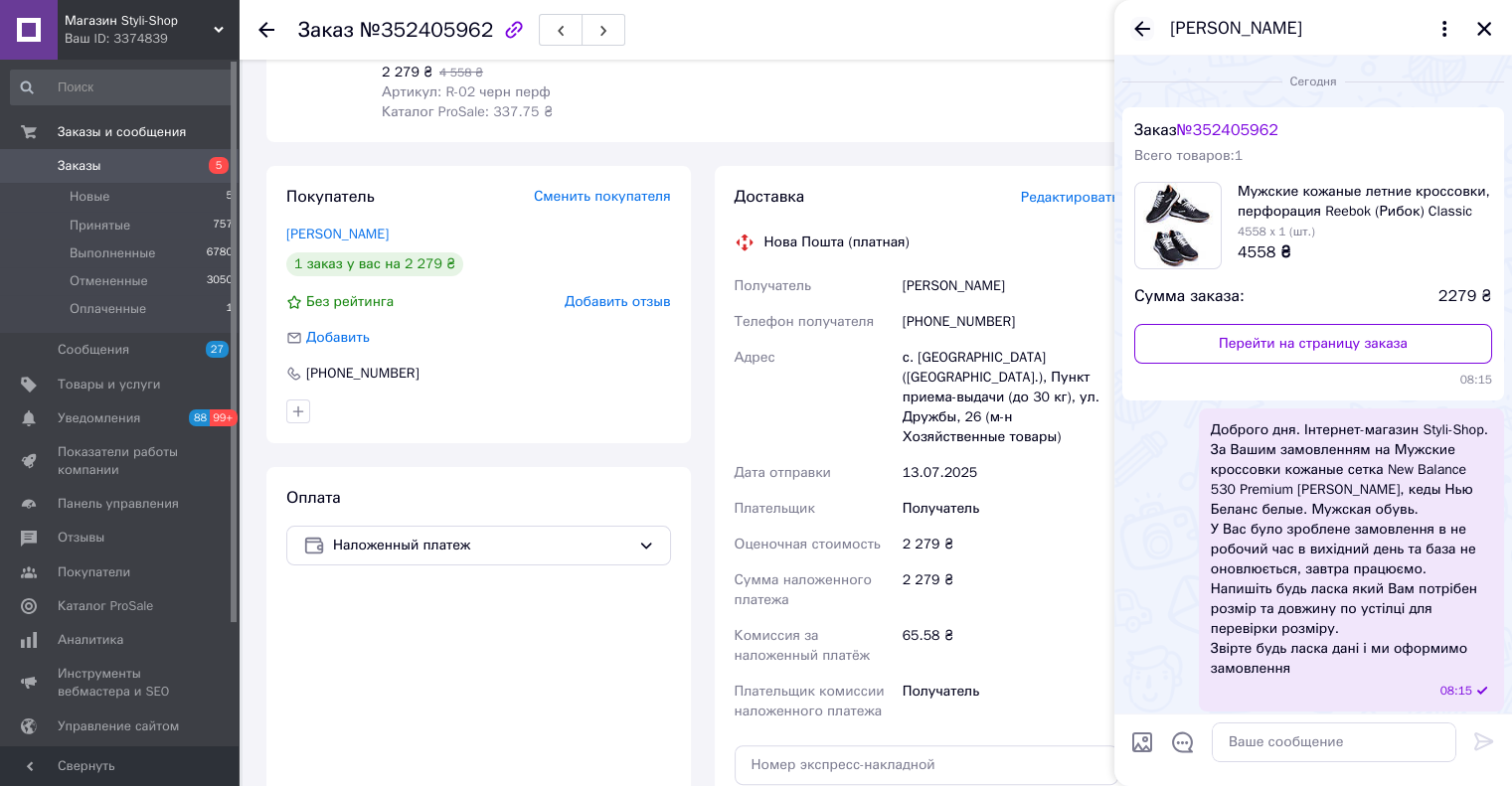 click 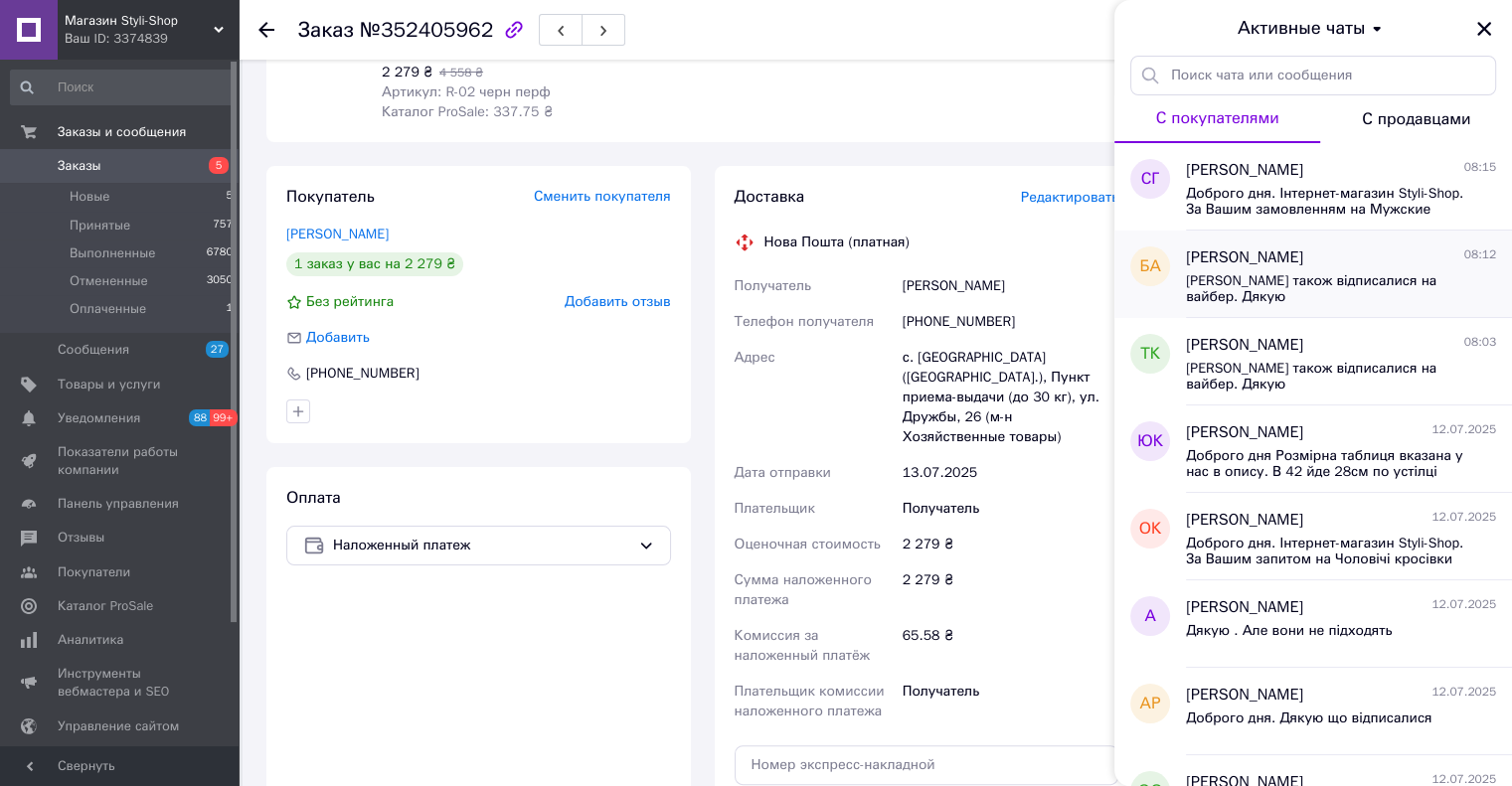 click on "Безуглый Андрей" at bounding box center [1245, 257] 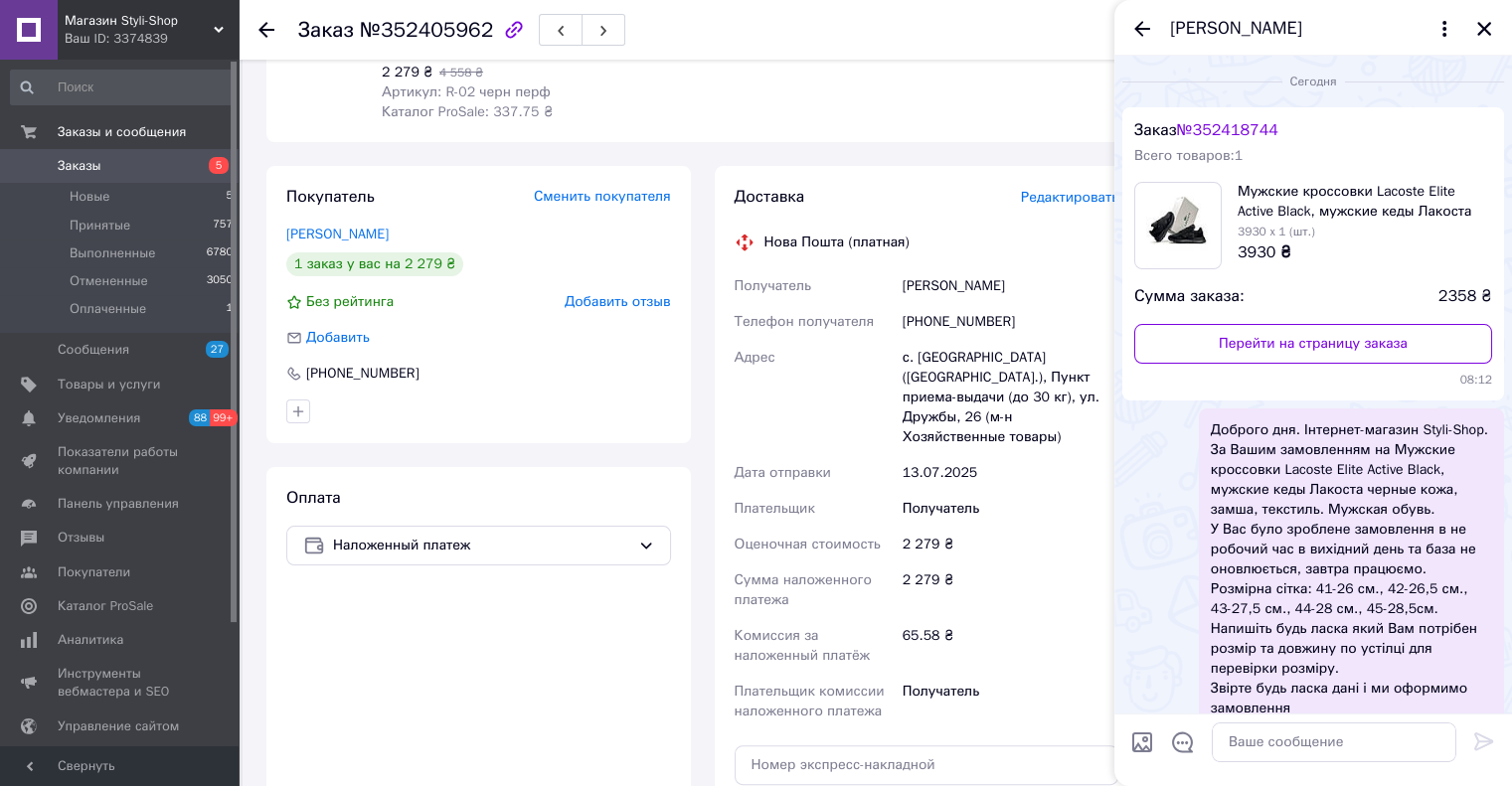 scroll, scrollTop: 137, scrollLeft: 0, axis: vertical 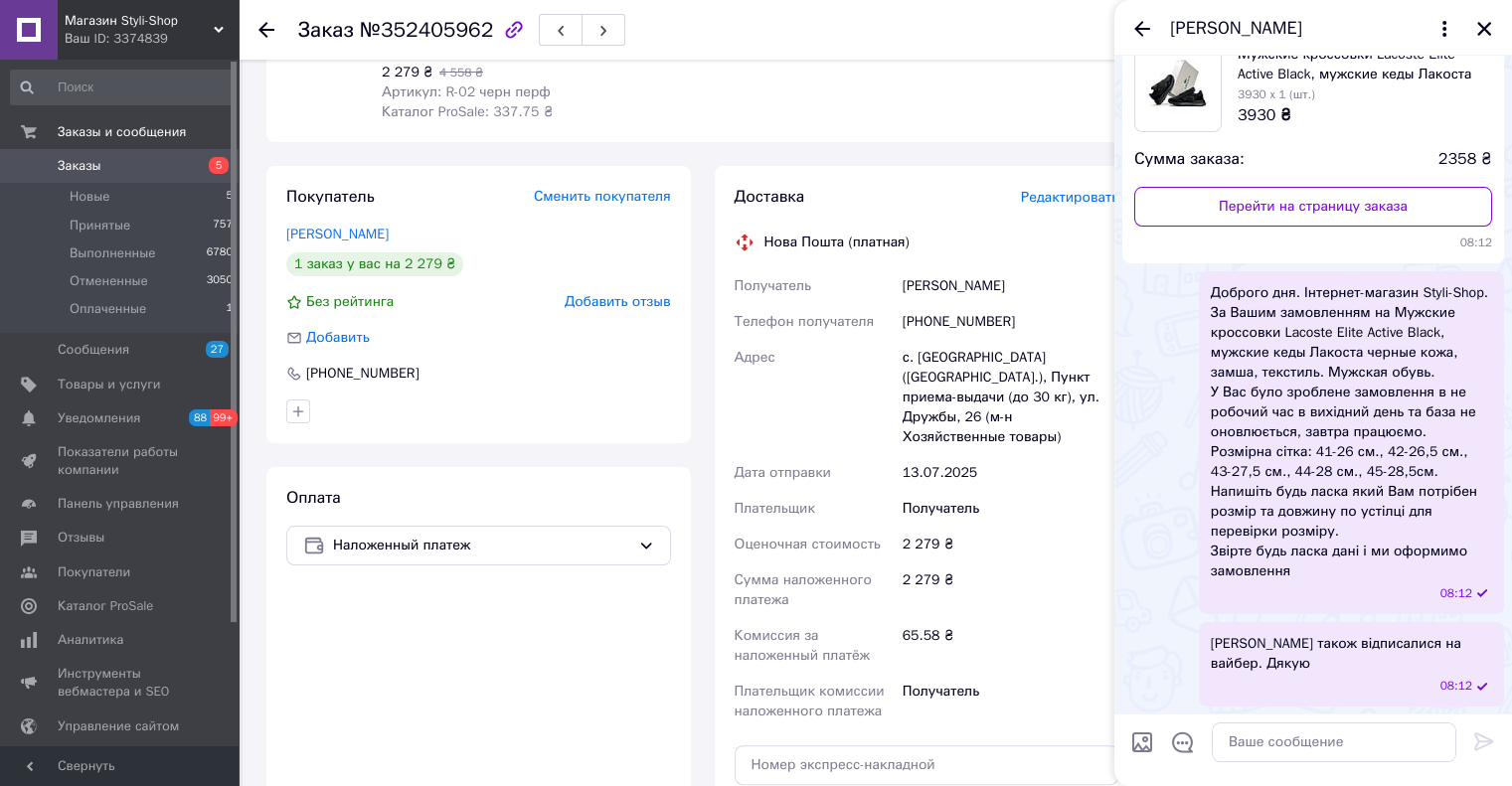 click on "Ми Вам також відписалися на вайбер. Дякую" at bounding box center (1351, 654) 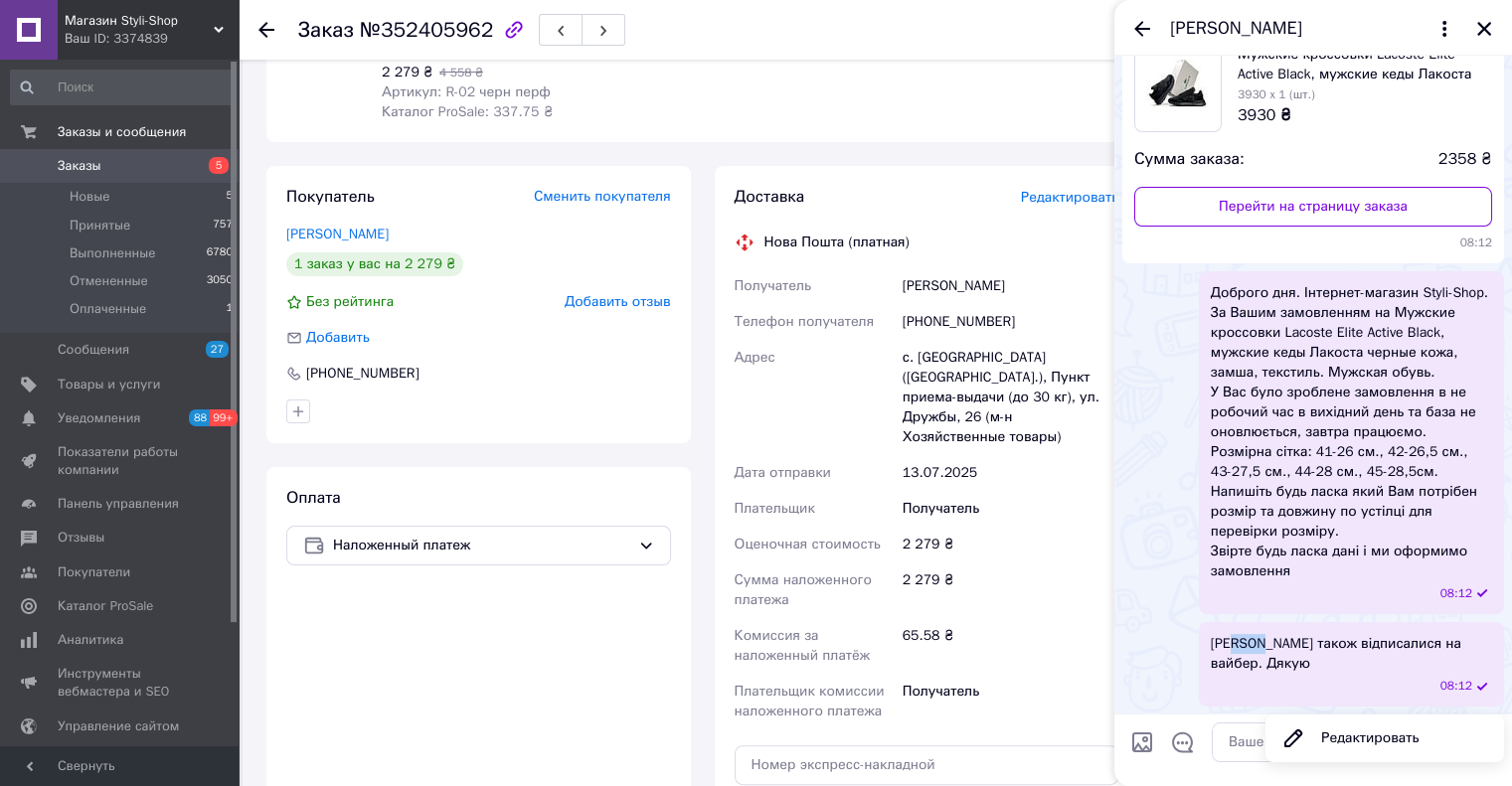 click on "Ми Вам також відписалися на вайбер. Дякую" at bounding box center (1351, 654) 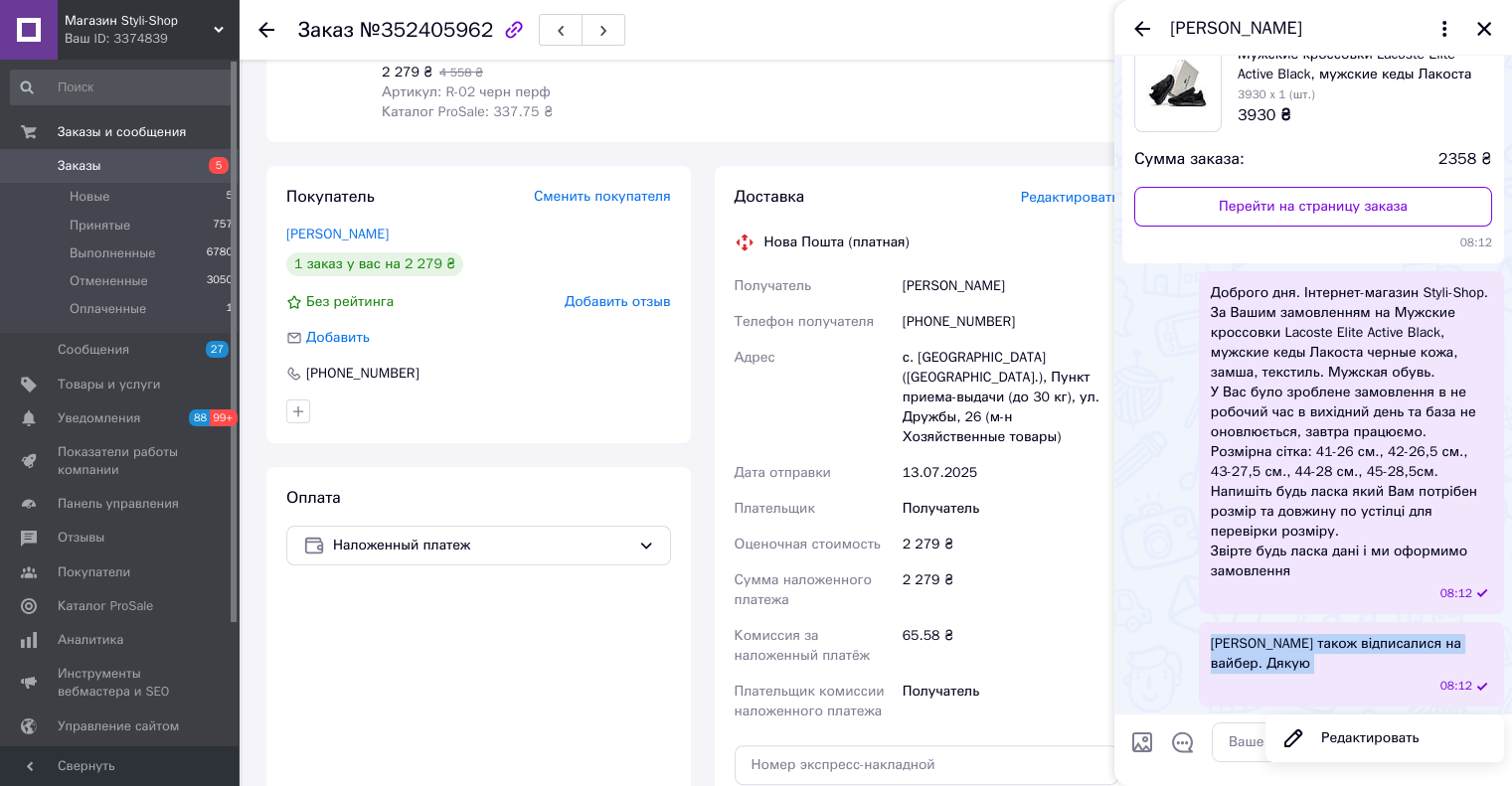 click on "Ми Вам також відписалися на вайбер. Дякую" at bounding box center (1351, 654) 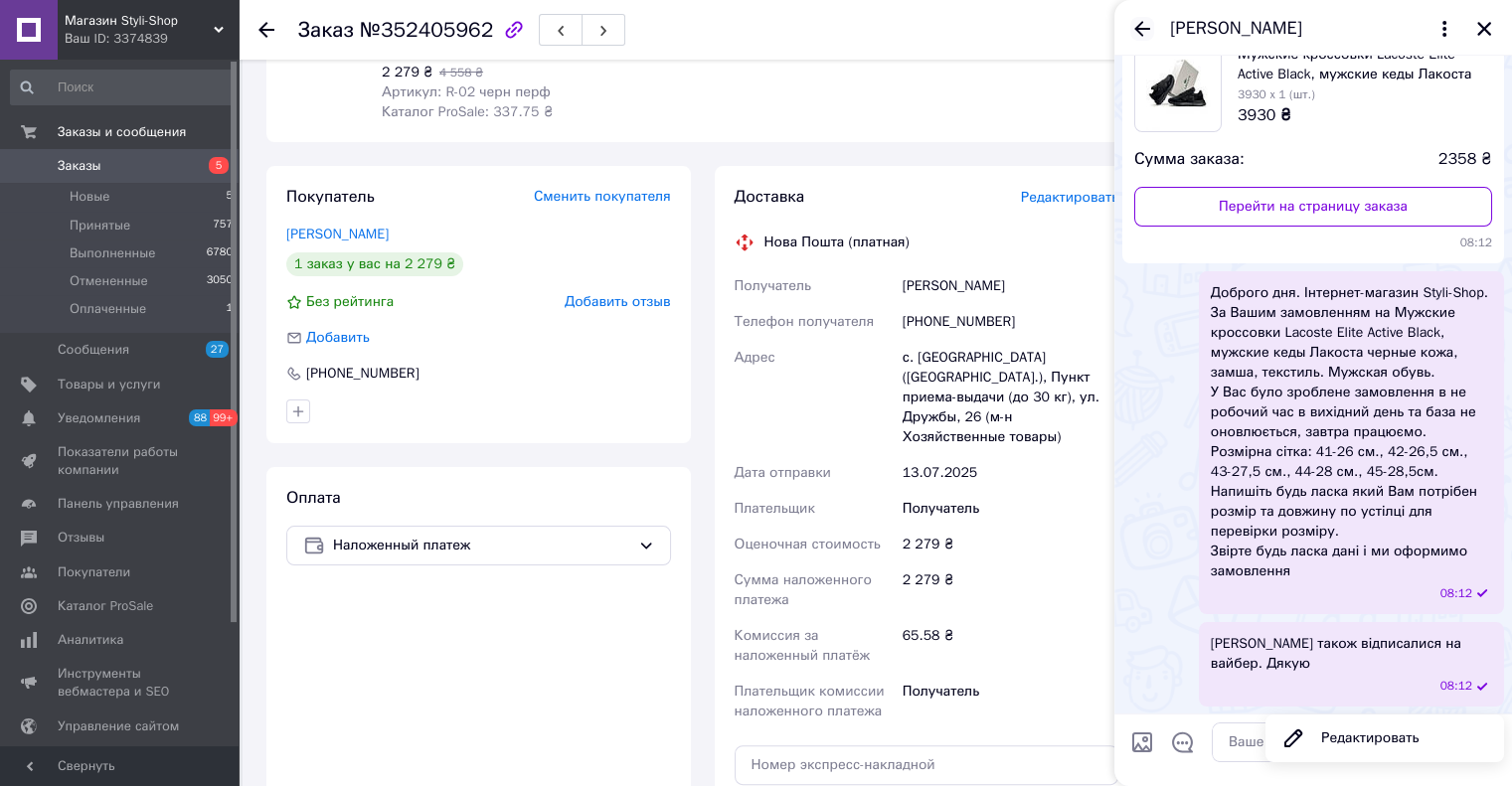click 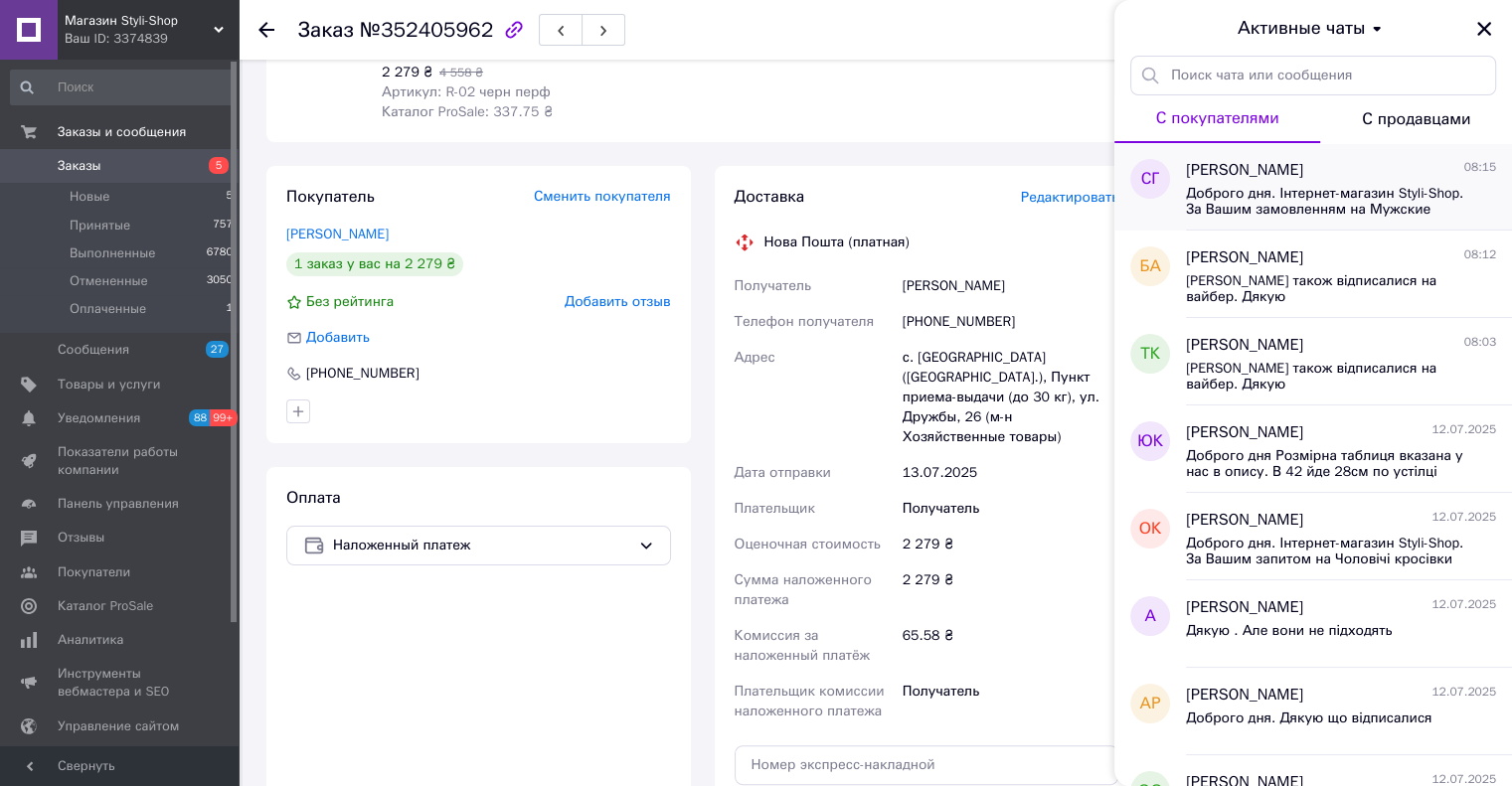 click on "Доброго дня. Інтернет-магазин Styli-Shop. За Вашим замовленням на  Мужские кроссовки кожаные сетка New Balance 530 Premium White Grey, кеды Нью Беланс белые. Мужская обувь.
У Вас було зроблене замовлення в не робочий час в вихідний день та база не оновлюється, завтра працюємо.
Напишіть будь ласка який Вам потрібен розмір та довжину по устілці для перевірки розміру.
Звірте будь ласка дані і ми оформимо замовлення" at bounding box center [1327, 202] 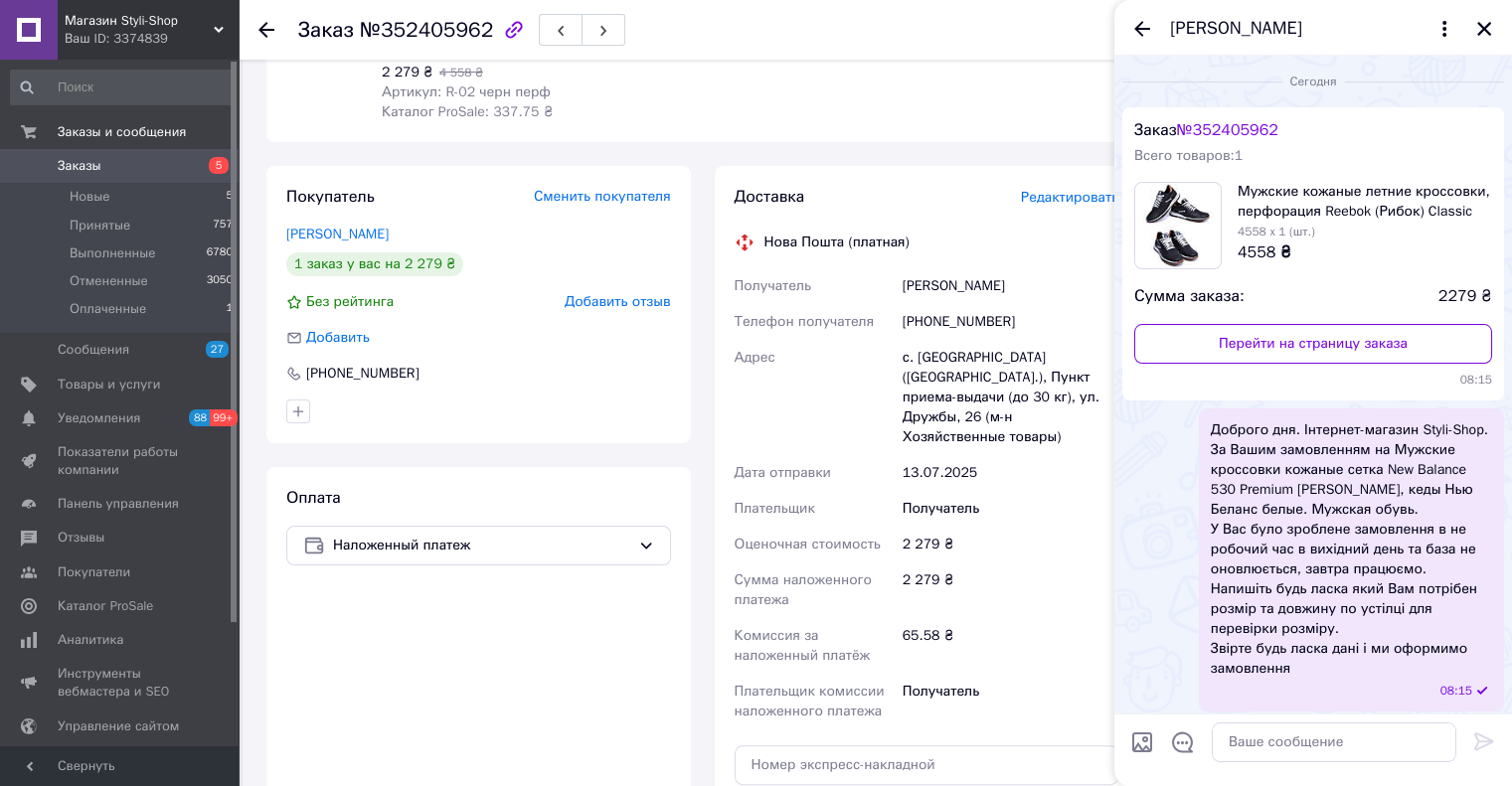 scroll, scrollTop: 5, scrollLeft: 0, axis: vertical 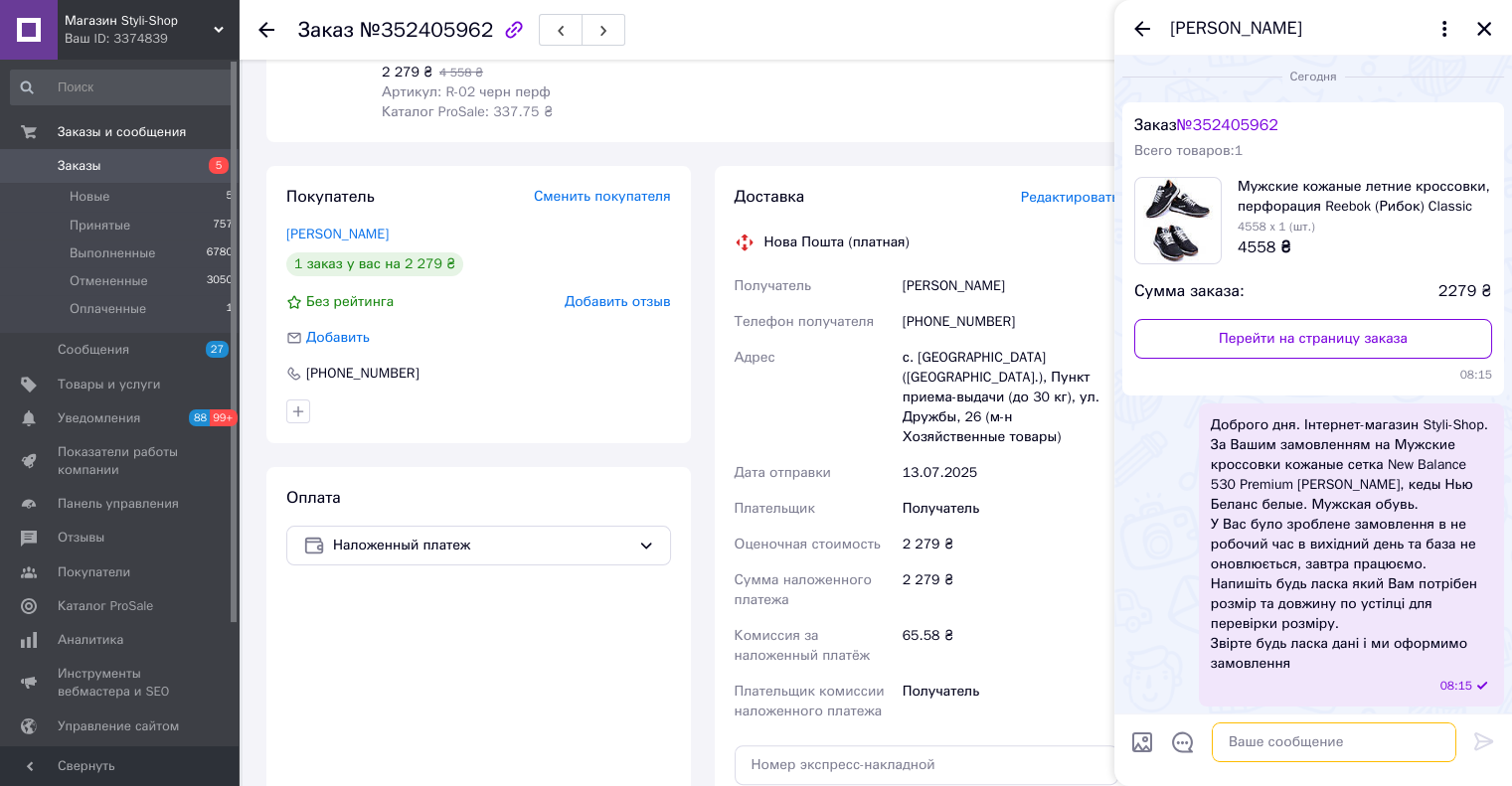 click at bounding box center (1334, 742) 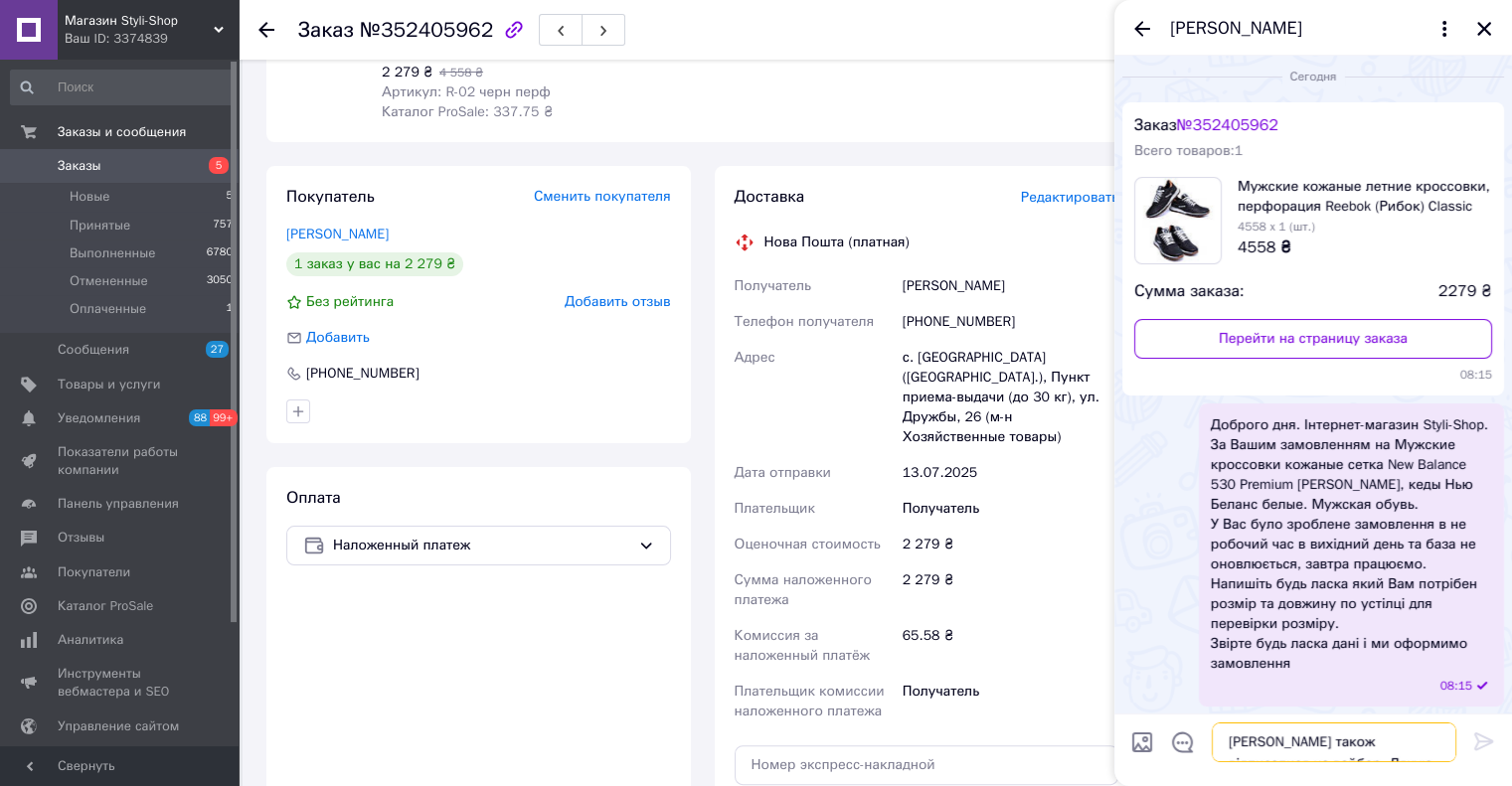 scroll, scrollTop: 13, scrollLeft: 0, axis: vertical 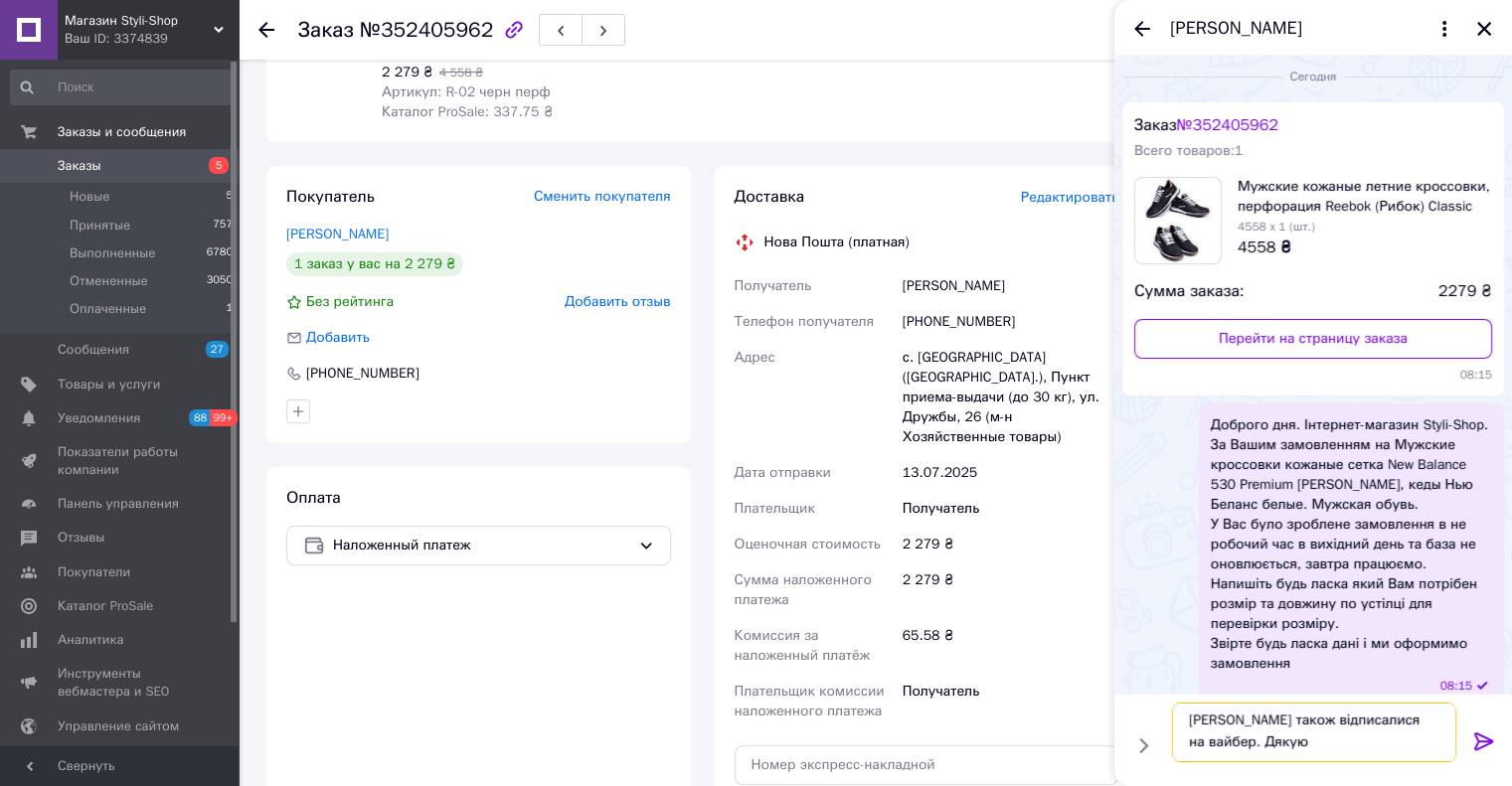 type on "Ми Вам також відписалися на вайбер. Дякую" 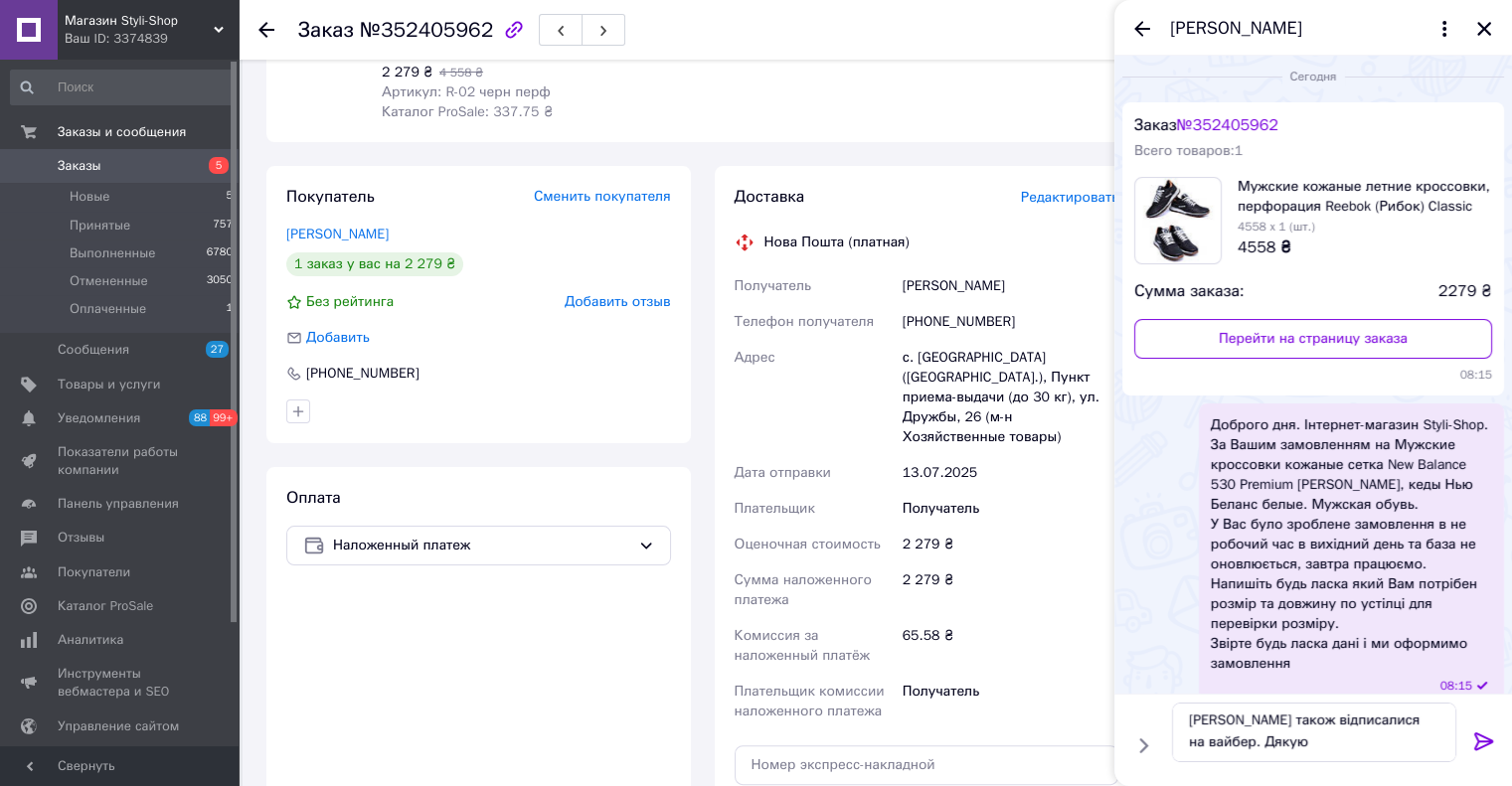 click 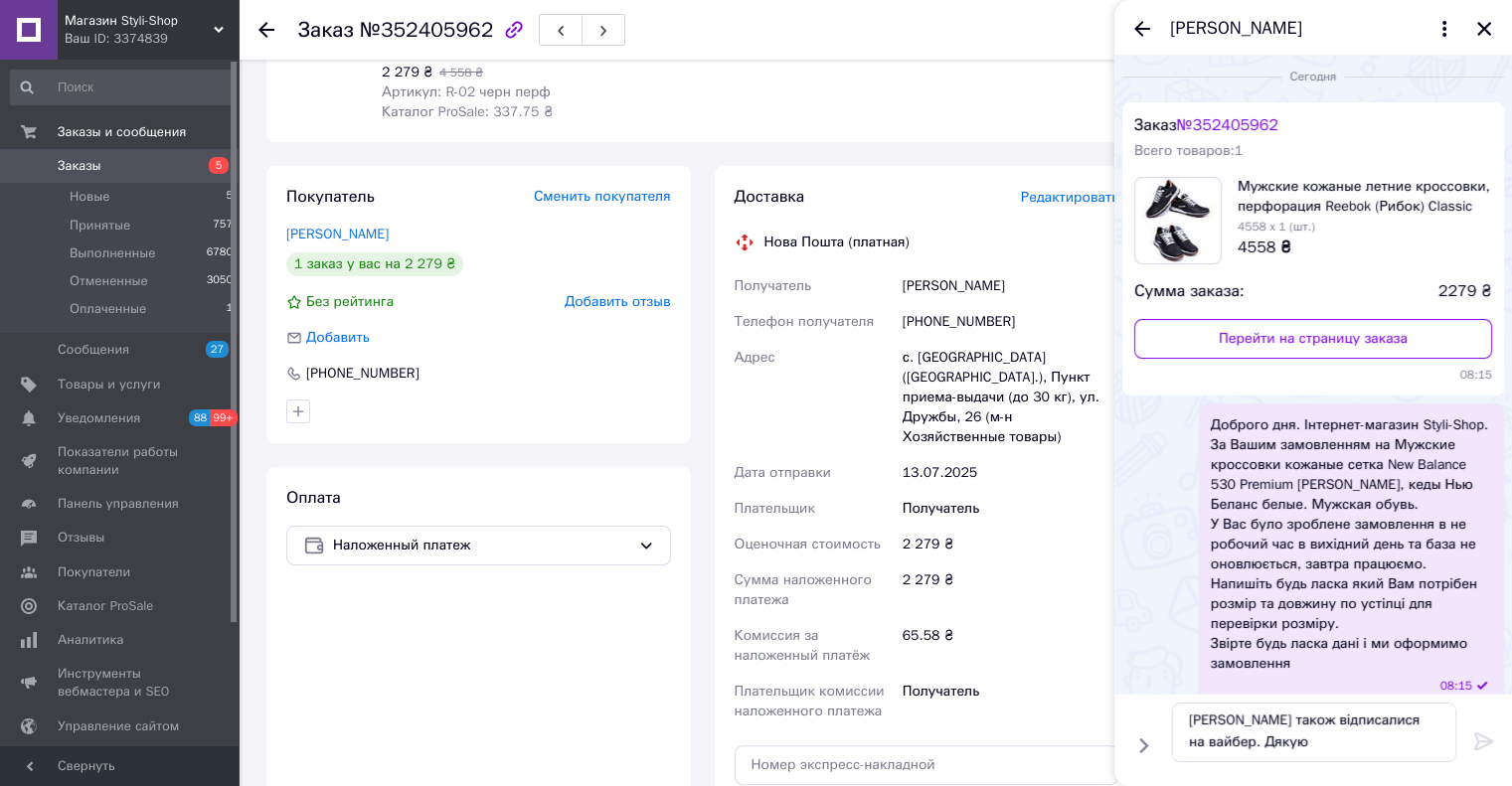 type 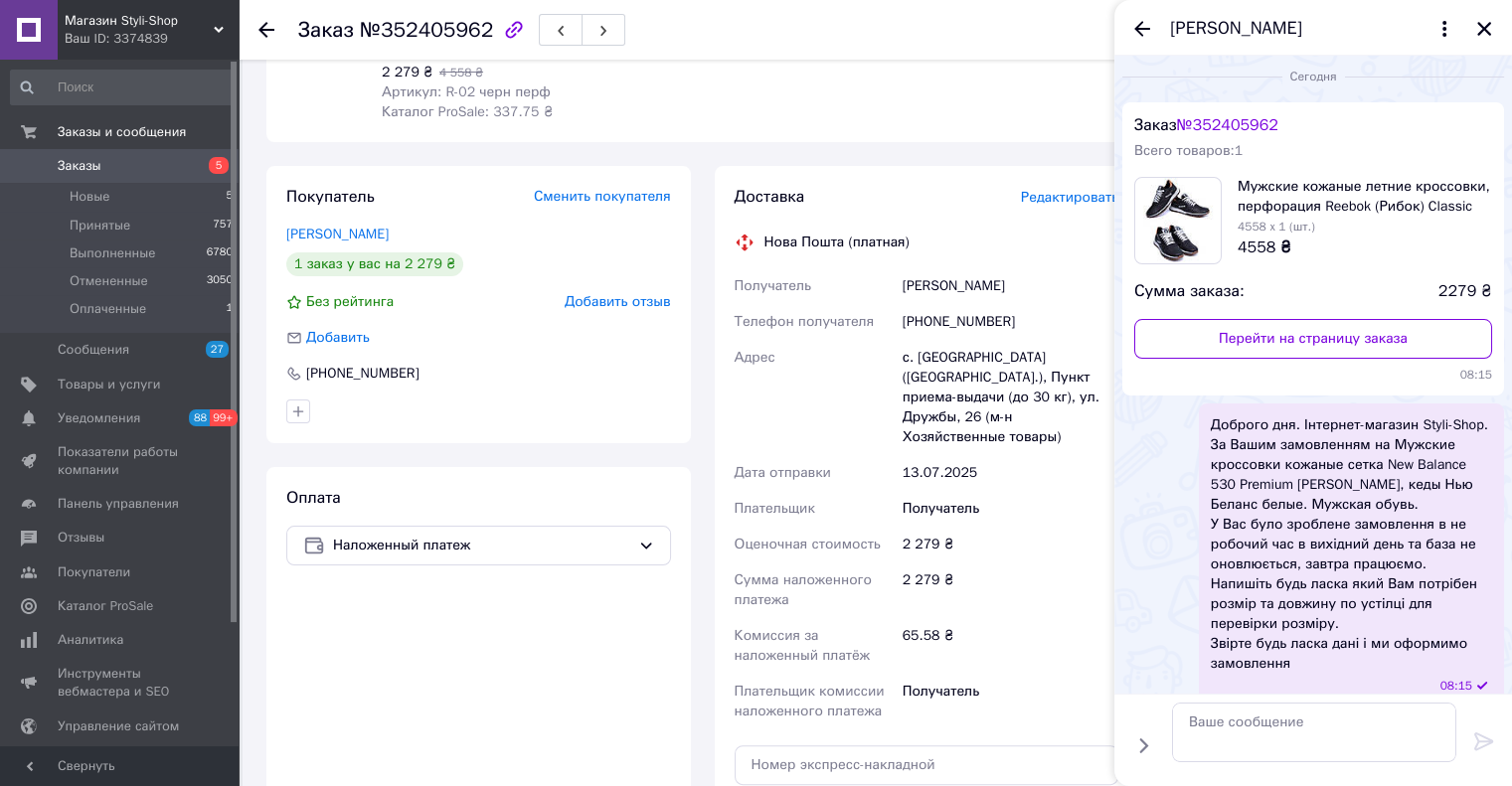 scroll, scrollTop: 0, scrollLeft: 0, axis: both 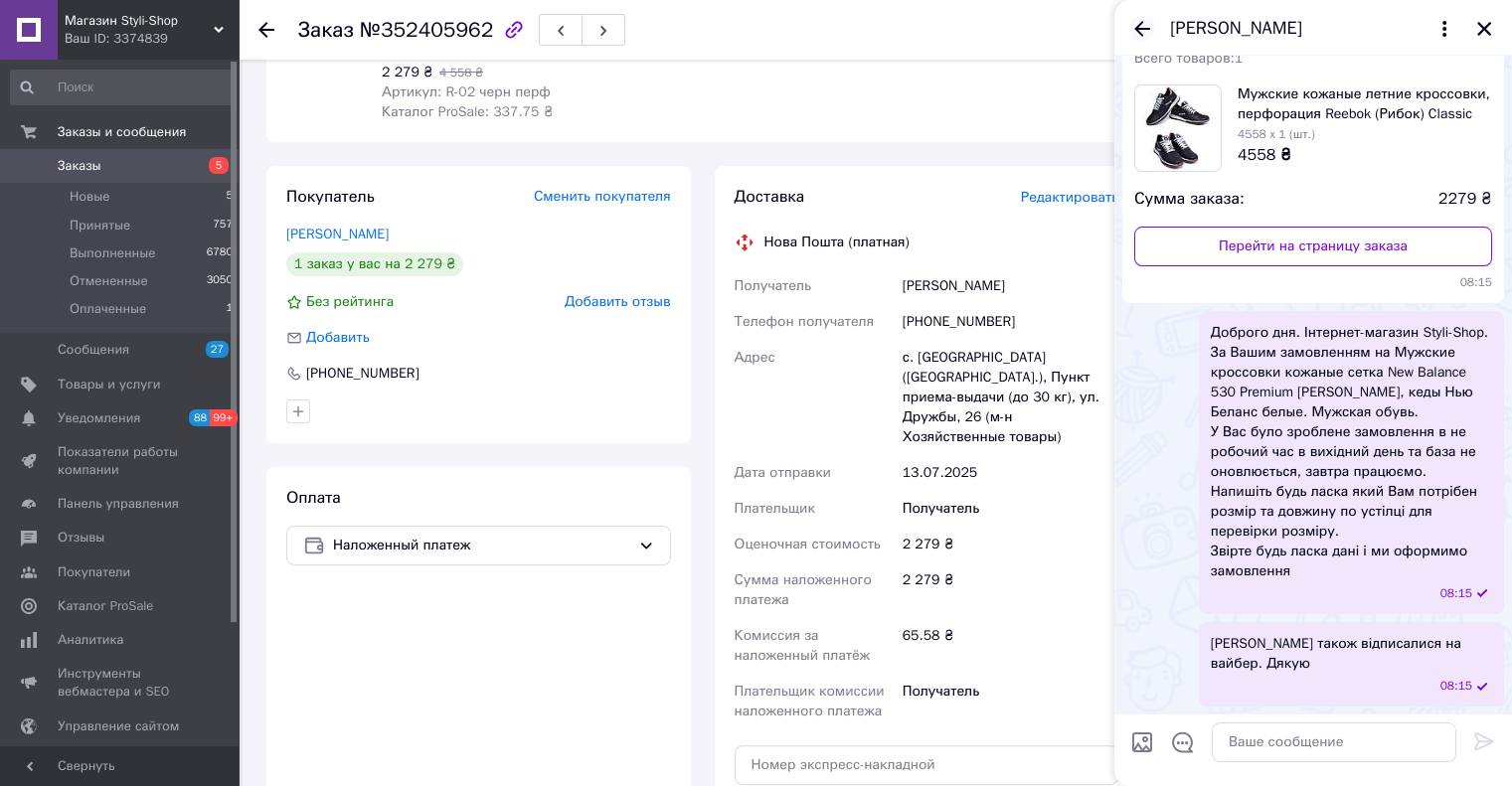 click 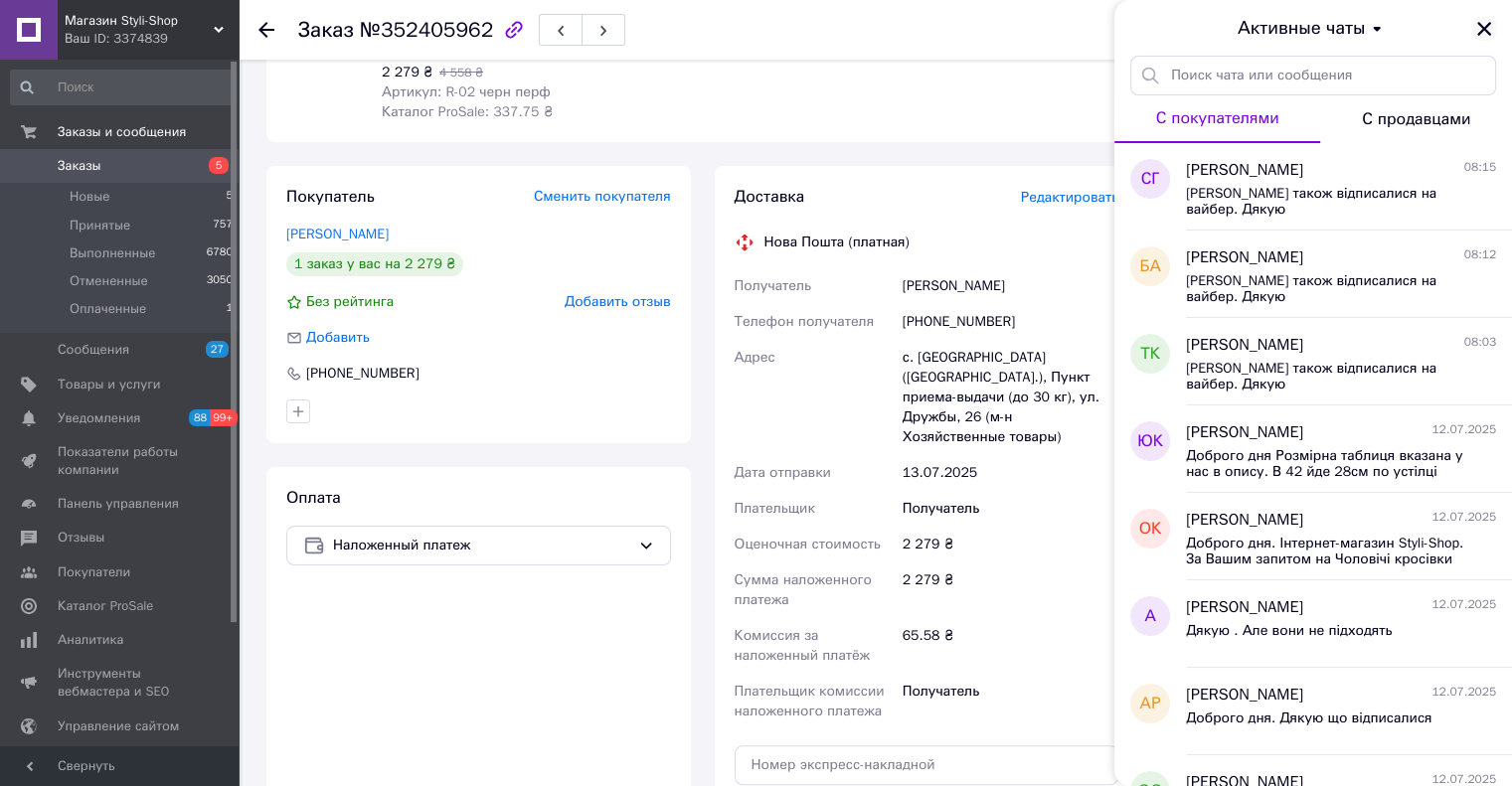click 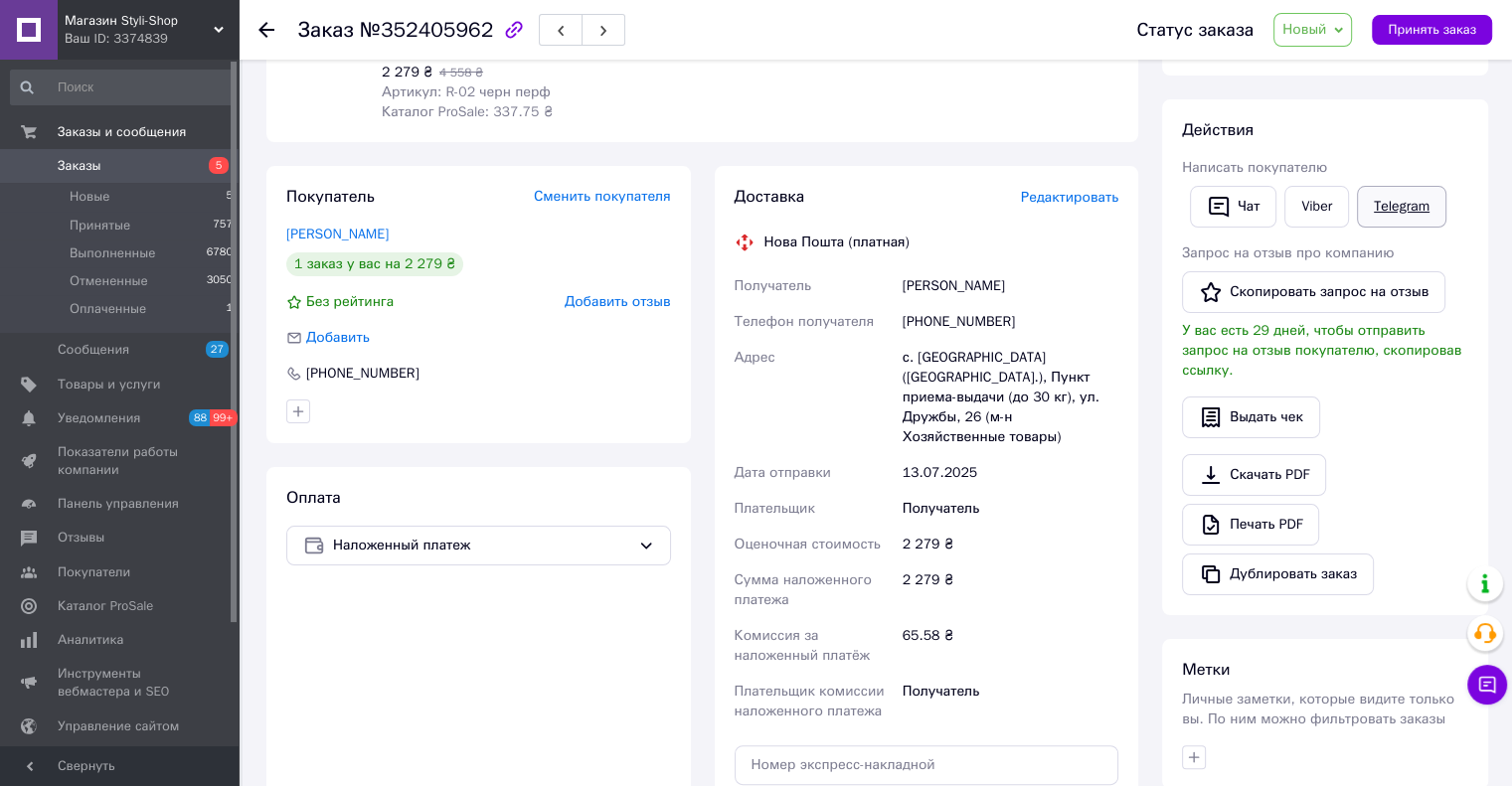 click on "Telegram" at bounding box center [1402, 207] 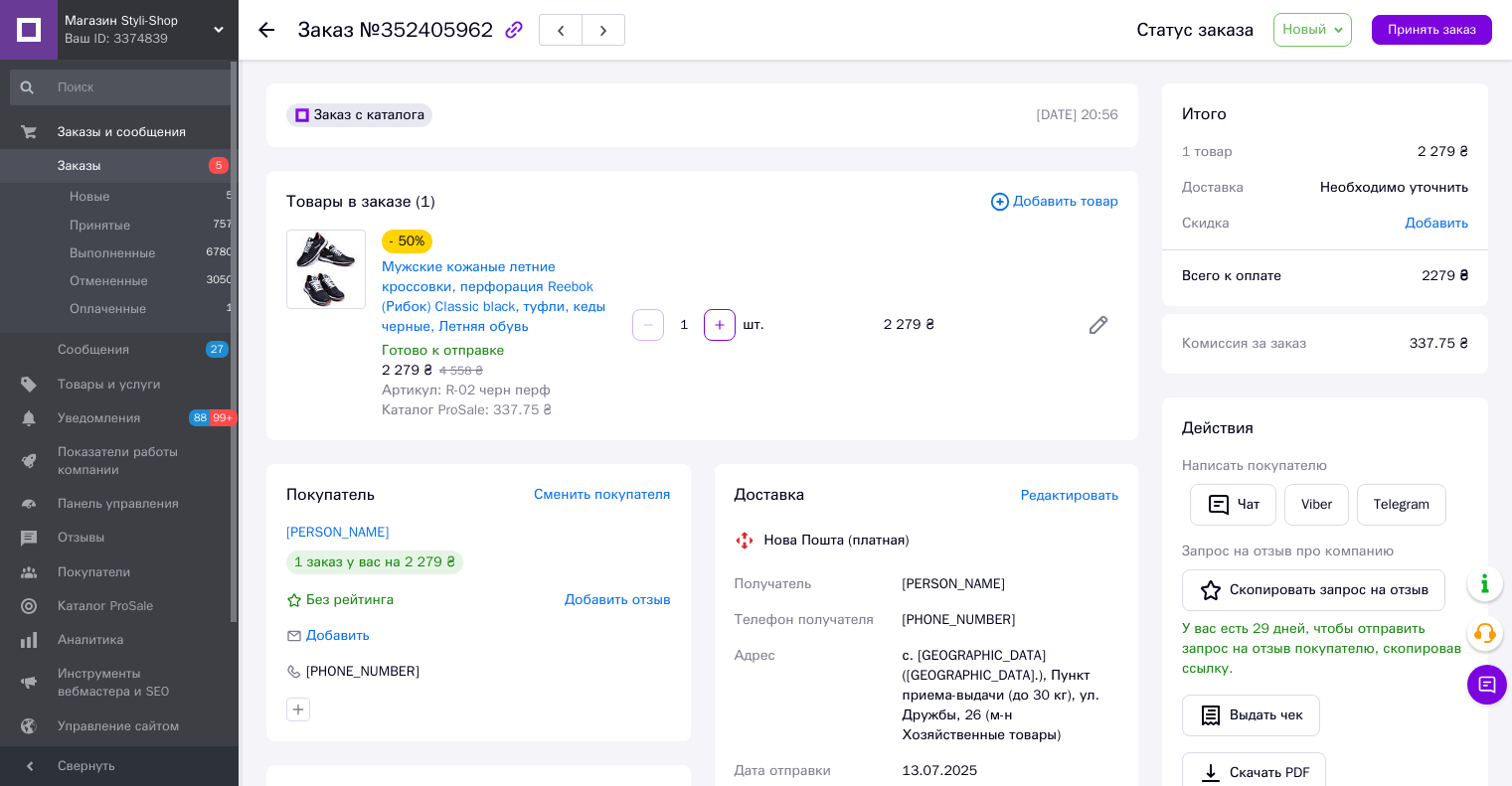 scroll, scrollTop: 298, scrollLeft: 0, axis: vertical 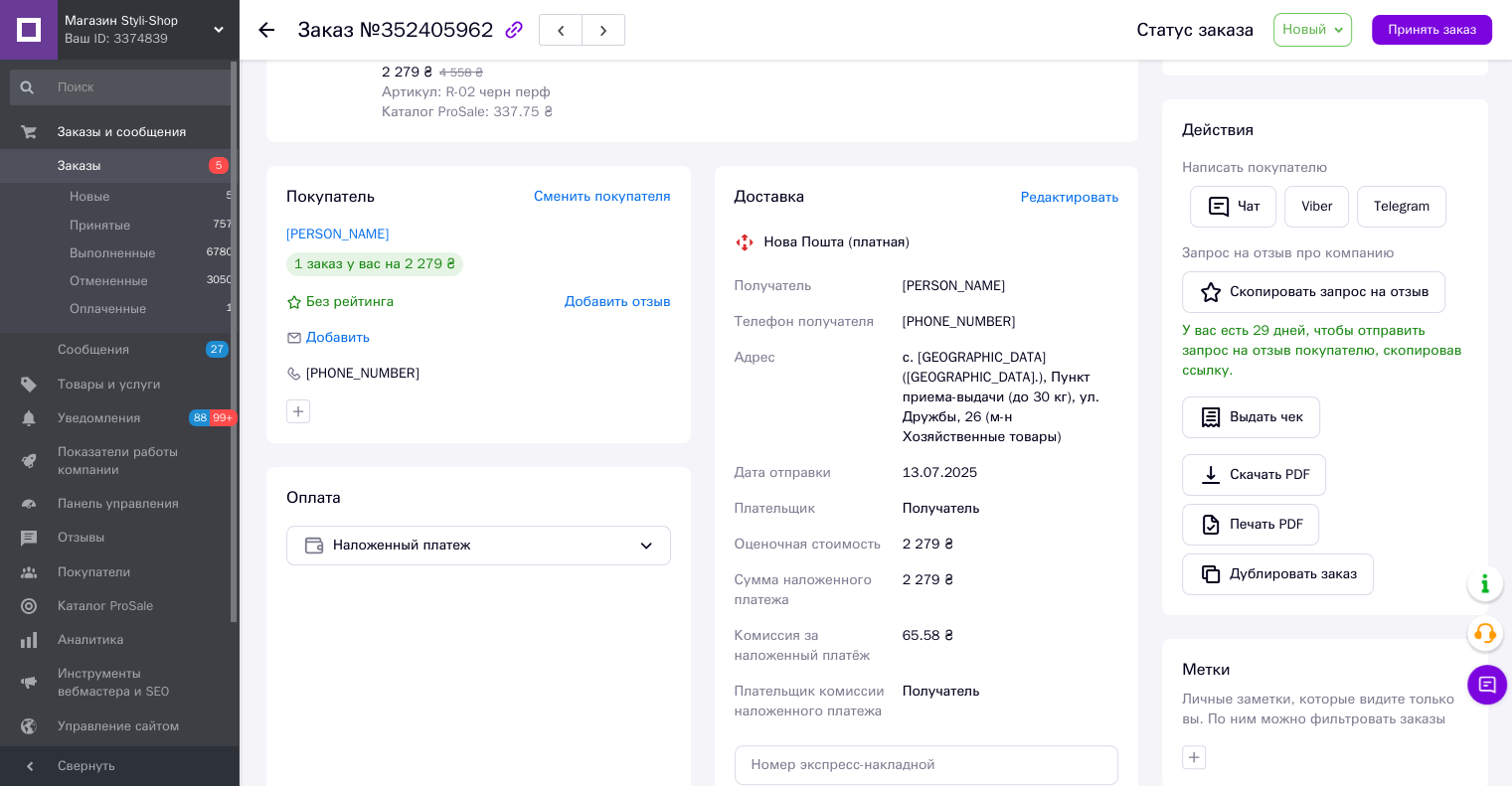 click 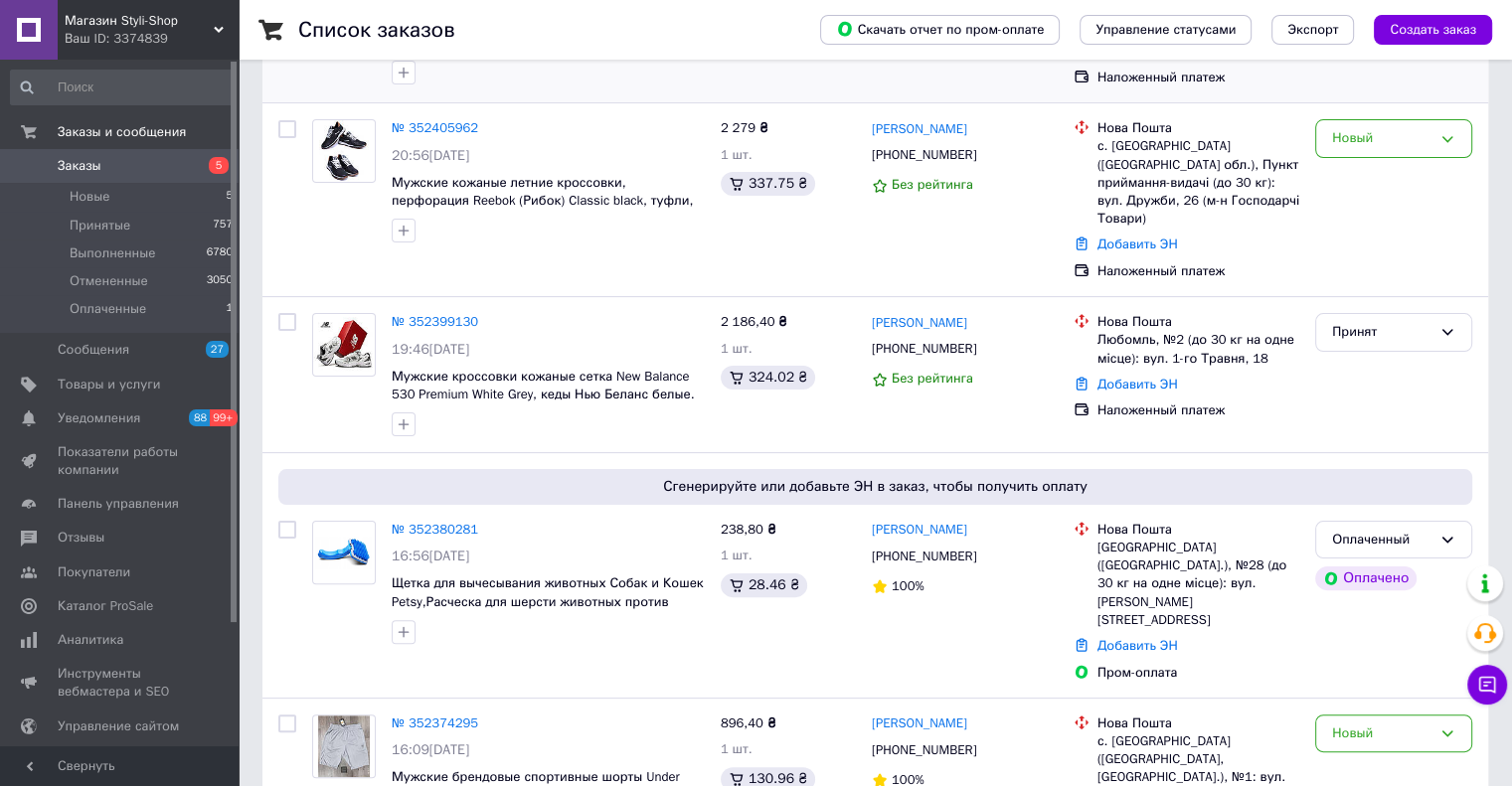 scroll, scrollTop: 397, scrollLeft: 0, axis: vertical 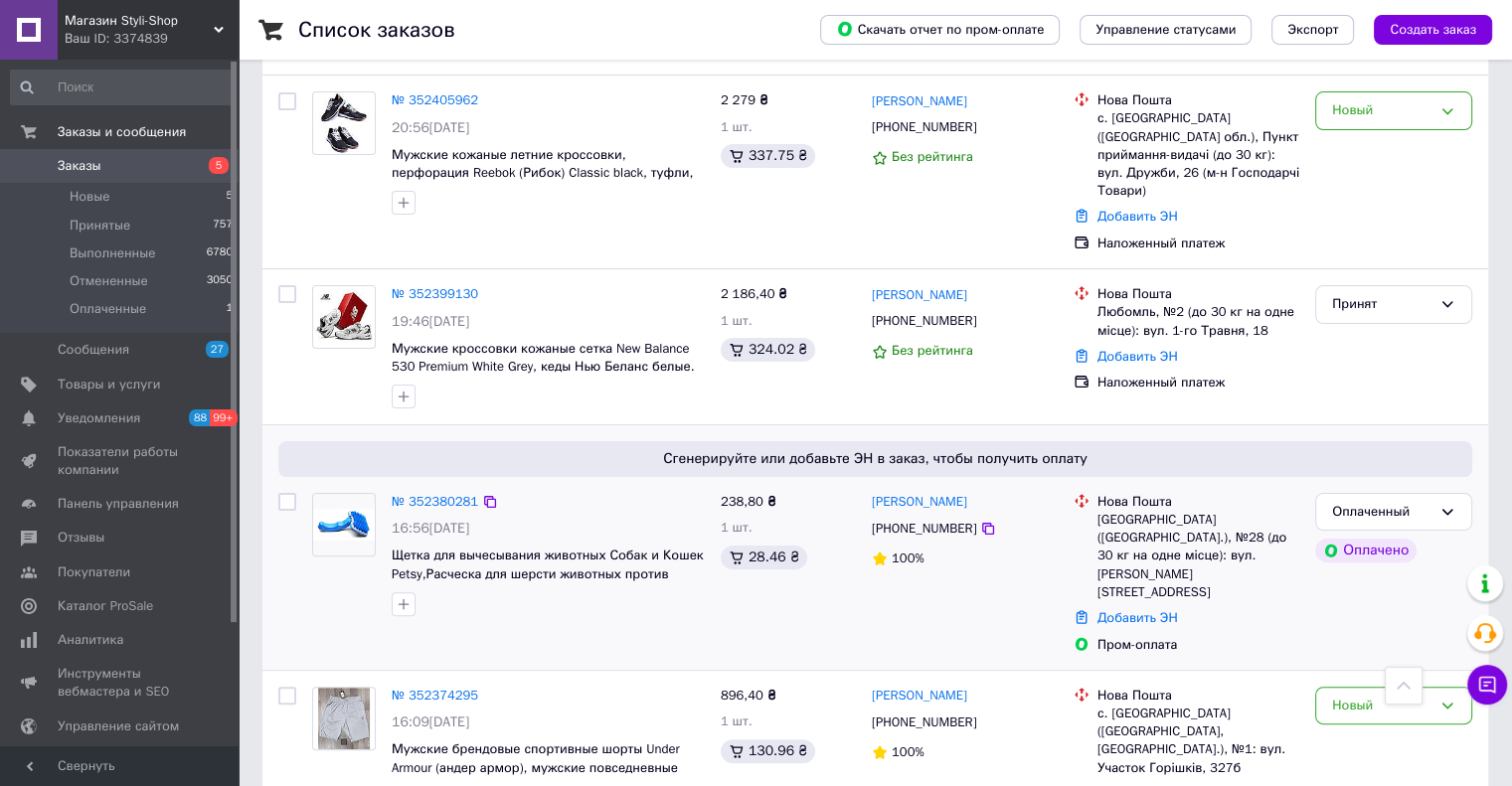 click on "№ 352380281" at bounding box center [548, 502] 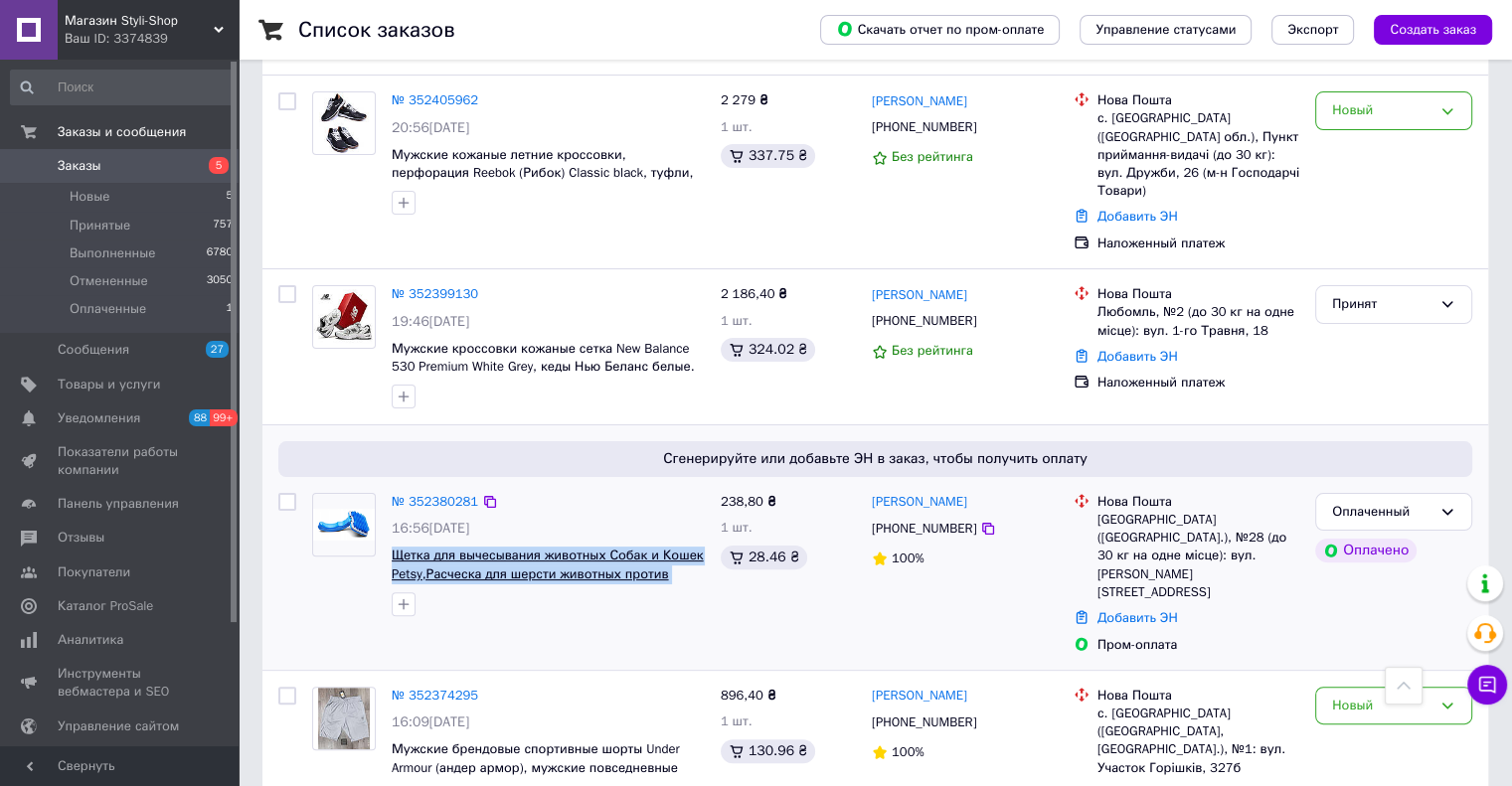 drag, startPoint x: 706, startPoint y: 552, endPoint x: 391, endPoint y: 541, distance: 315.192 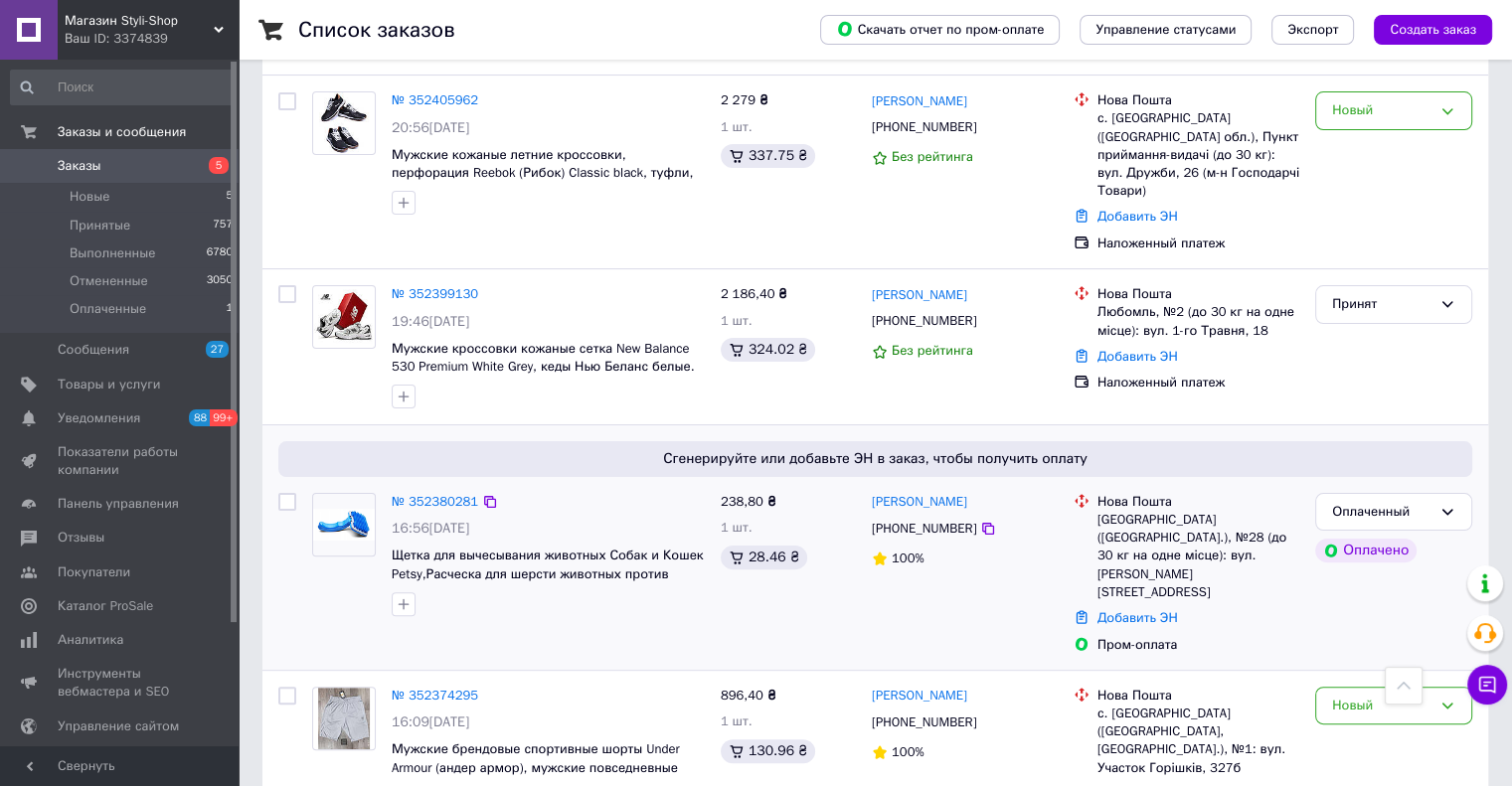 click on "№ 352380281" at bounding box center (548, 502) 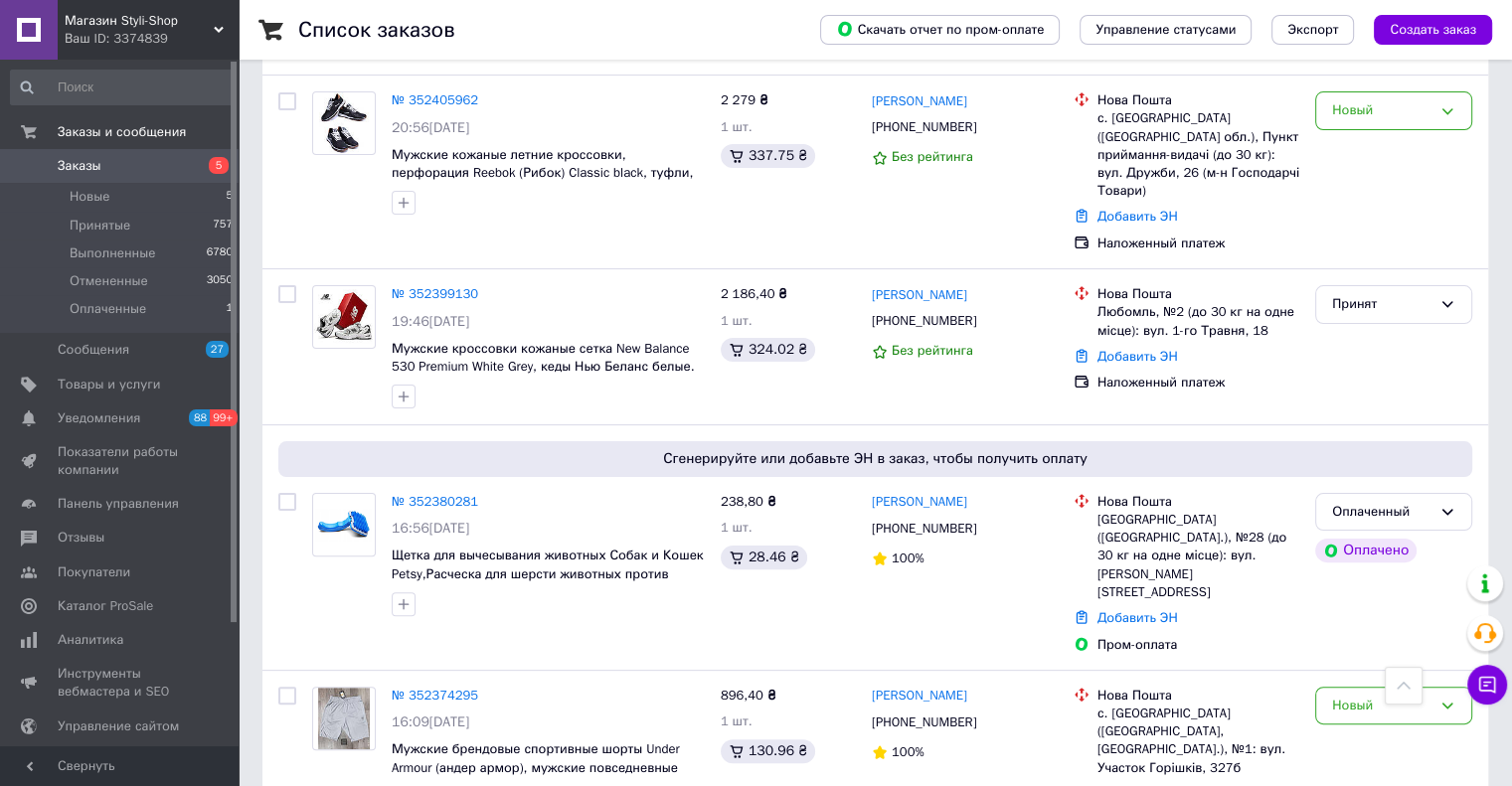 click on "Магазин Styli-Shop" at bounding box center (139, 21) 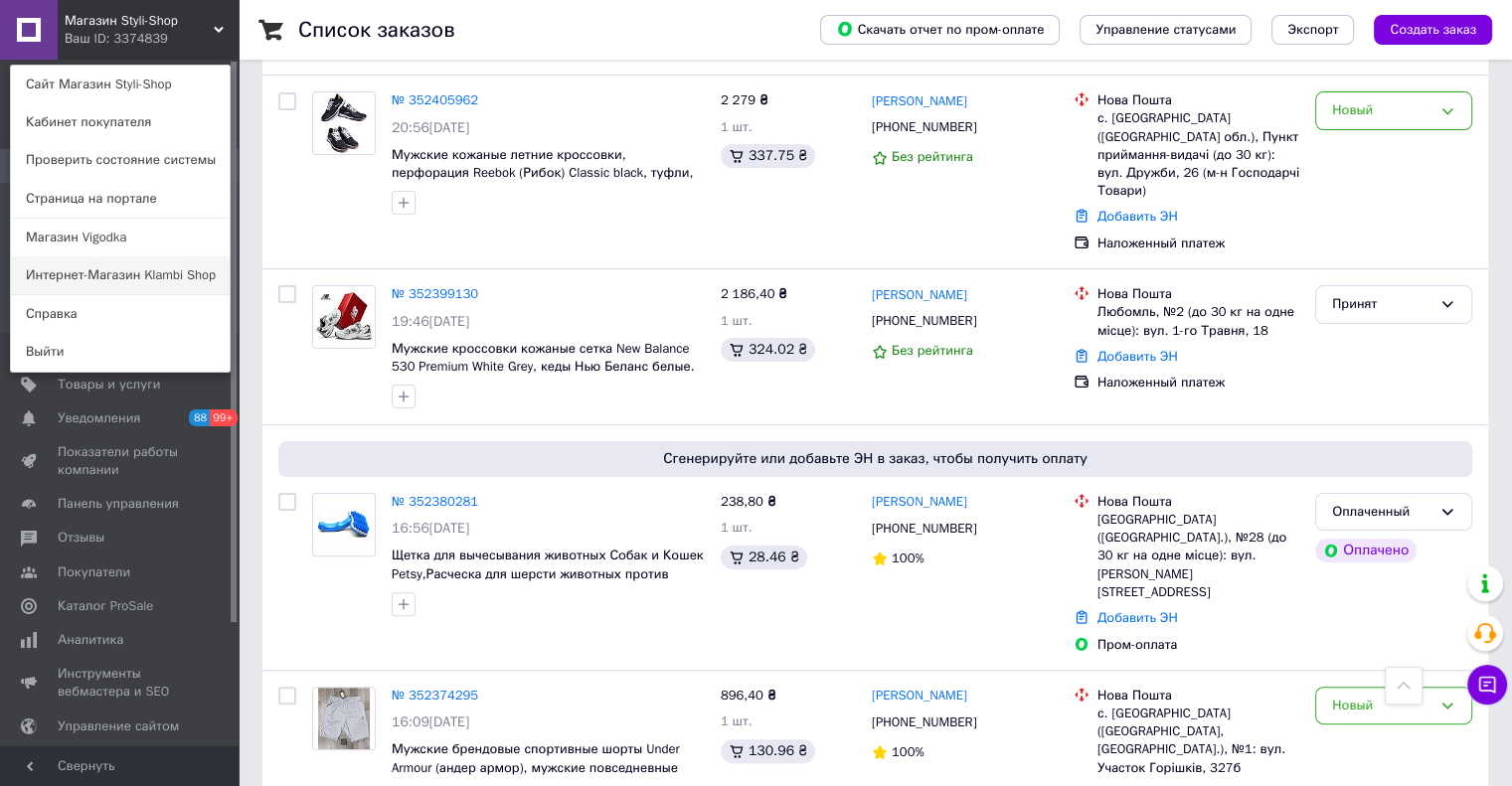 click on "Интернет-Магазин Klambi Shop" at bounding box center [120, 275] 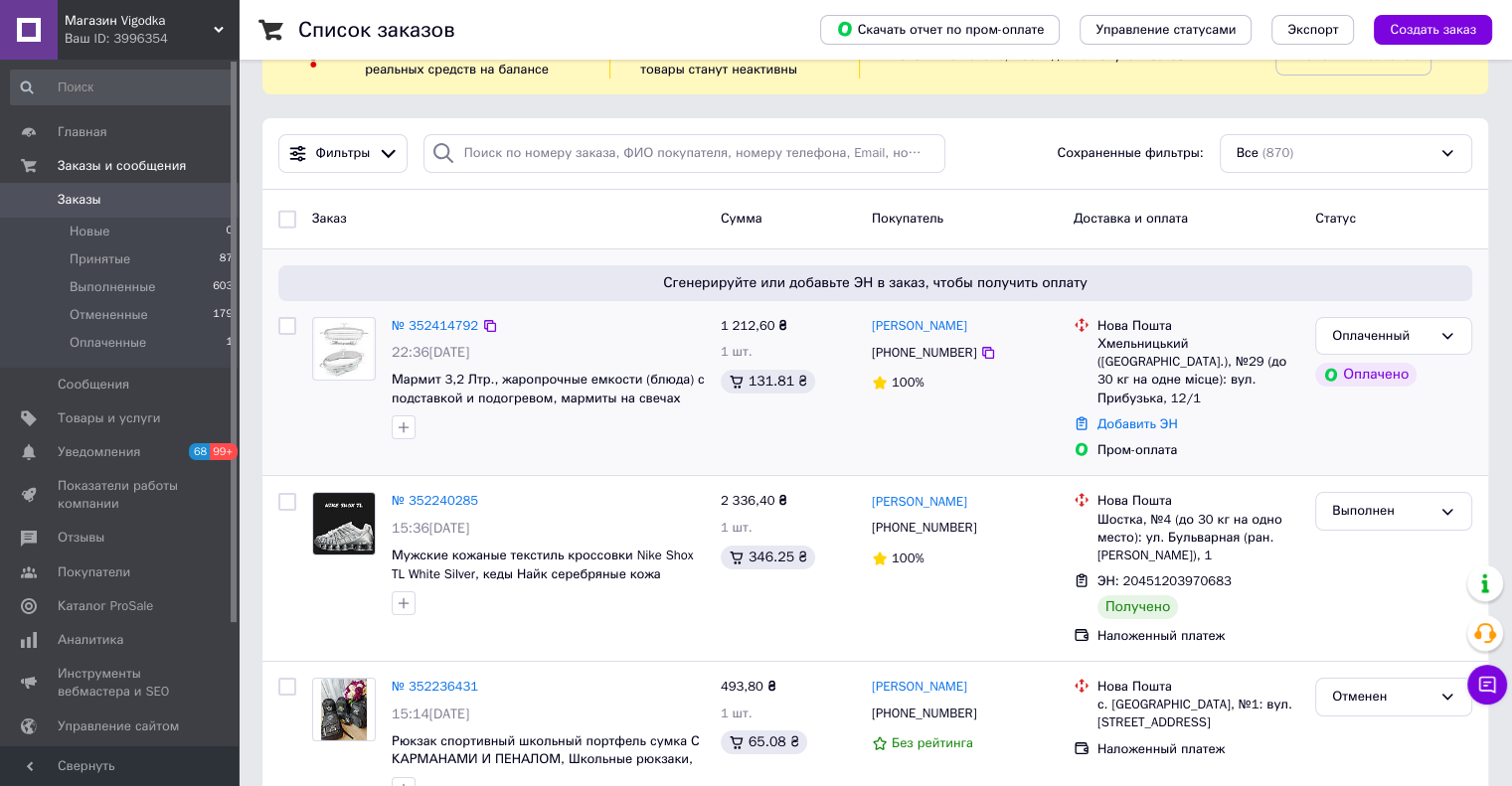 scroll, scrollTop: 99, scrollLeft: 0, axis: vertical 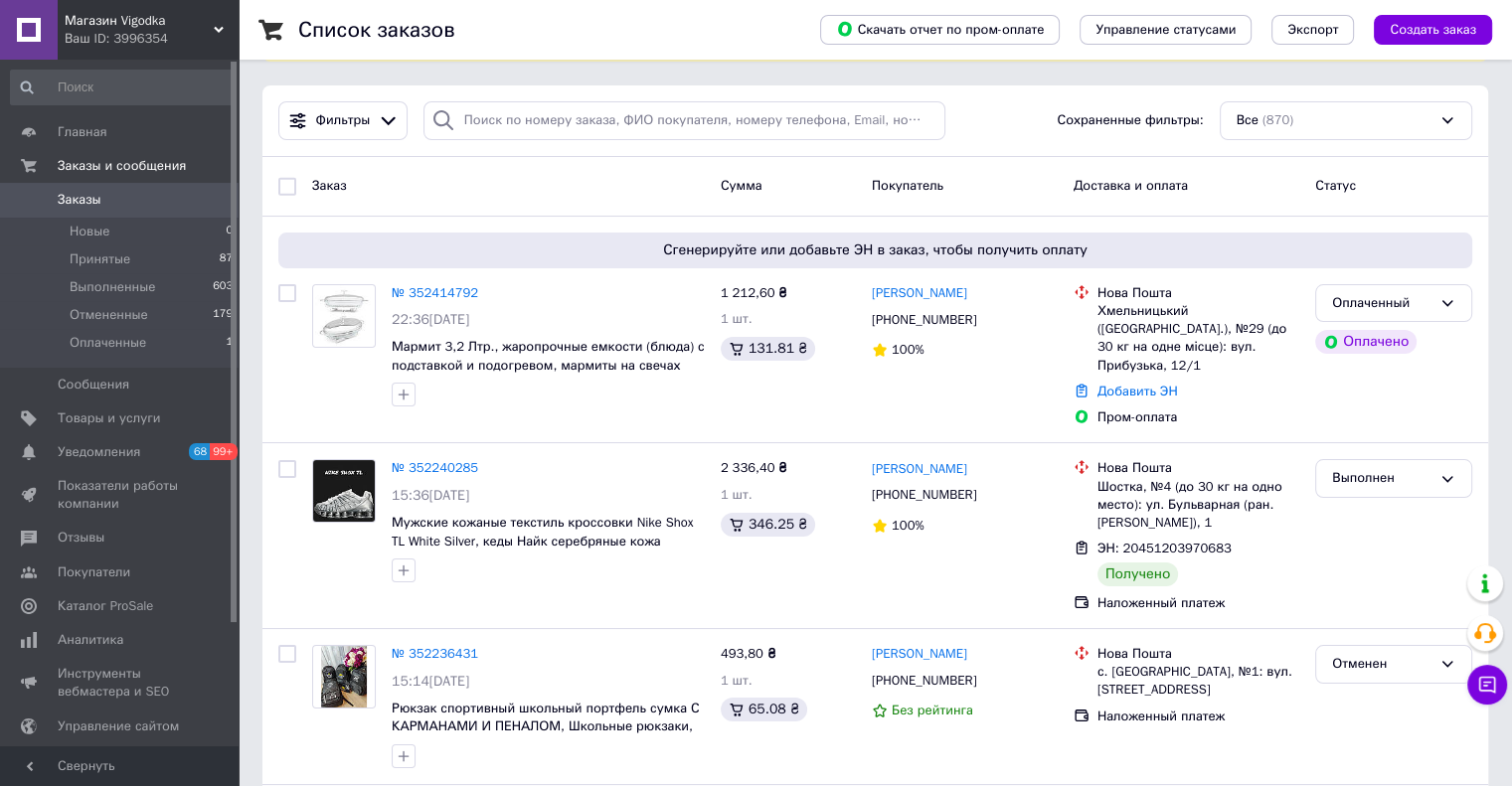 click on "Магазин Vigodka" at bounding box center (139, 21) 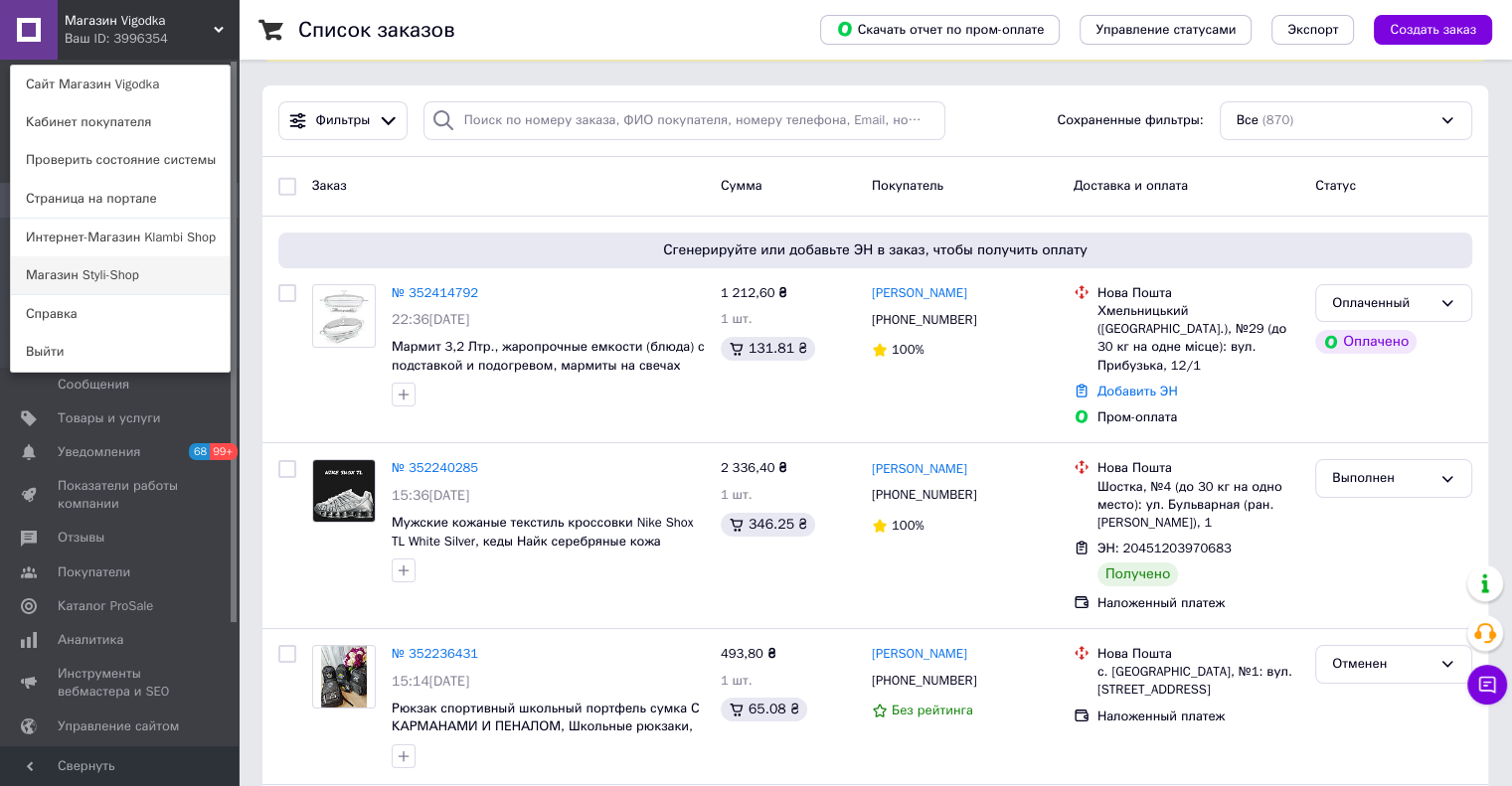 click on "Магазин Styli-Shop" at bounding box center (120, 275) 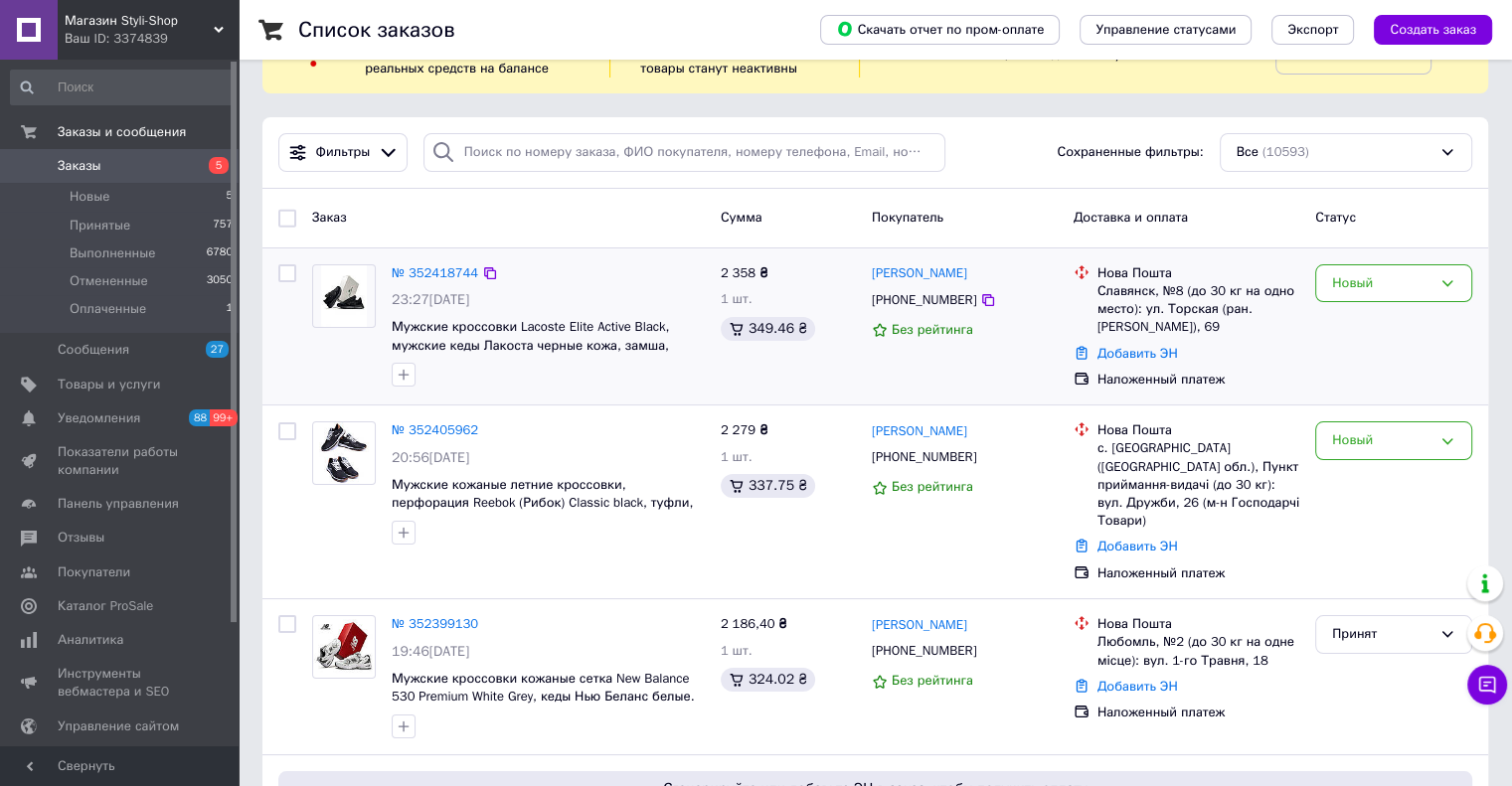 scroll, scrollTop: 99, scrollLeft: 0, axis: vertical 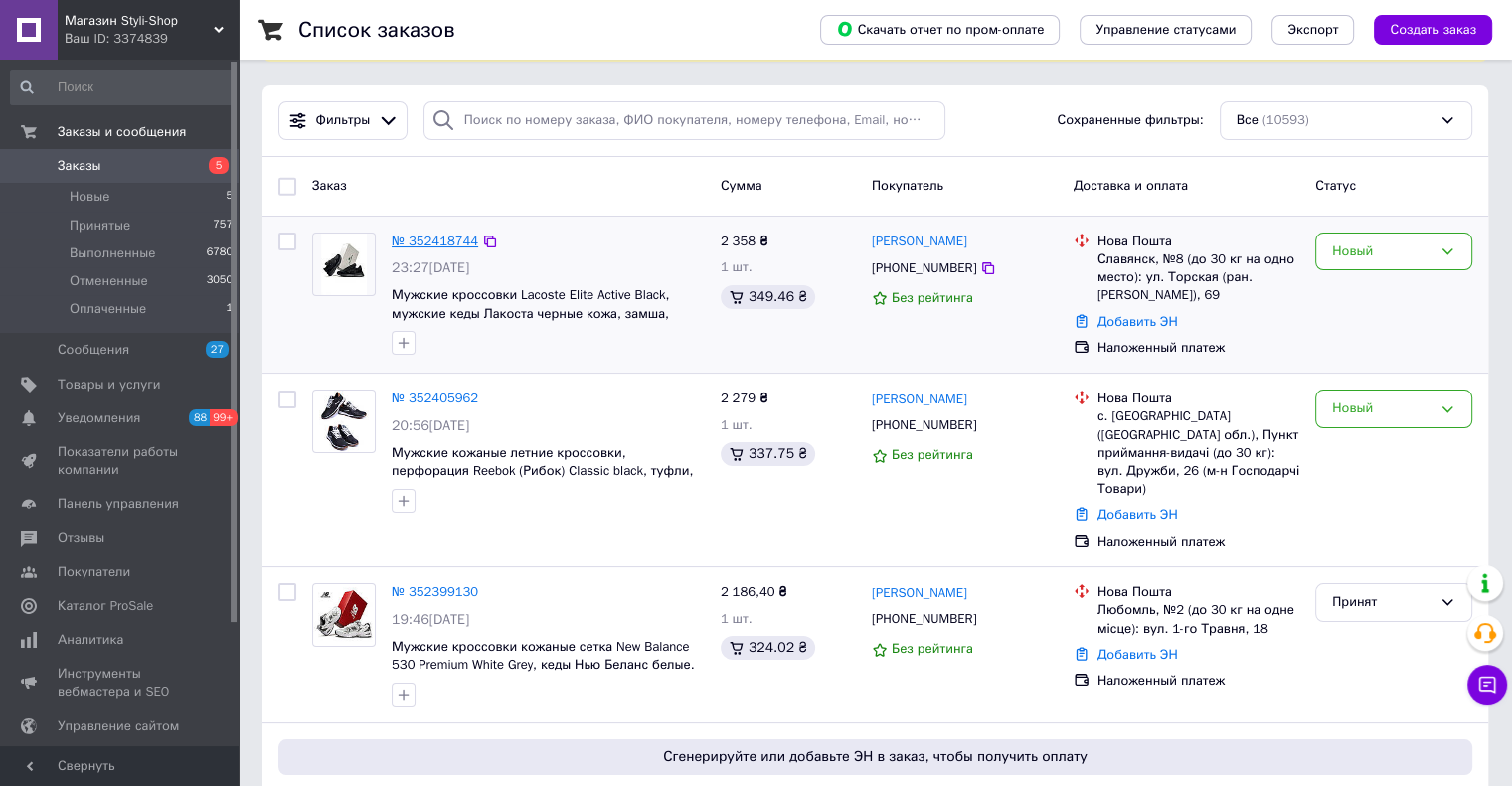 click on "№ 352418744" at bounding box center (434, 240) 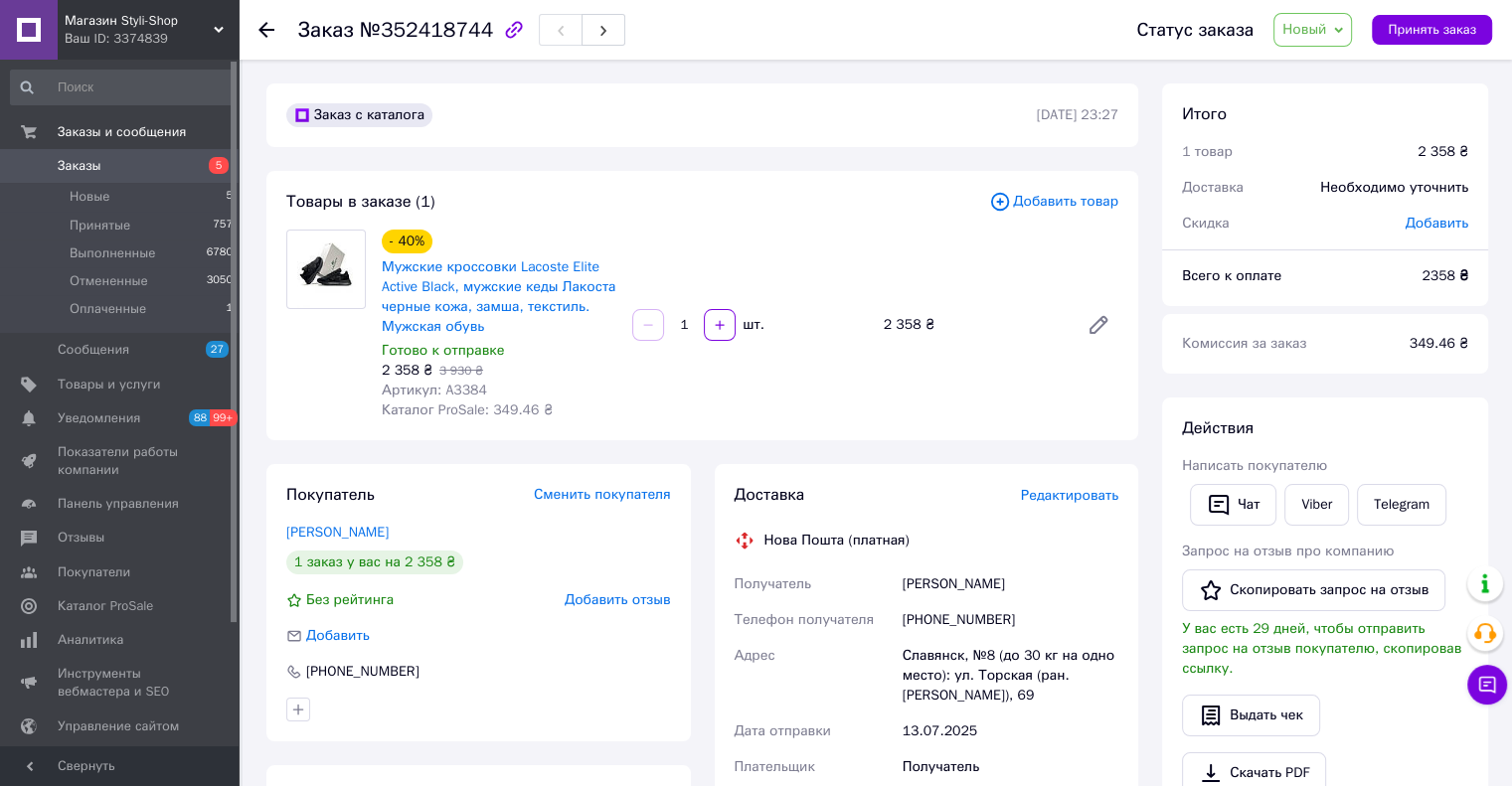 scroll, scrollTop: 99, scrollLeft: 0, axis: vertical 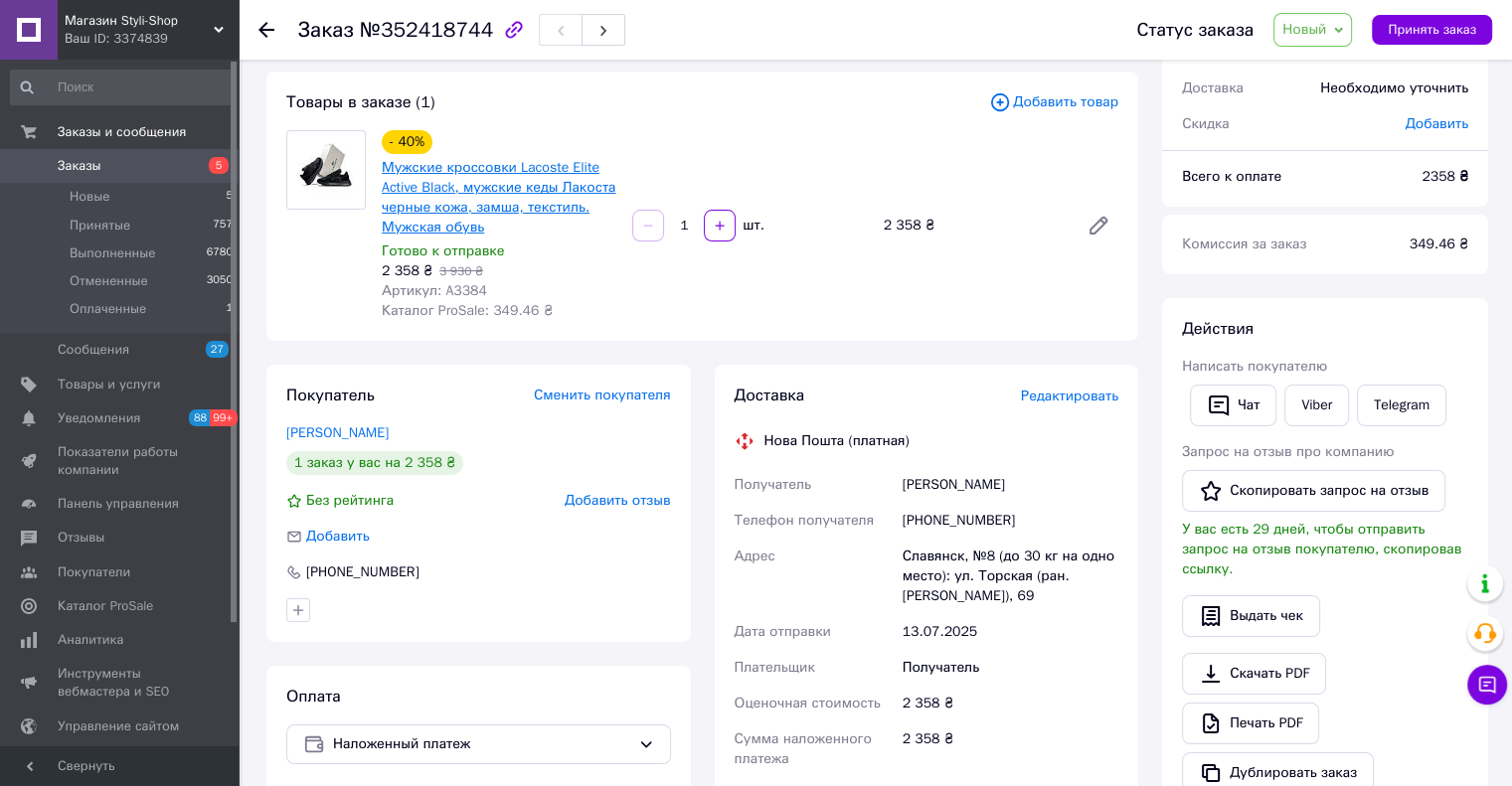 click on "Мужские кроссовки Lacoste Elite Active Black, мужские кеды Лакоста черные кожа, замша, текстиль. Мужская обувь" at bounding box center (498, 197) 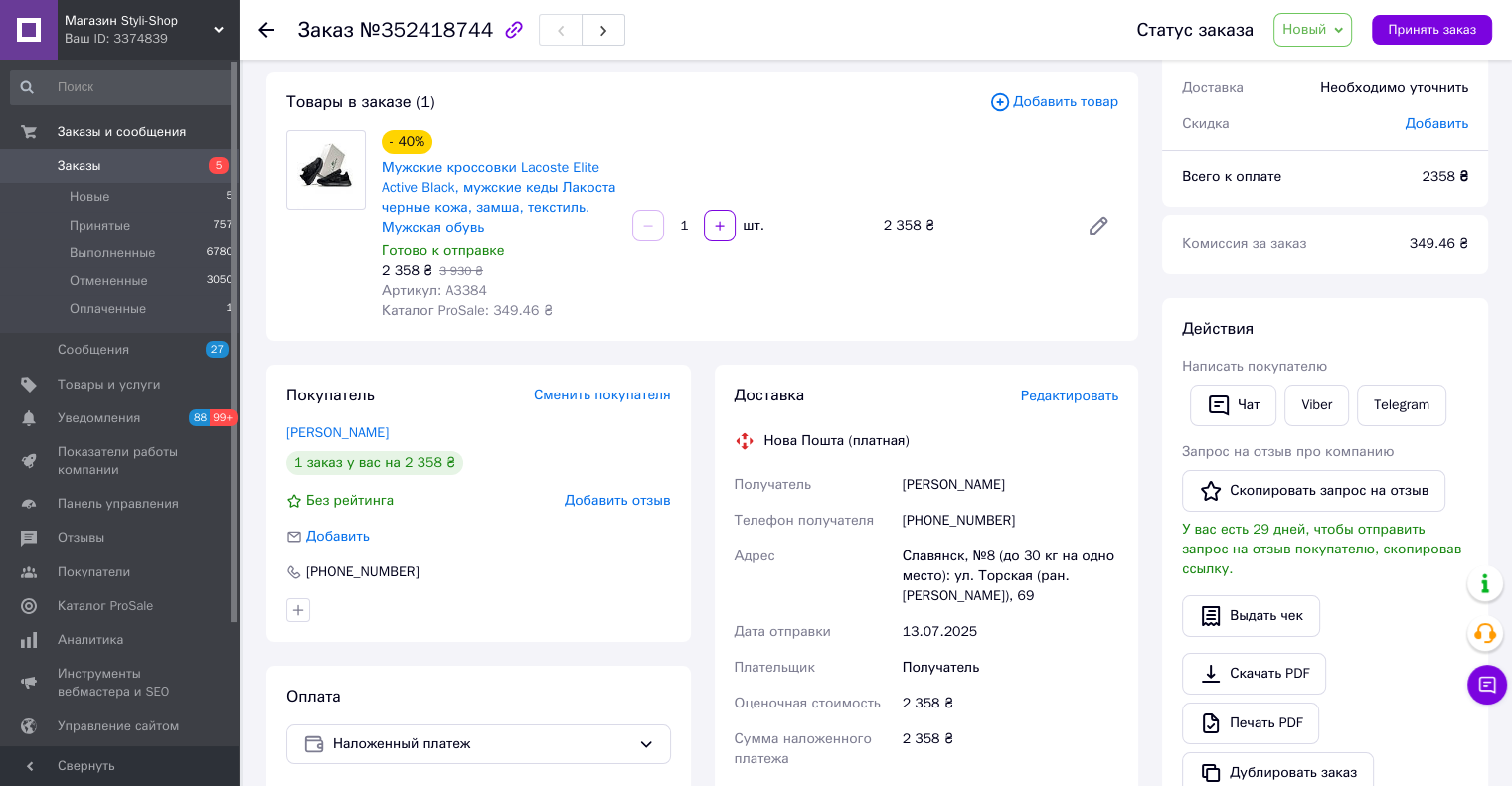 click 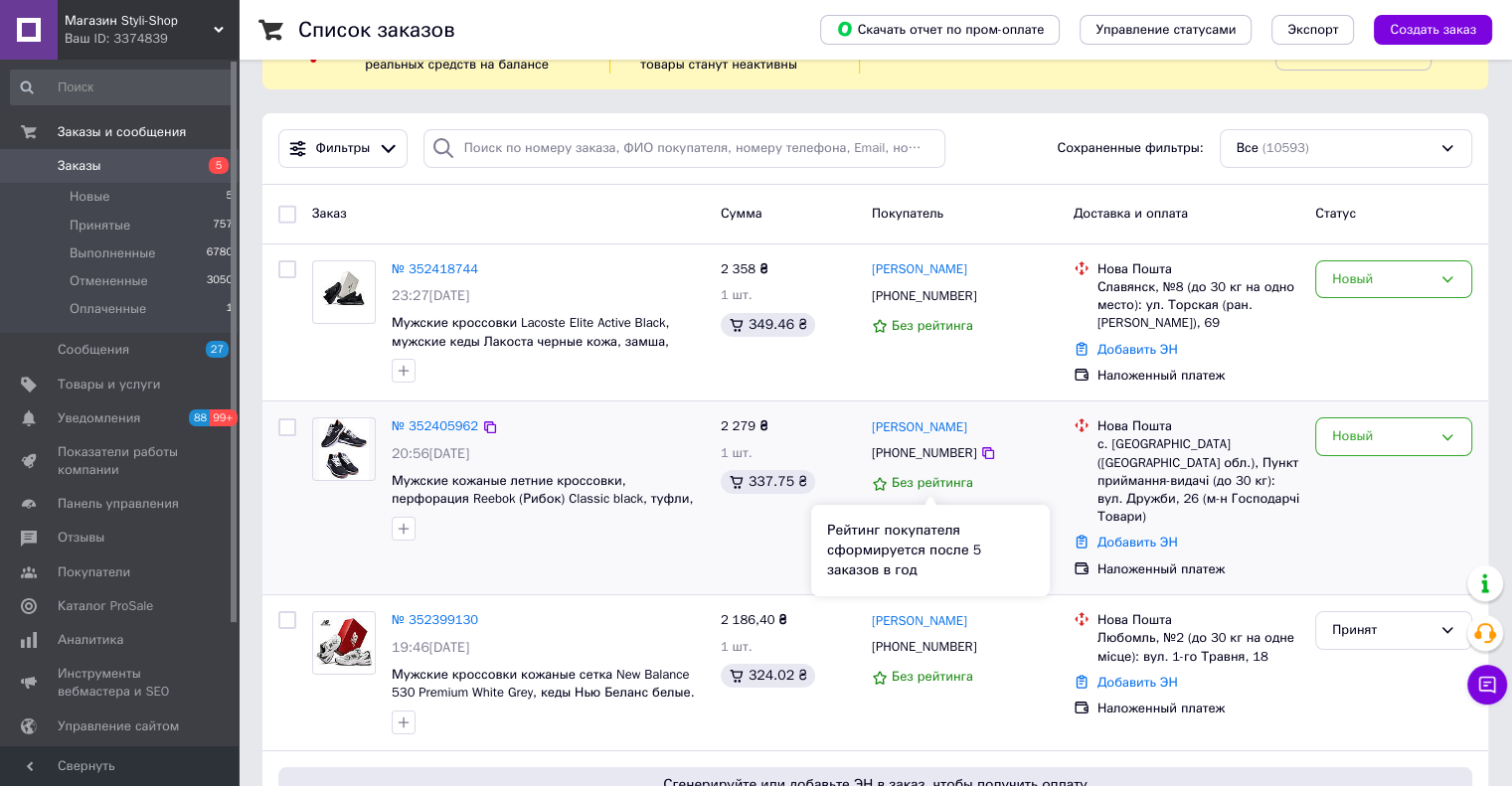 scroll, scrollTop: 99, scrollLeft: 0, axis: vertical 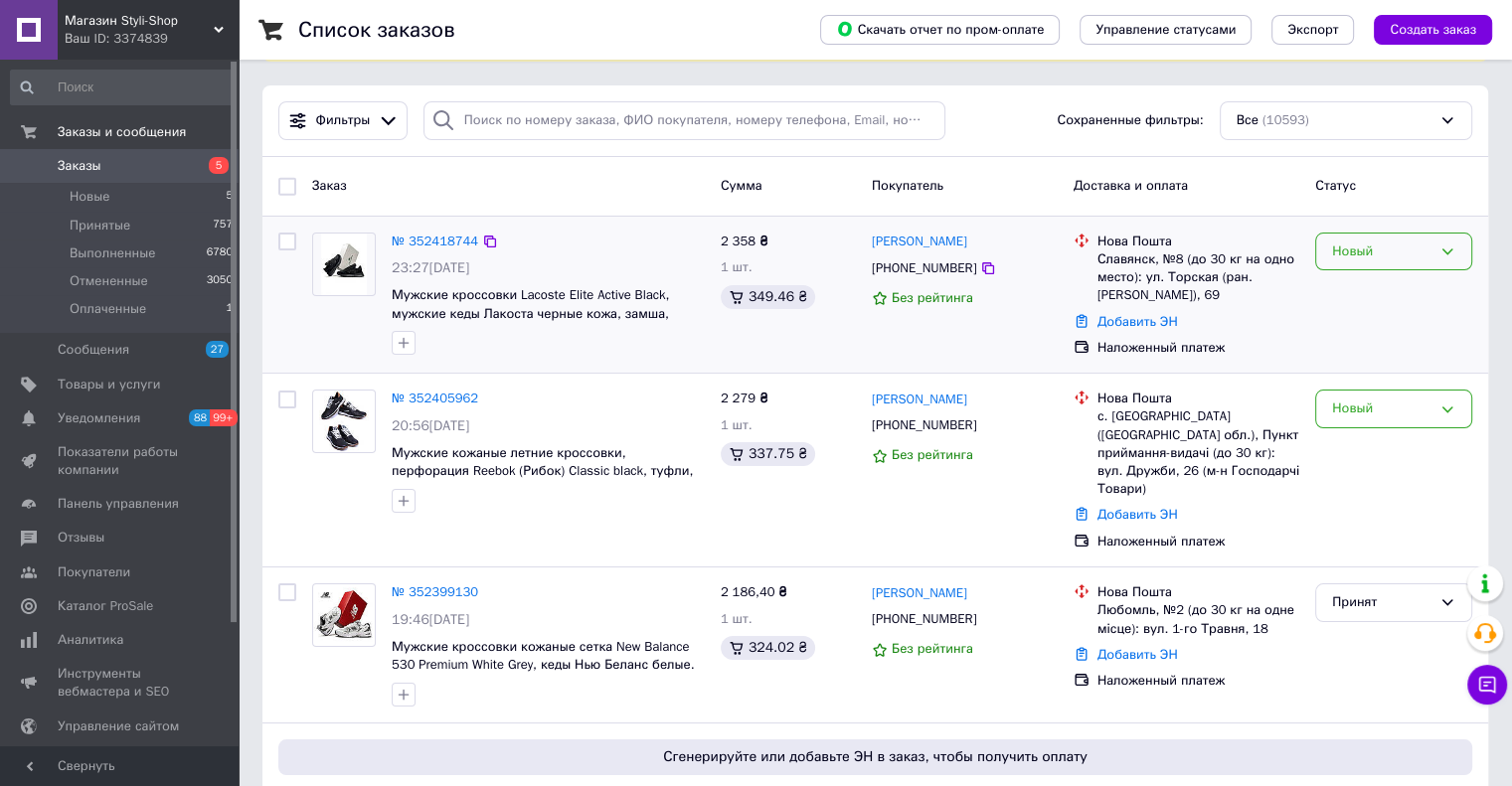 click on "Новый" at bounding box center (1382, 251) 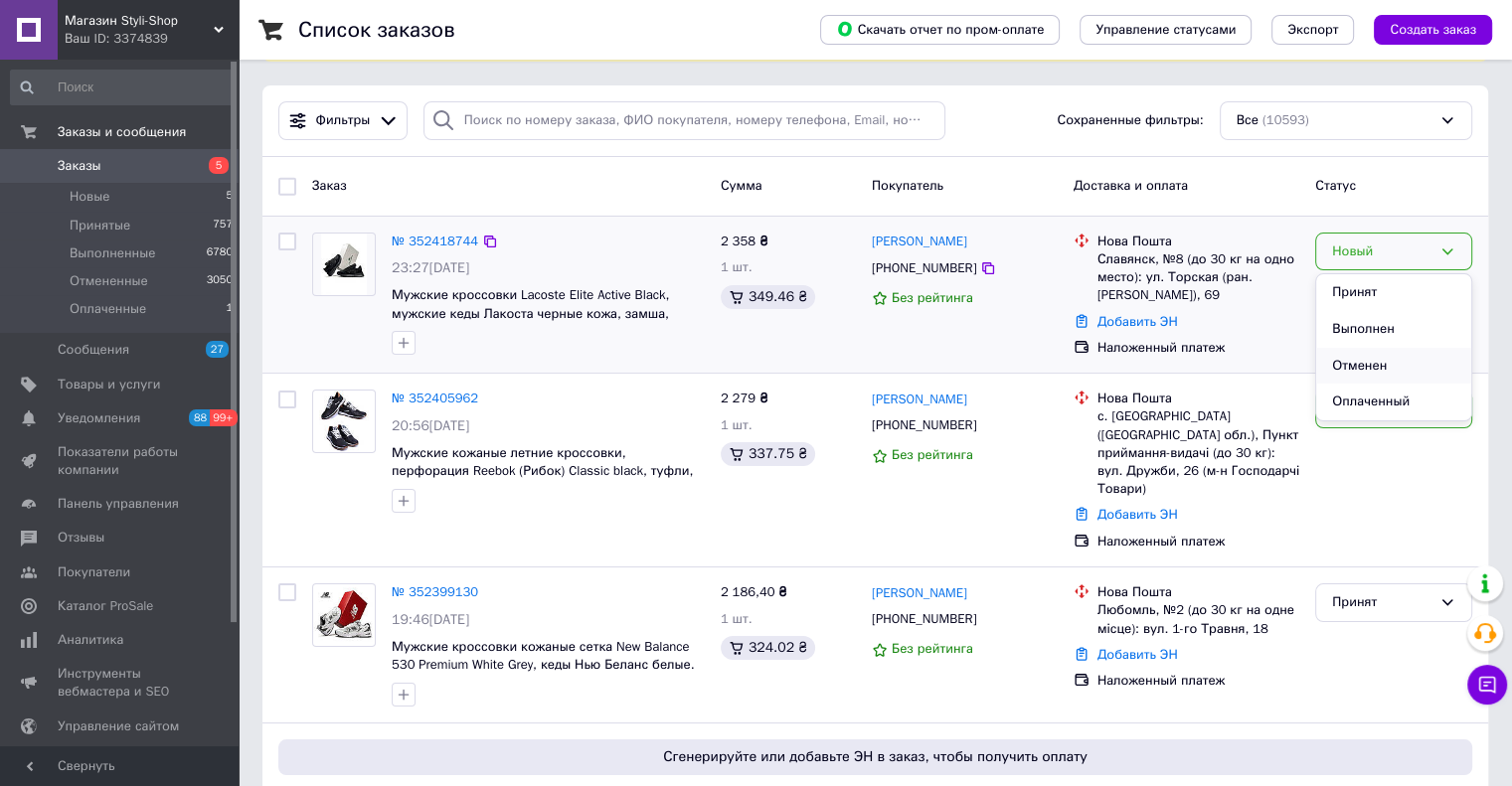 click on "Отменен" at bounding box center (1394, 366) 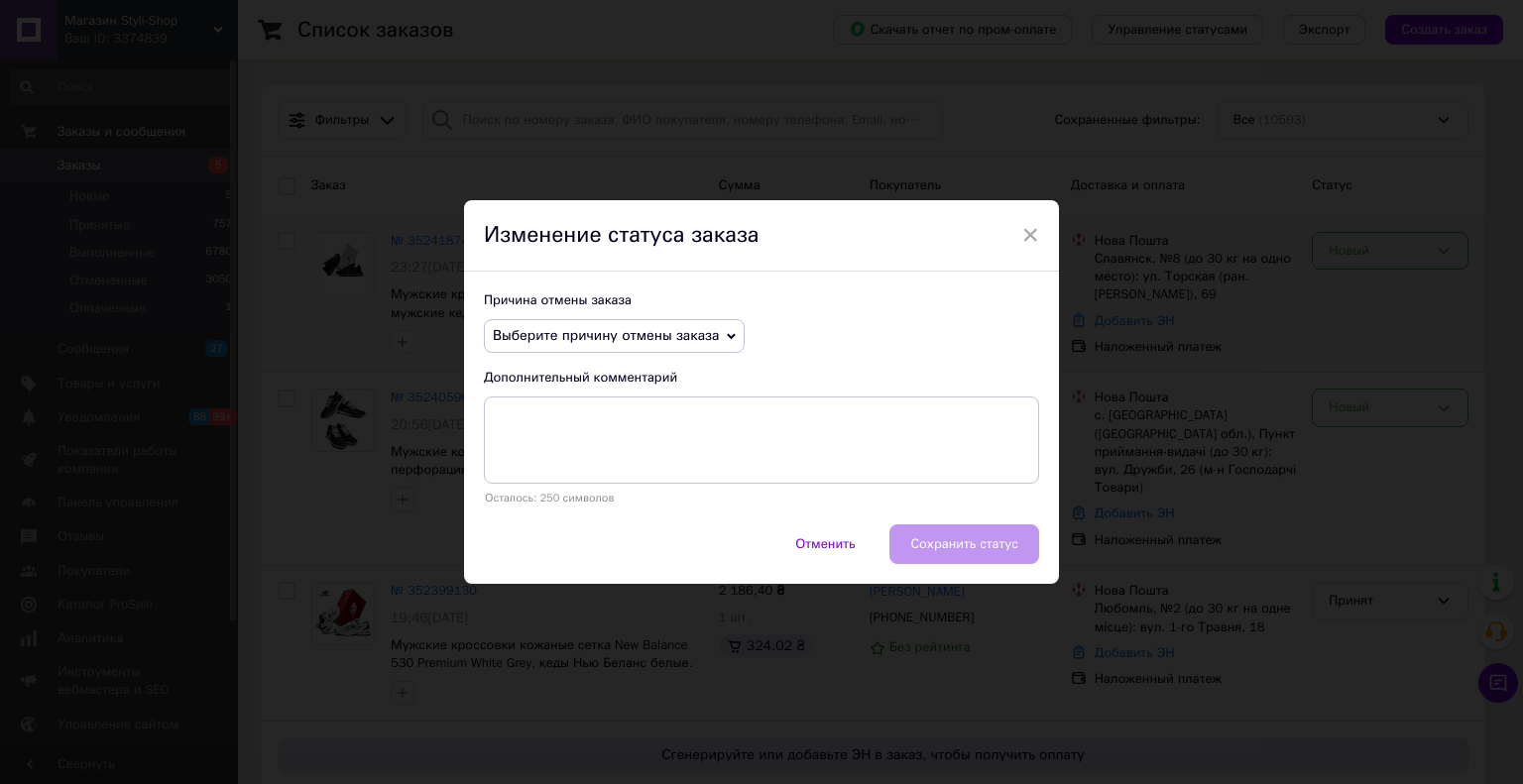 click on "Выберите причину отмены заказа" at bounding box center (606, 335) 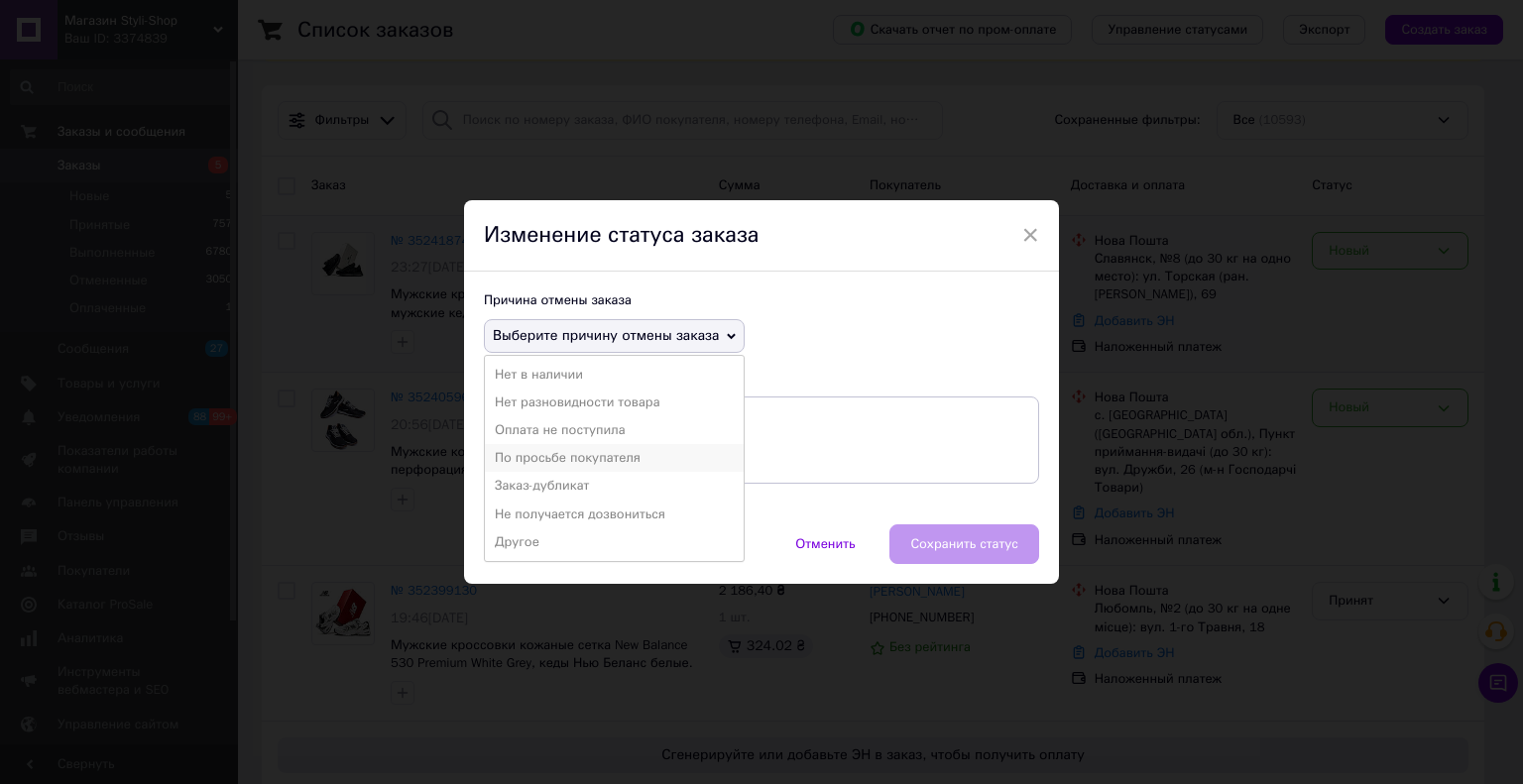click on "По просьбе покупателя" at bounding box center (614, 458) 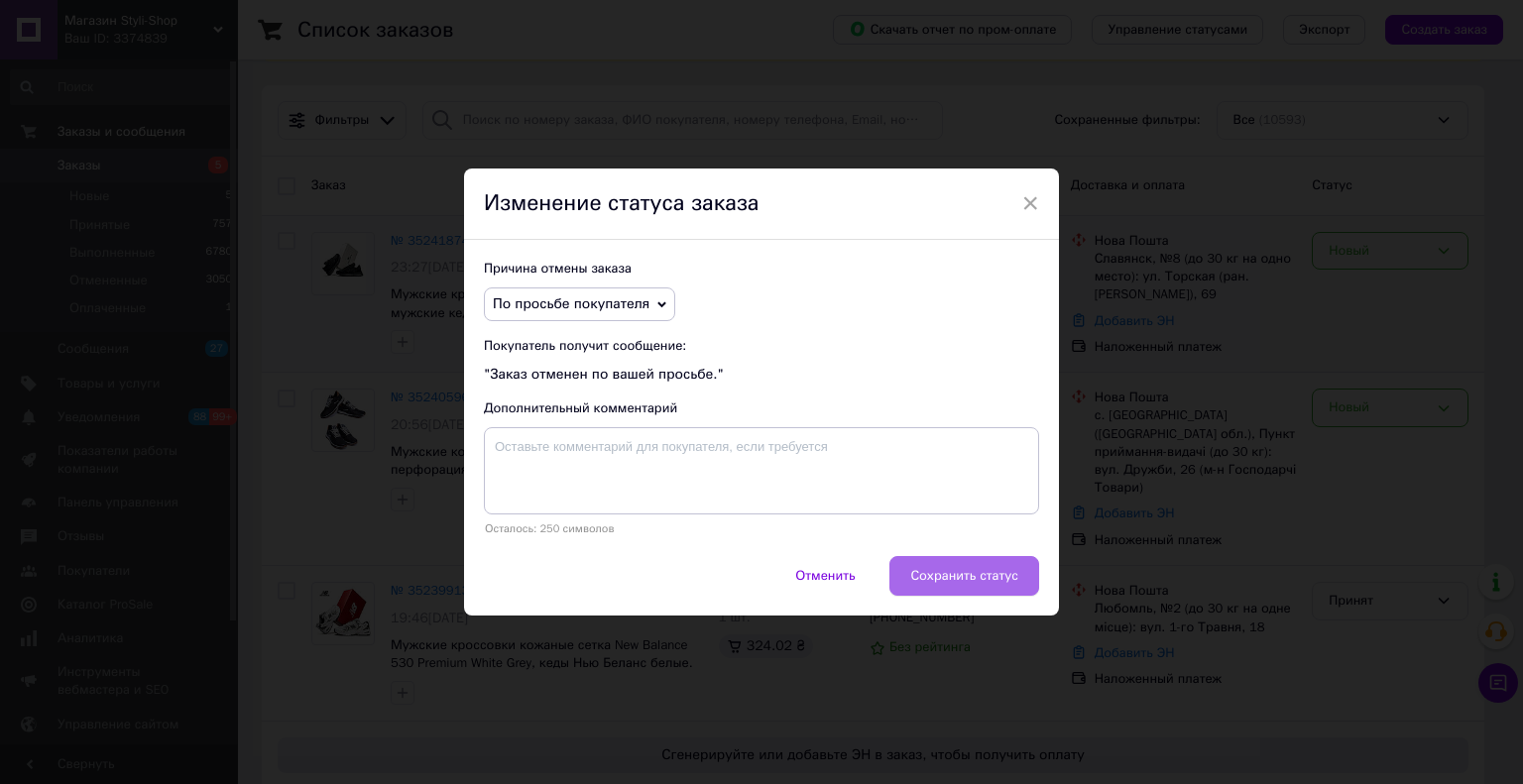click on "Сохранить статус" at bounding box center [964, 576] 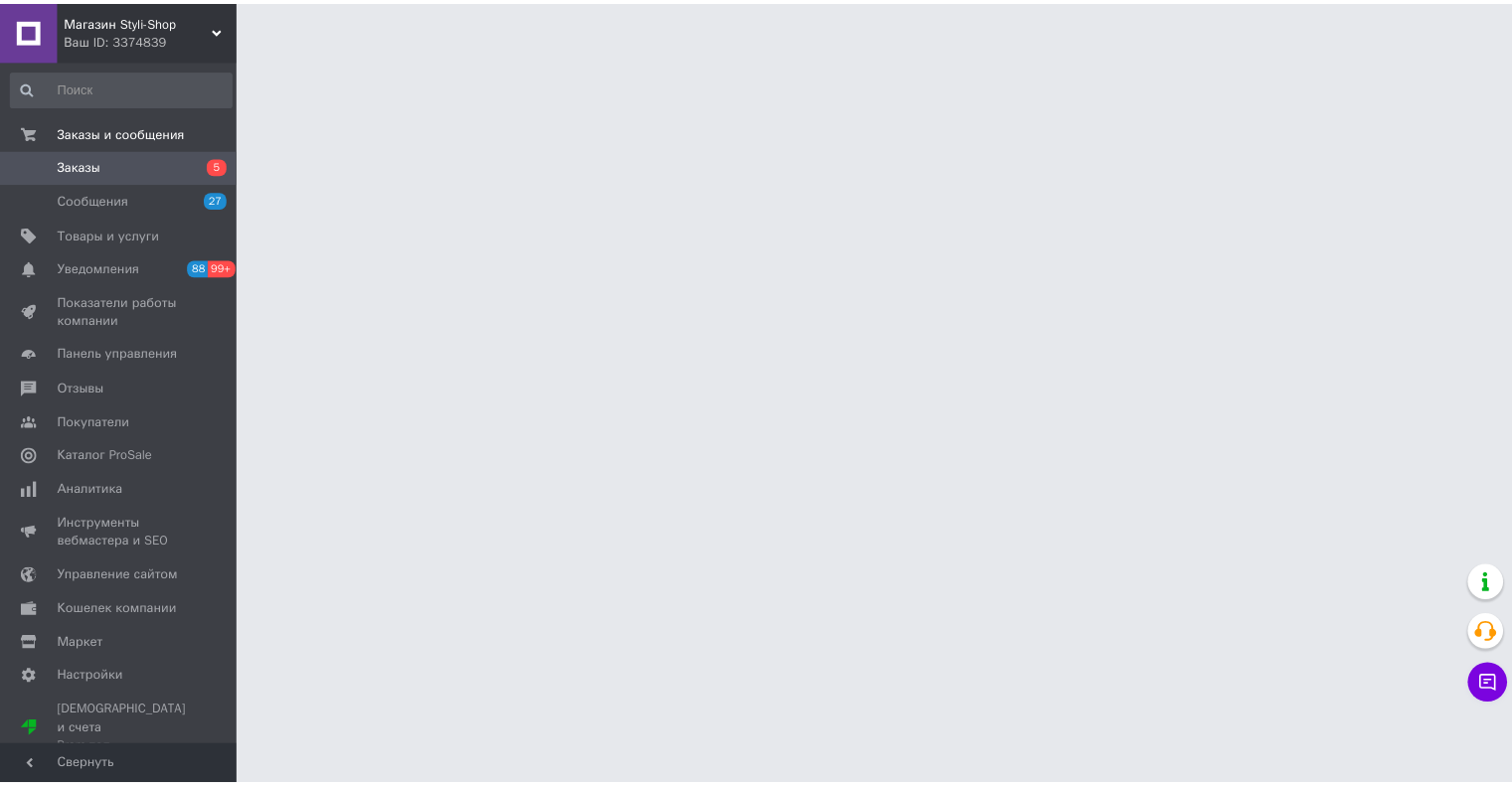 scroll, scrollTop: 0, scrollLeft: 0, axis: both 